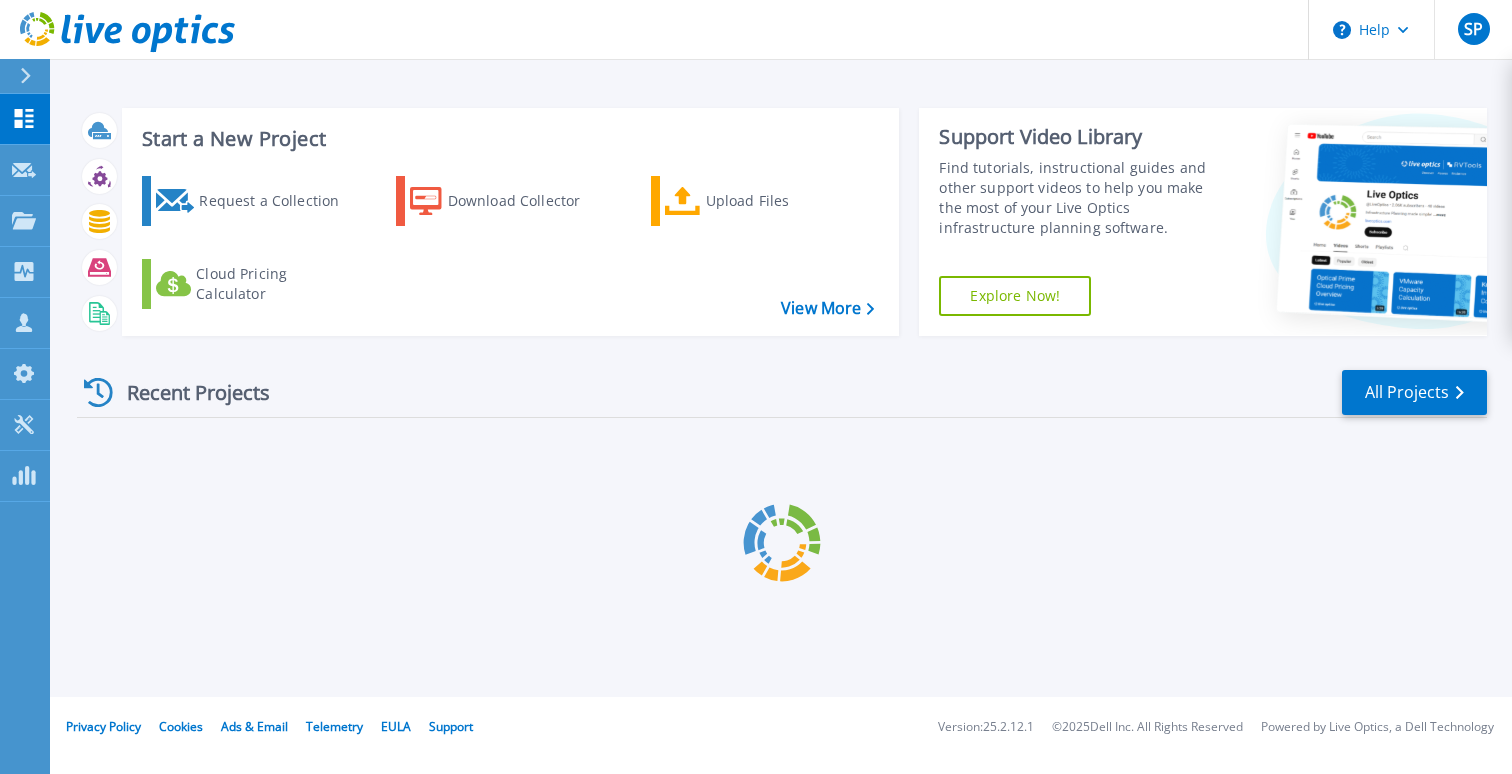scroll, scrollTop: 0, scrollLeft: 0, axis: both 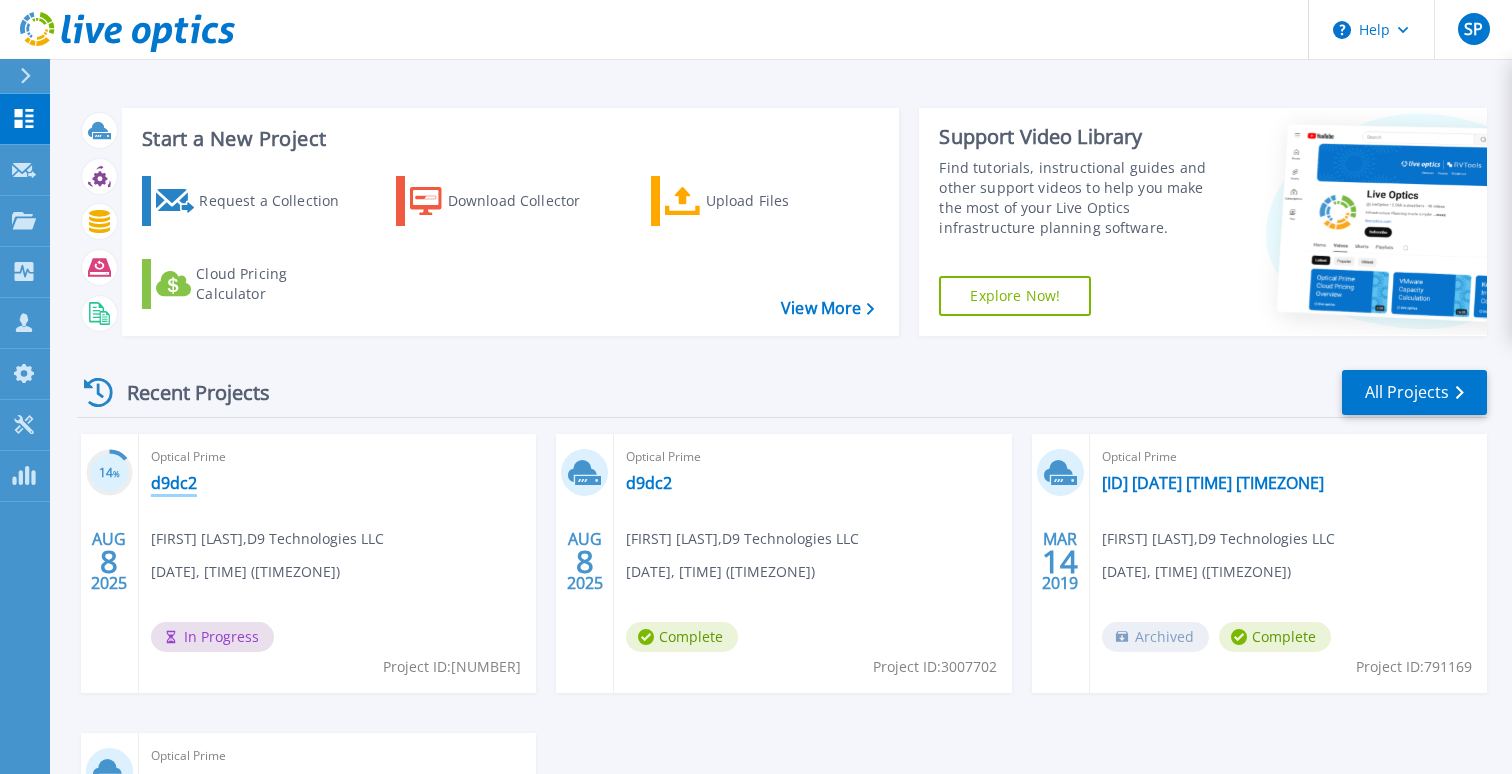 click on "d9dc2" at bounding box center (174, 483) 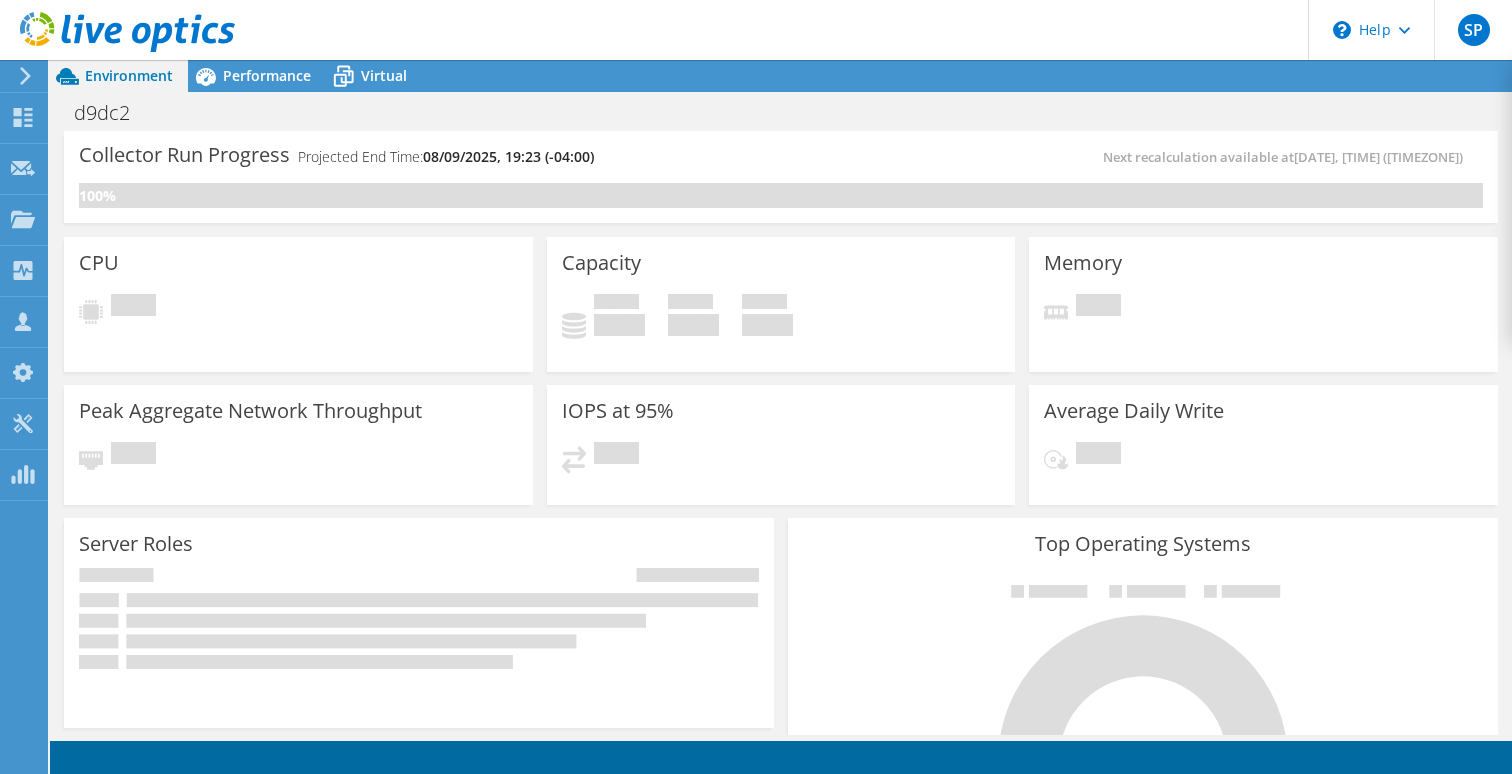 scroll, scrollTop: 0, scrollLeft: 0, axis: both 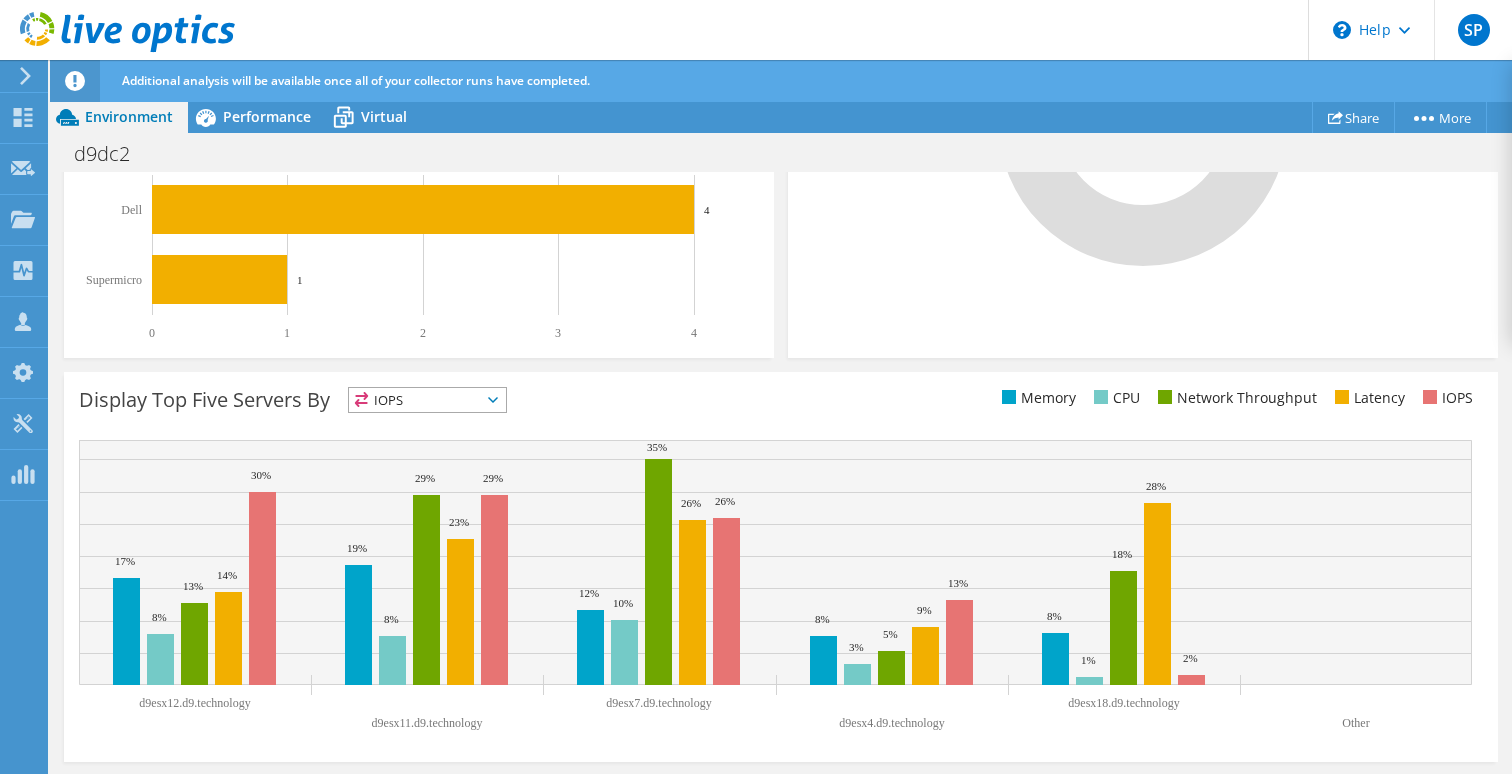 click on "IOPS" at bounding box center (427, 400) 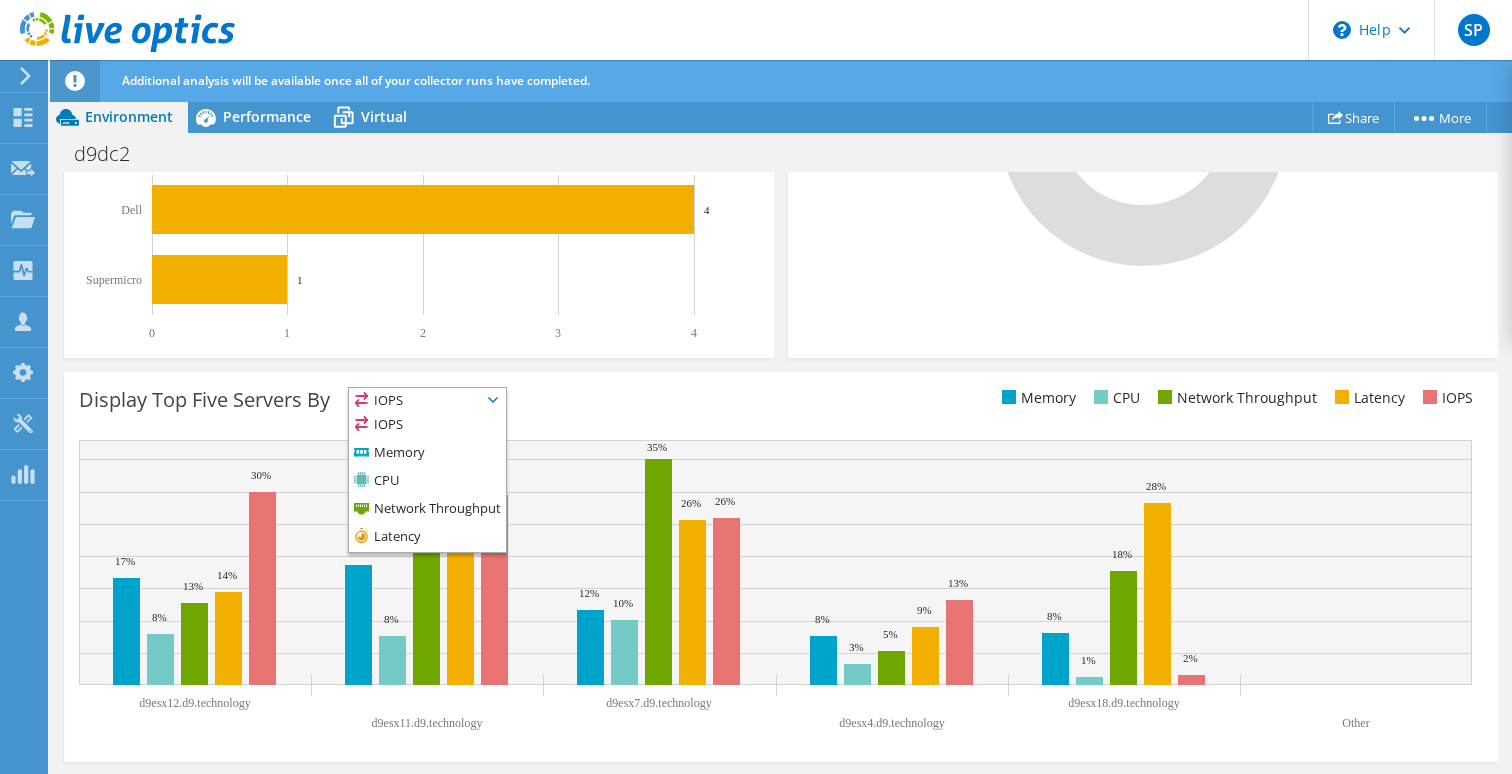 click on "Display Top Five Servers By
IOPS
IOPS" at bounding box center [430, 403] 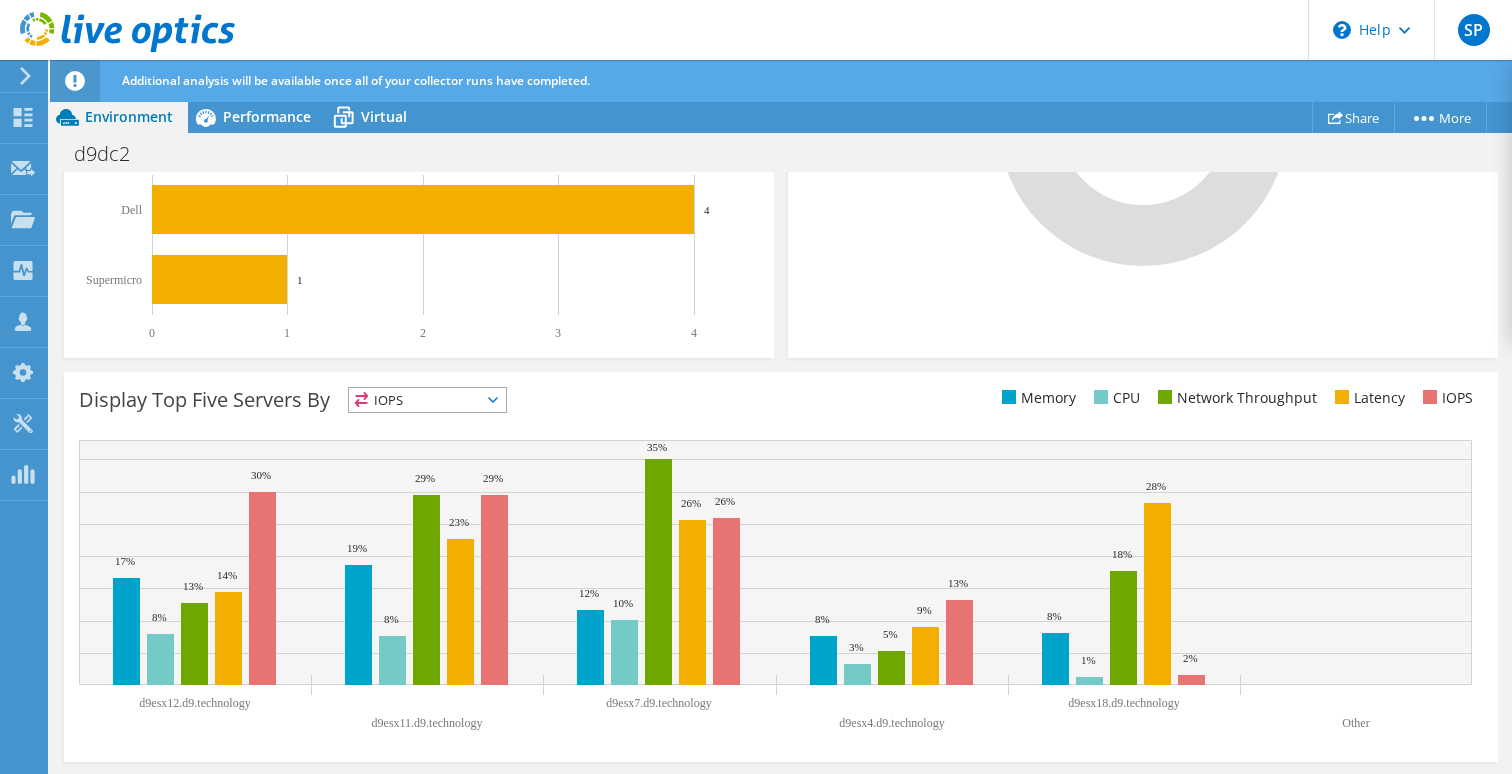 click on "IOPS" at bounding box center (427, 400) 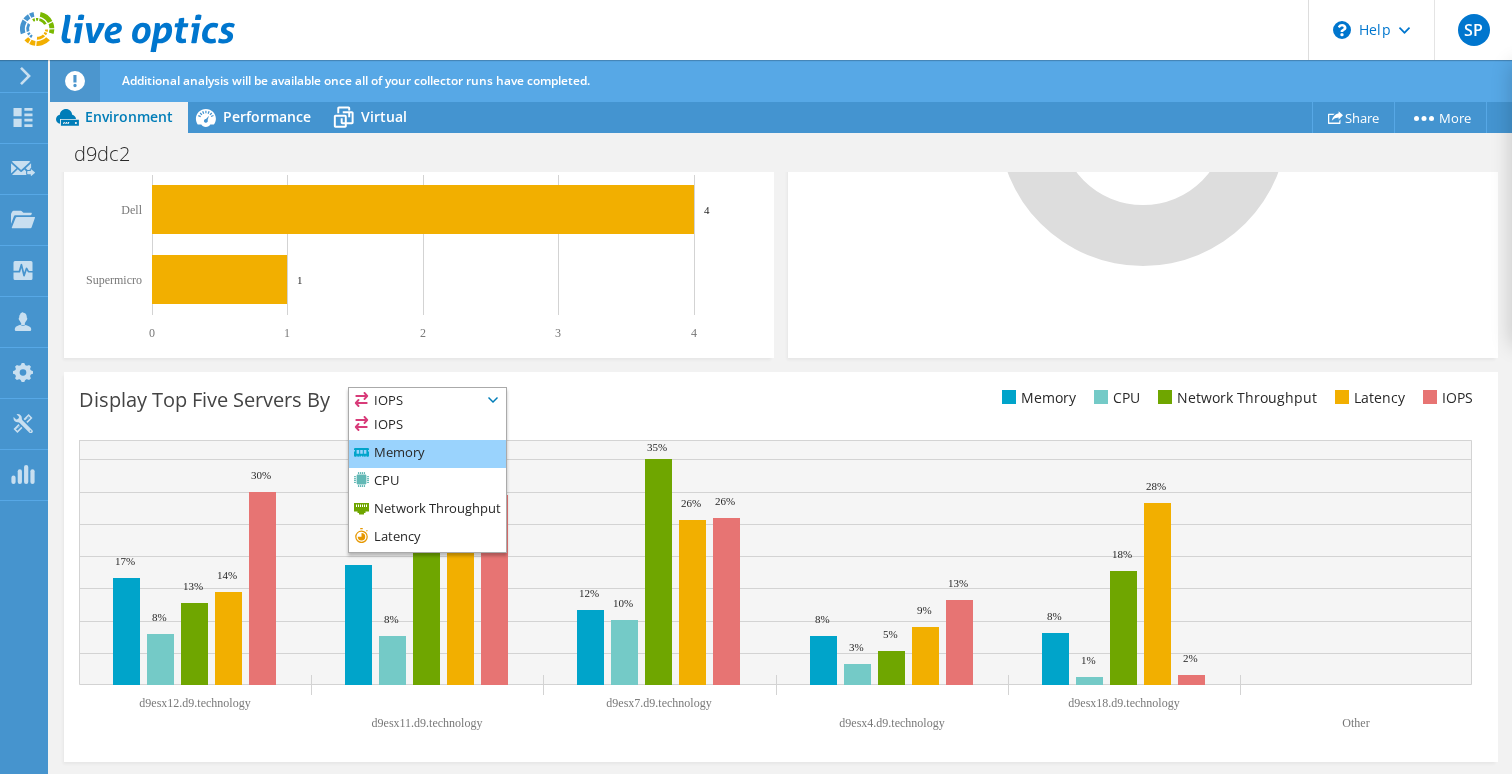 click on "Memory" at bounding box center [427, 454] 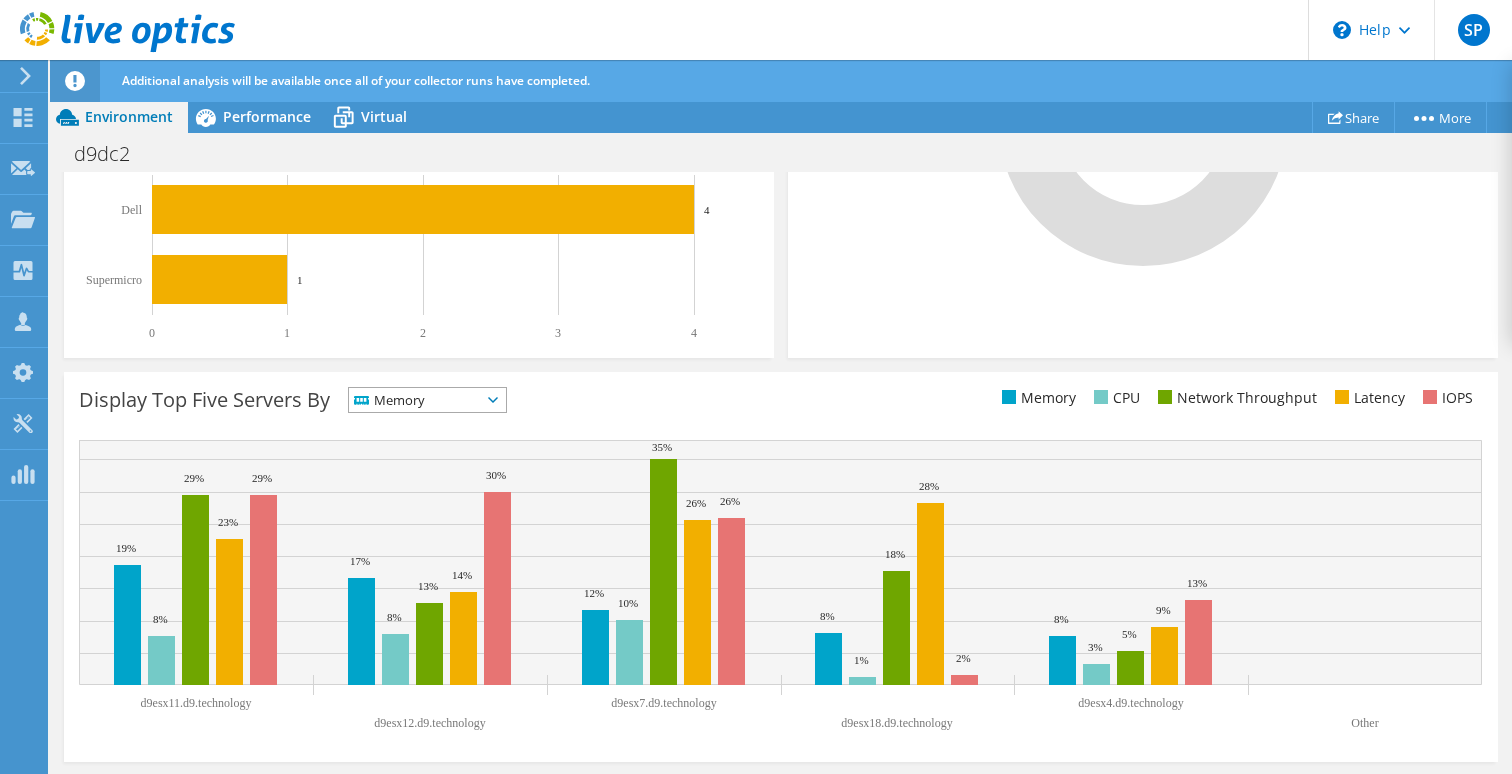 click on "Memory" at bounding box center [427, 400] 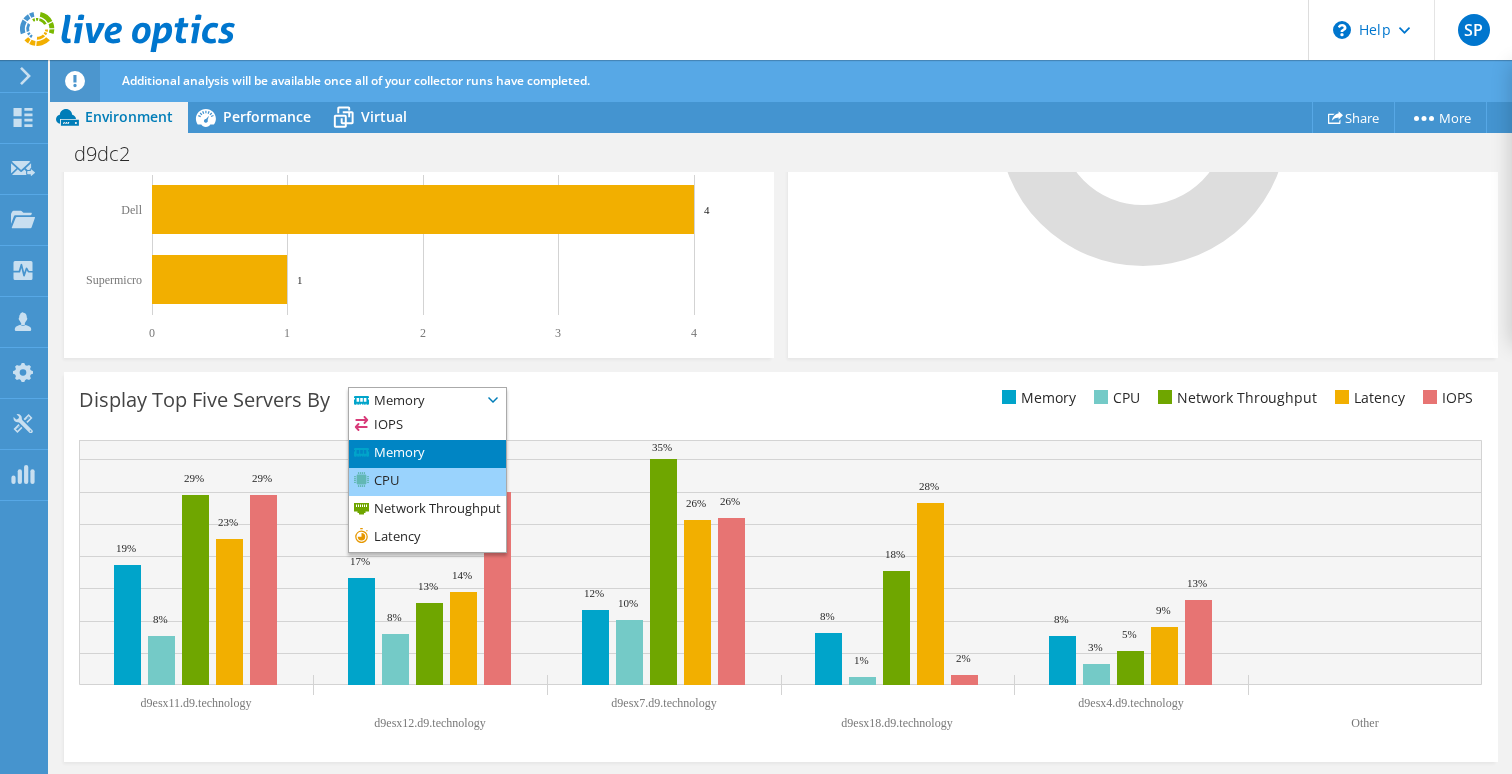 click on "CPU" at bounding box center [427, 482] 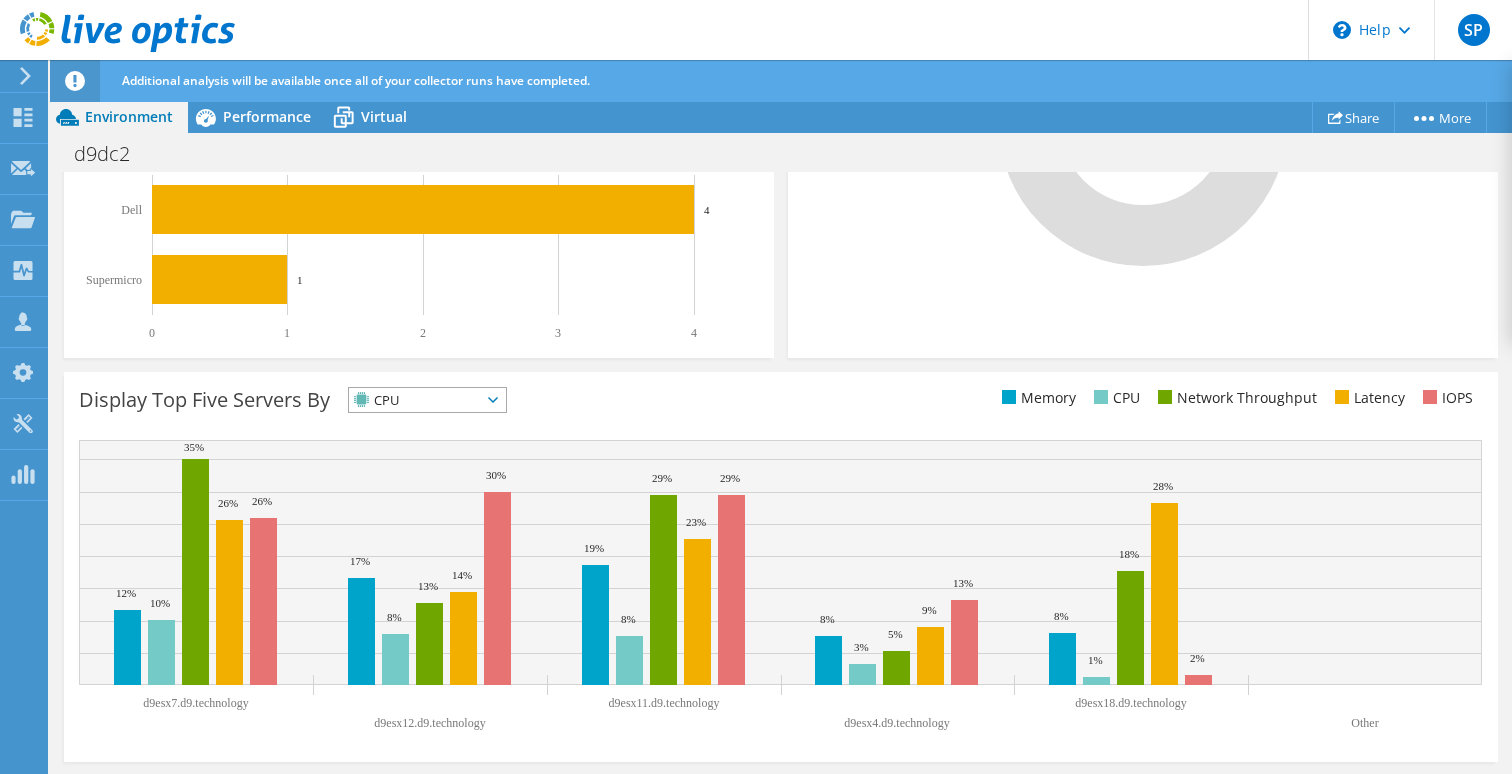 click on "Display Top Five Servers By
CPU
IOPS" at bounding box center (430, 403) 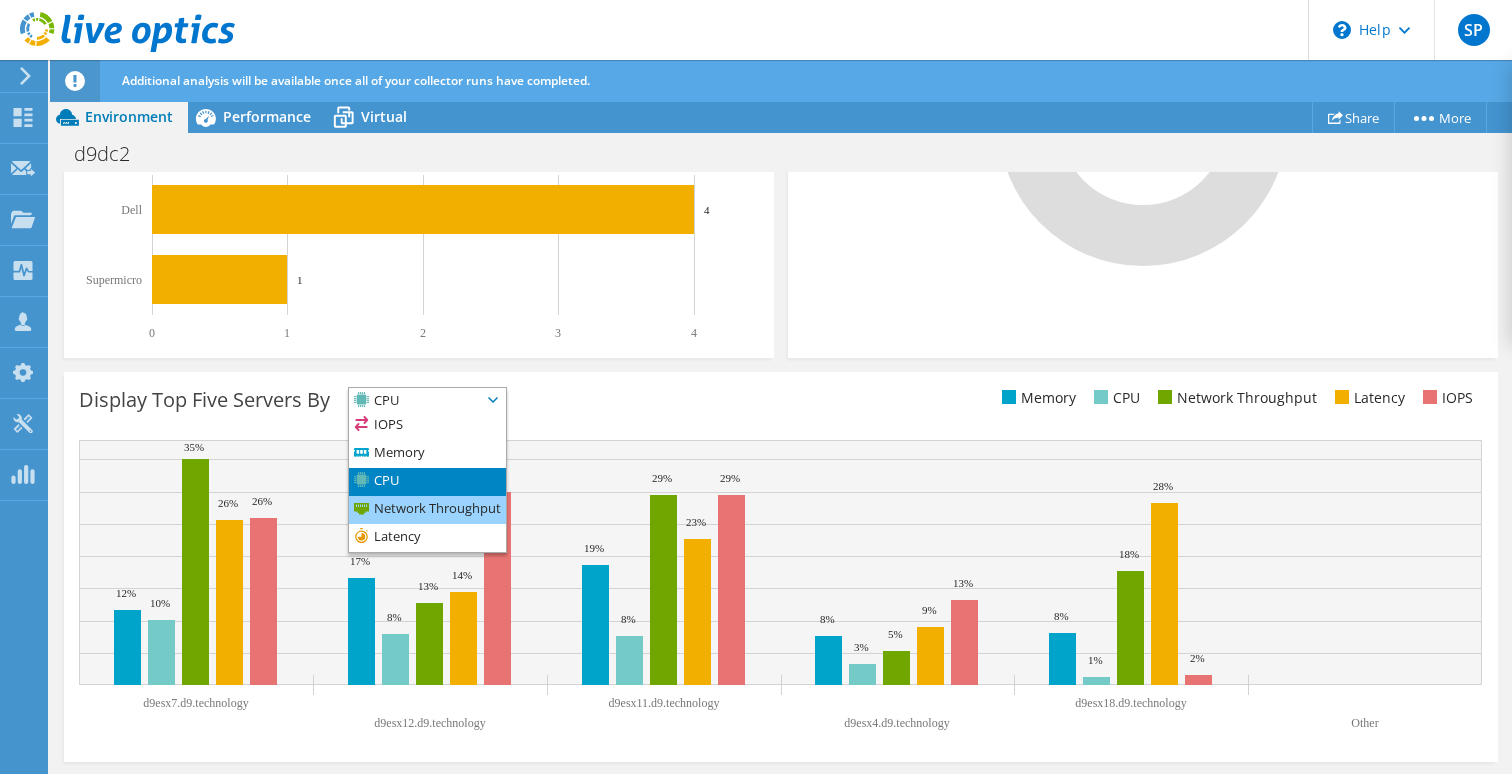 click on "Network Throughput" at bounding box center (427, 510) 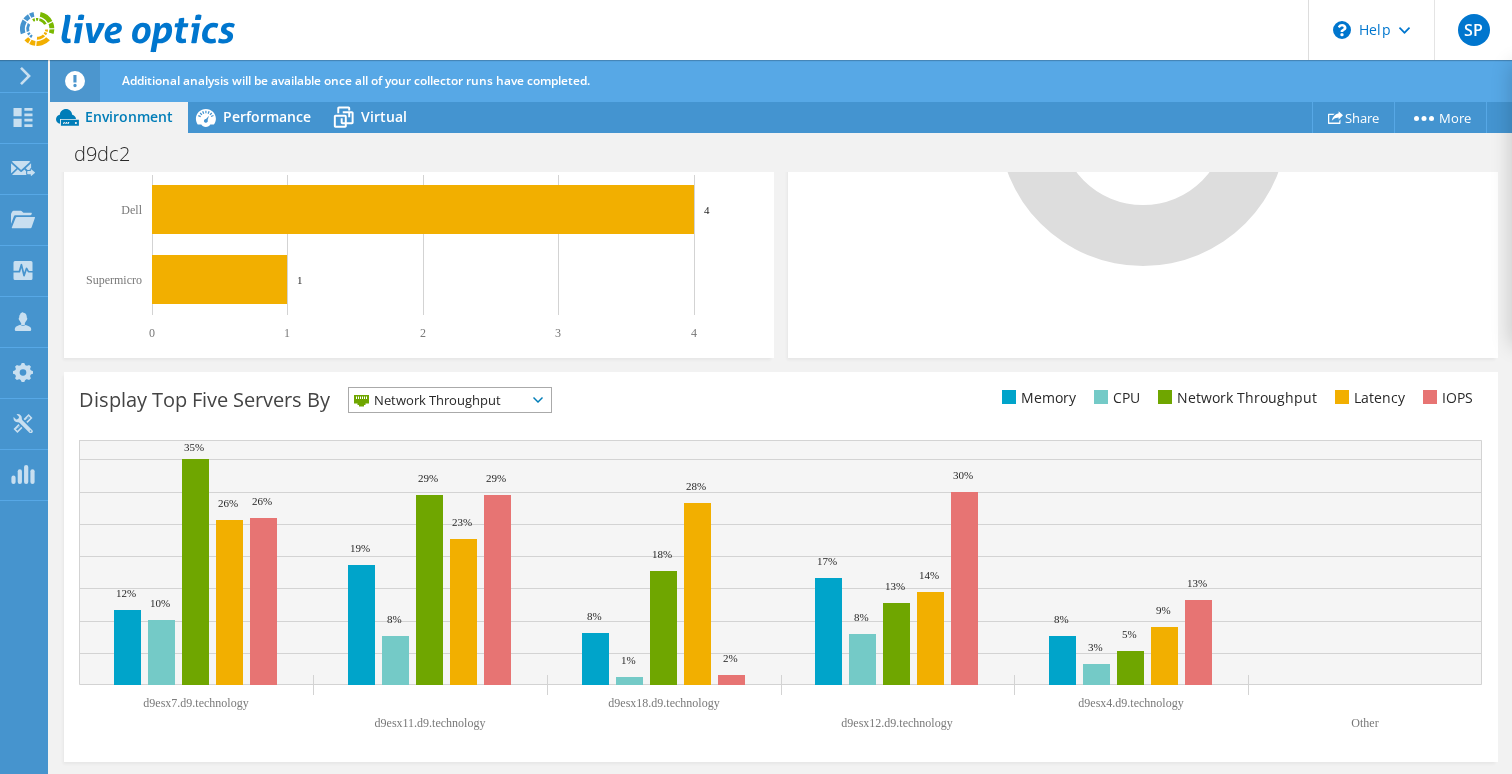 click on "Network Throughput" at bounding box center [437, 400] 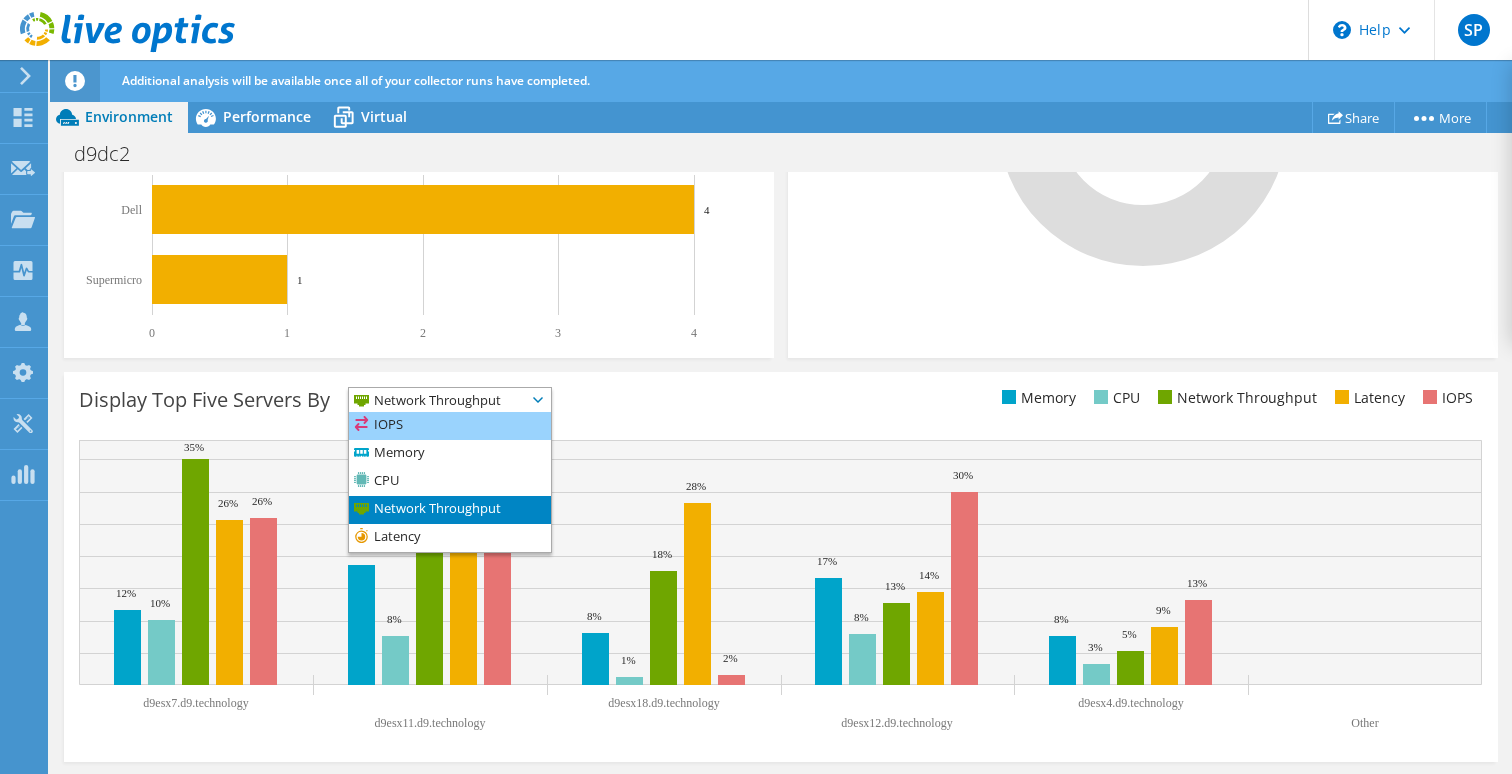 click on "IOPS" at bounding box center (450, 426) 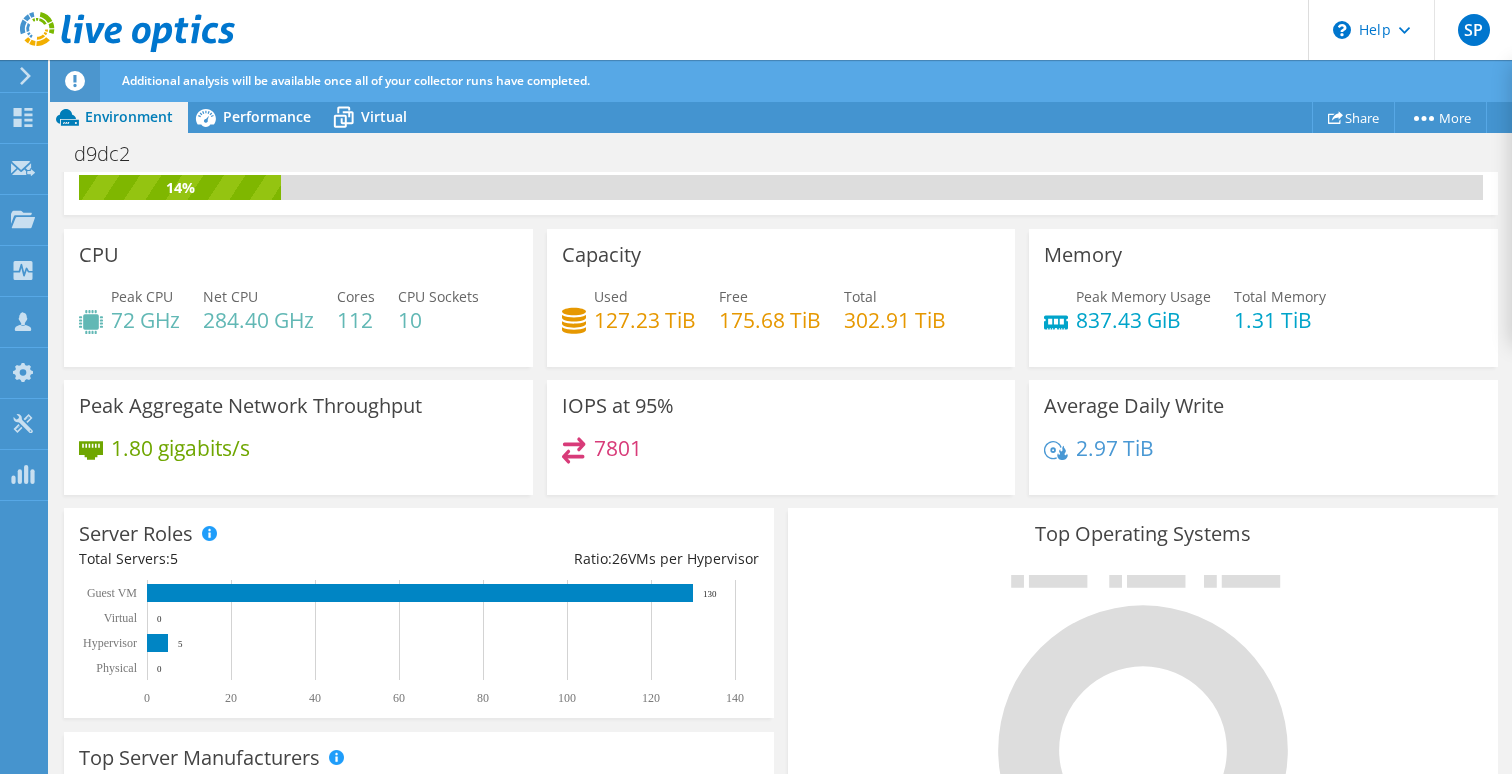 scroll, scrollTop: 0, scrollLeft: 0, axis: both 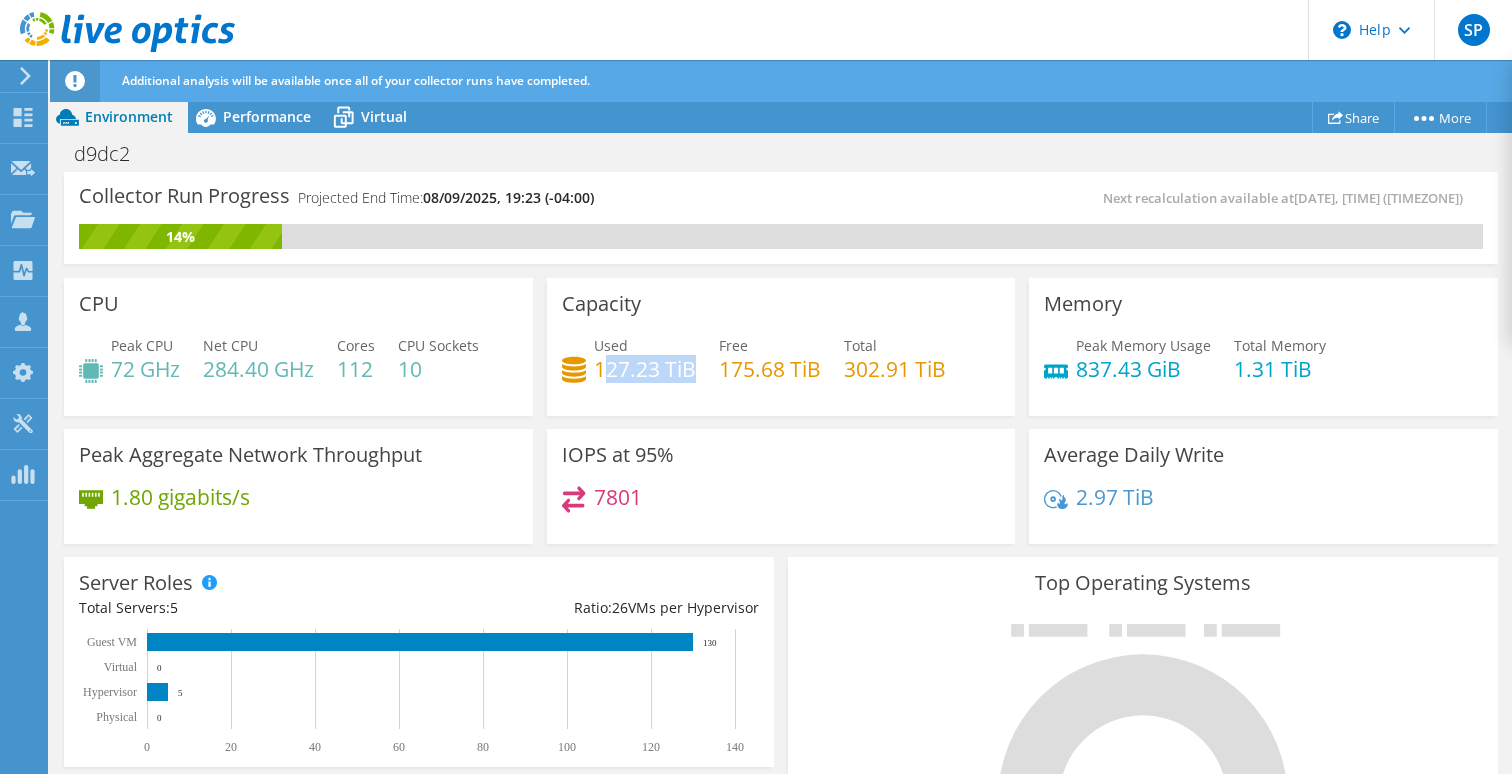drag, startPoint x: 600, startPoint y: 371, endPoint x: 694, endPoint y: 365, distance: 94.19129 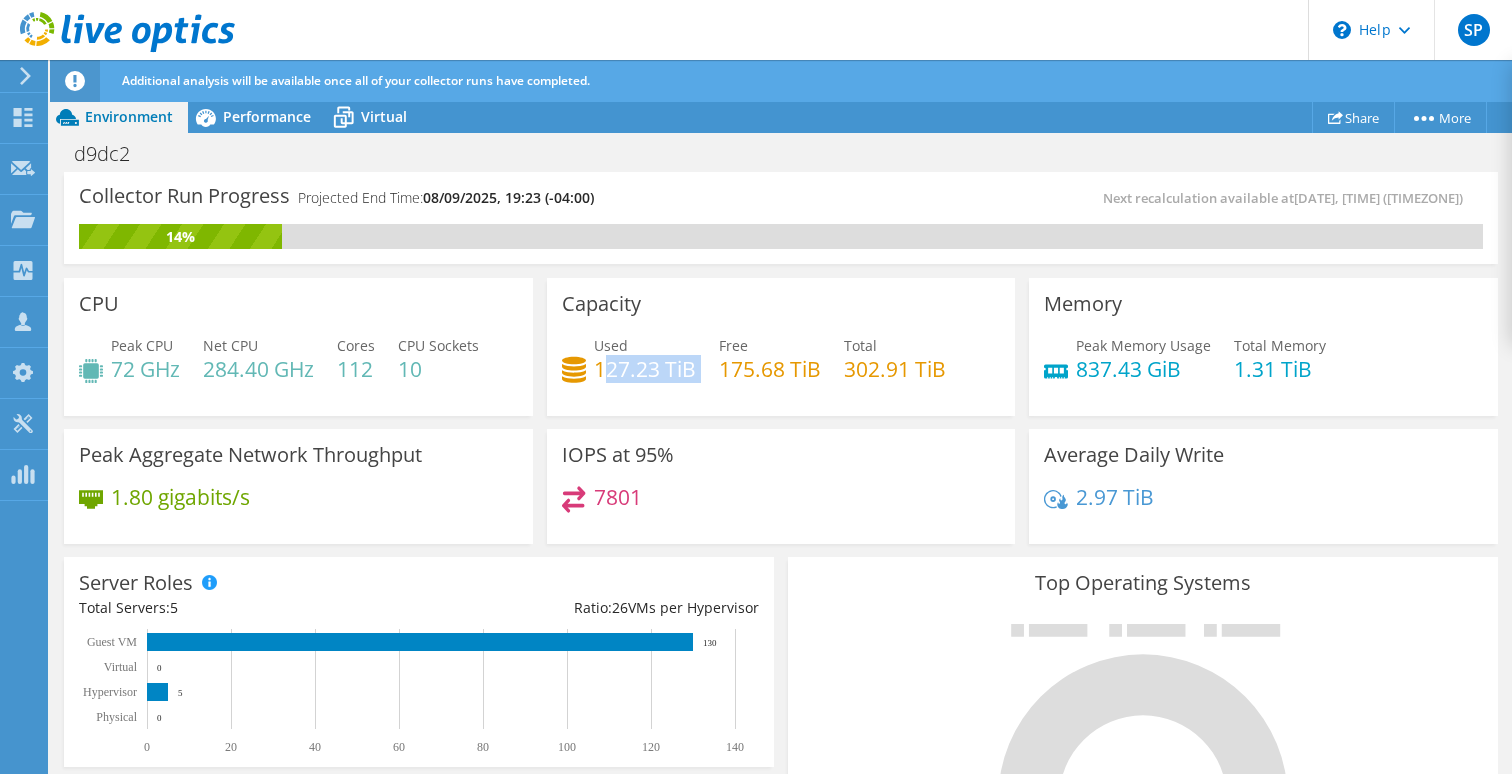 click on "127.23 TiB" at bounding box center (645, 369) 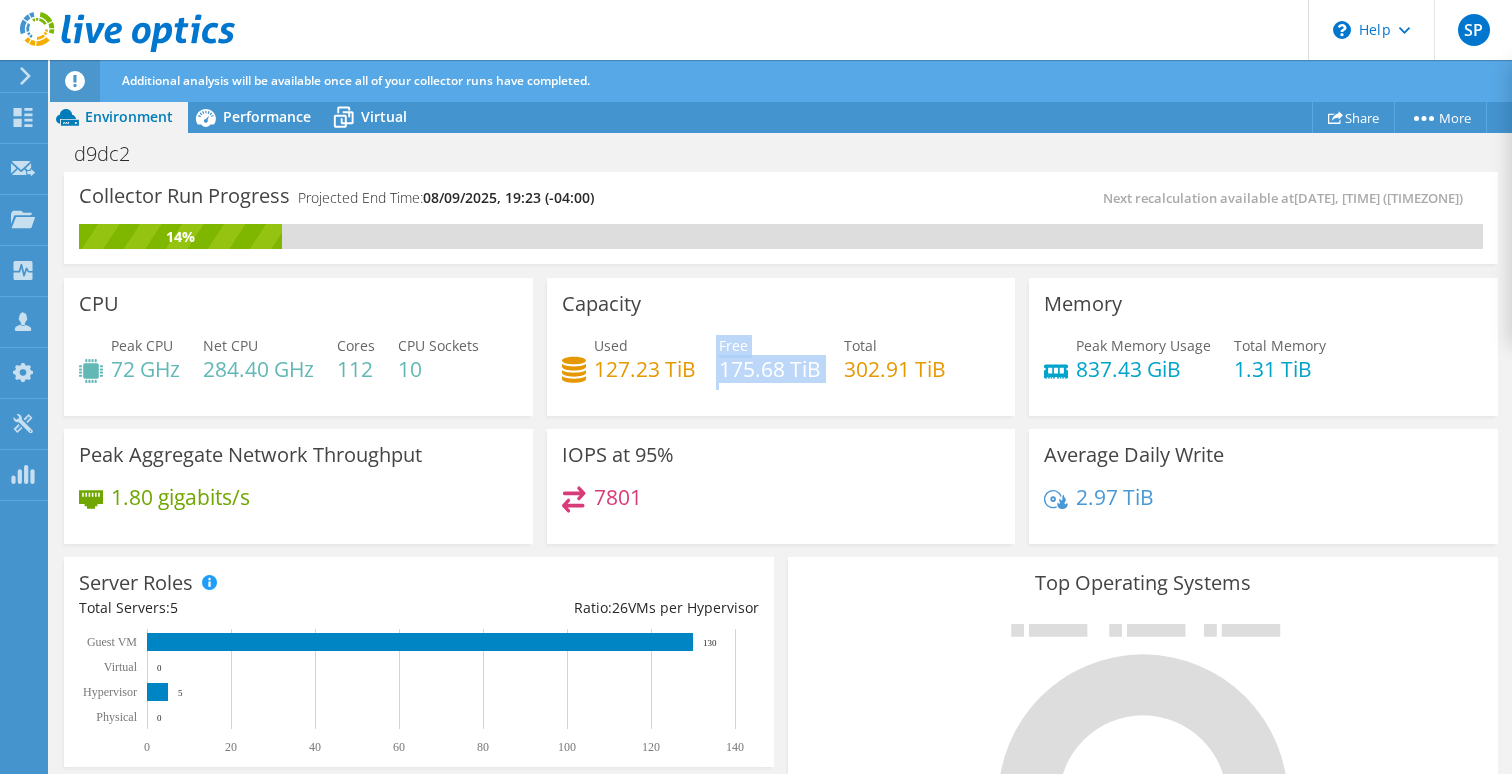 drag, startPoint x: 710, startPoint y: 372, endPoint x: 827, endPoint y: 372, distance: 117 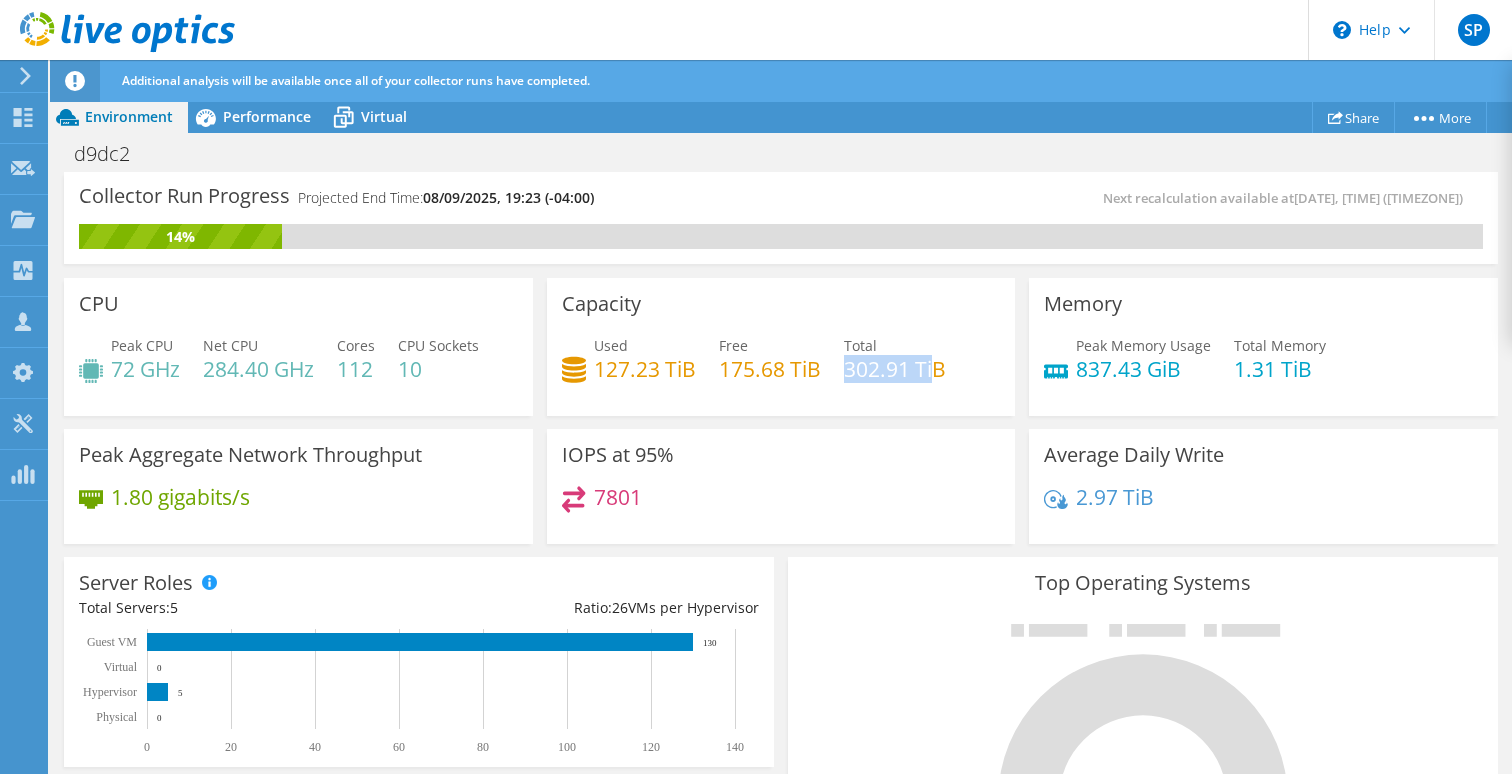 drag, startPoint x: 843, startPoint y: 371, endPoint x: 934, endPoint y: 365, distance: 91.197586 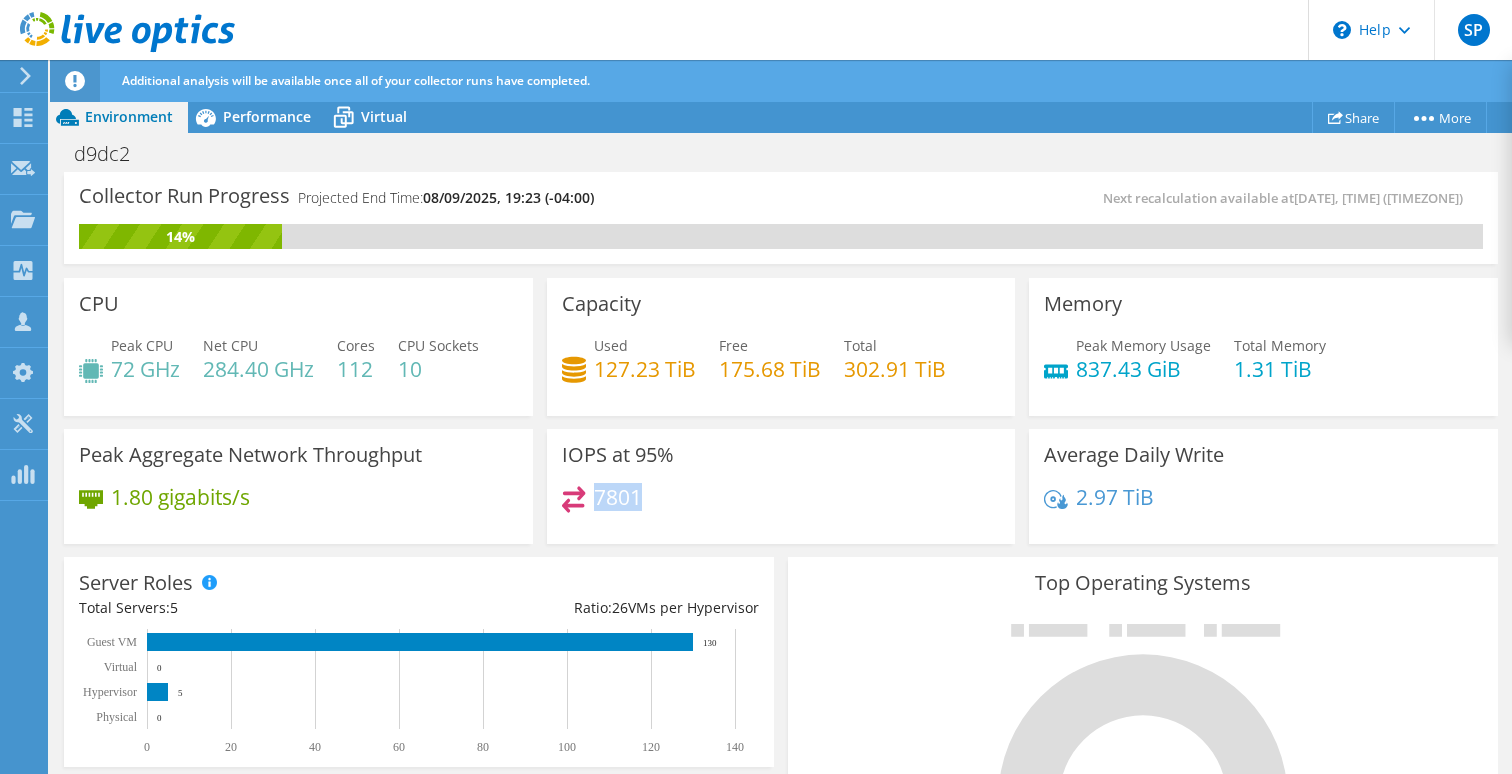 drag, startPoint x: 597, startPoint y: 499, endPoint x: 666, endPoint y: 495, distance: 69.115845 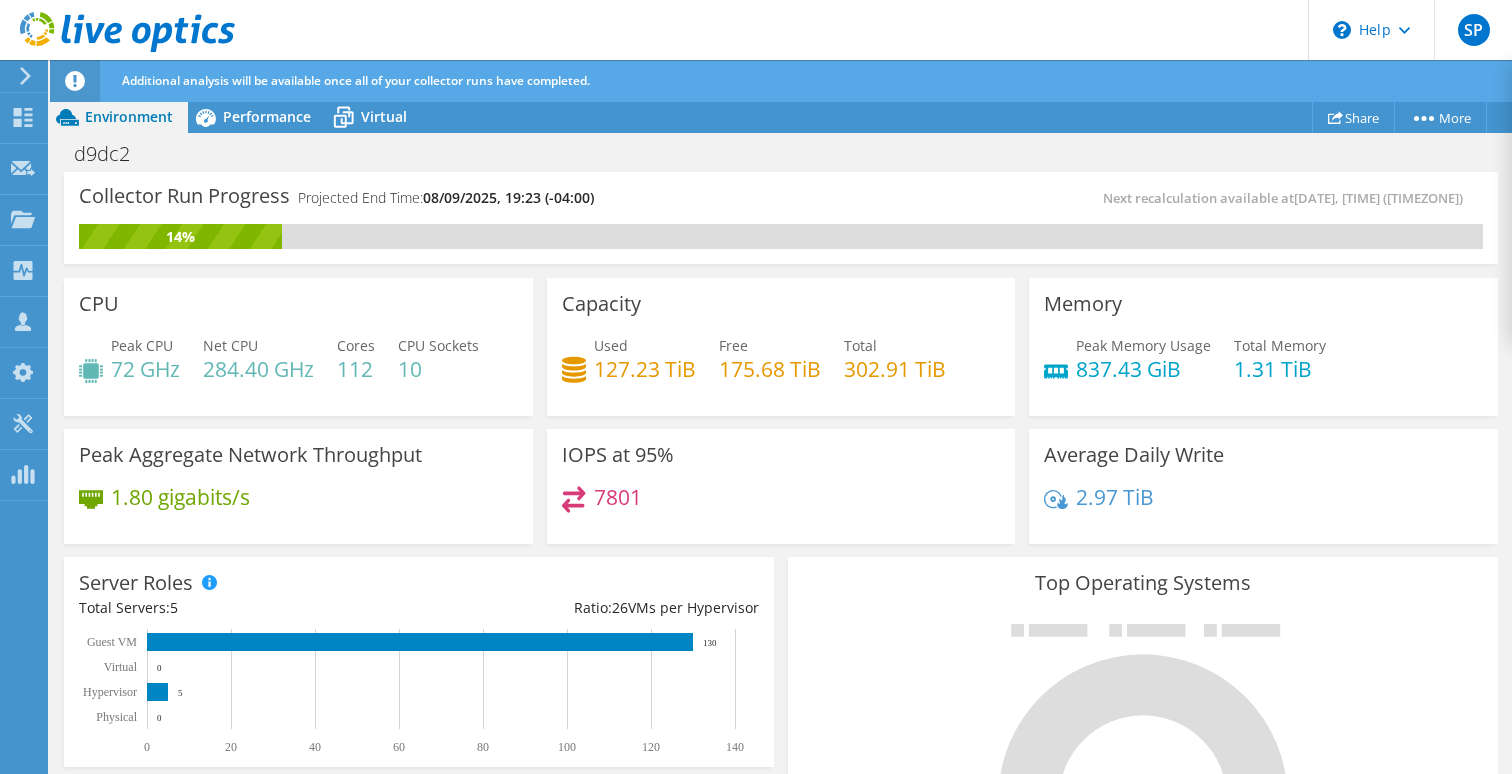 click on "7801" at bounding box center [618, 497] 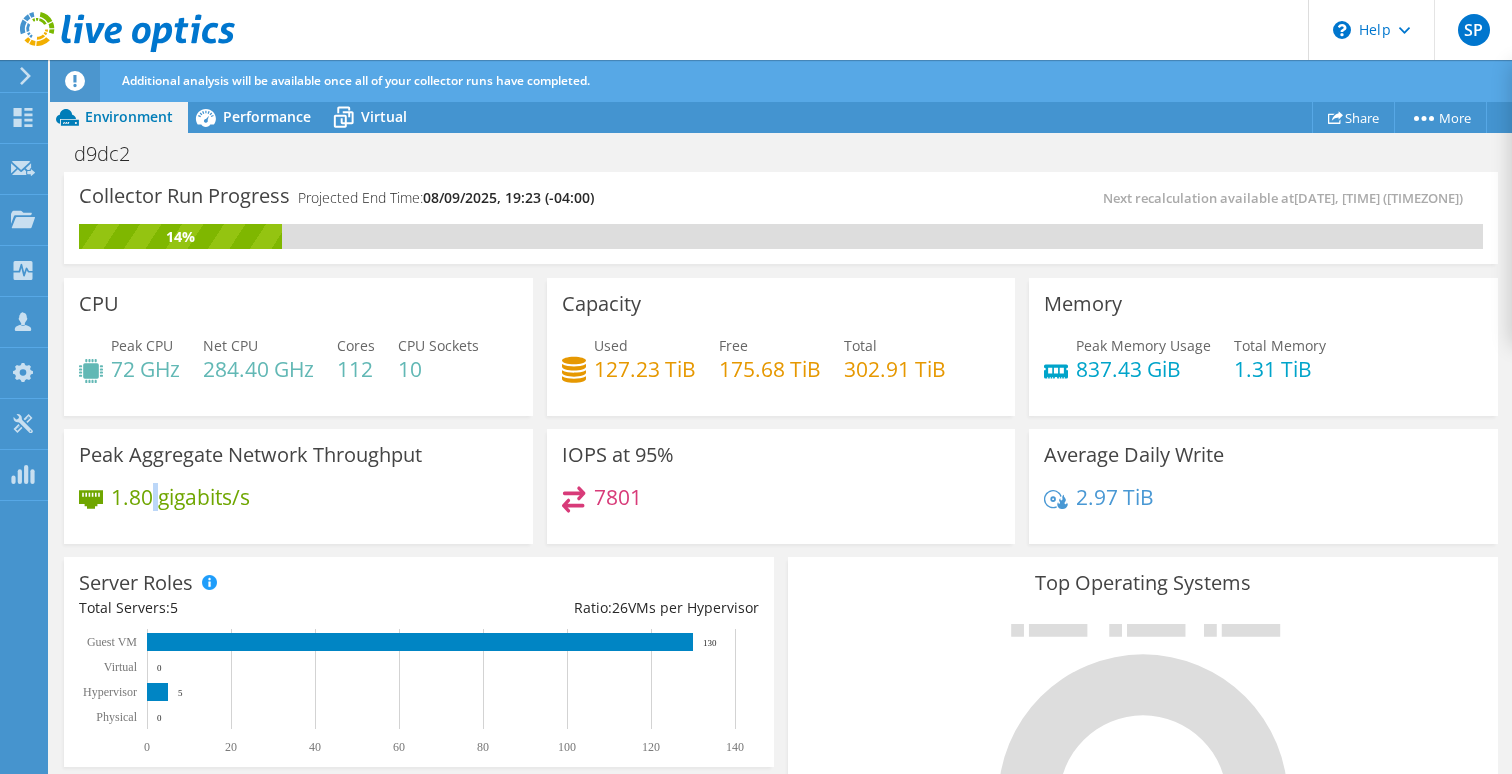 click on "1.80 gigabits/s" at bounding box center (180, 497) 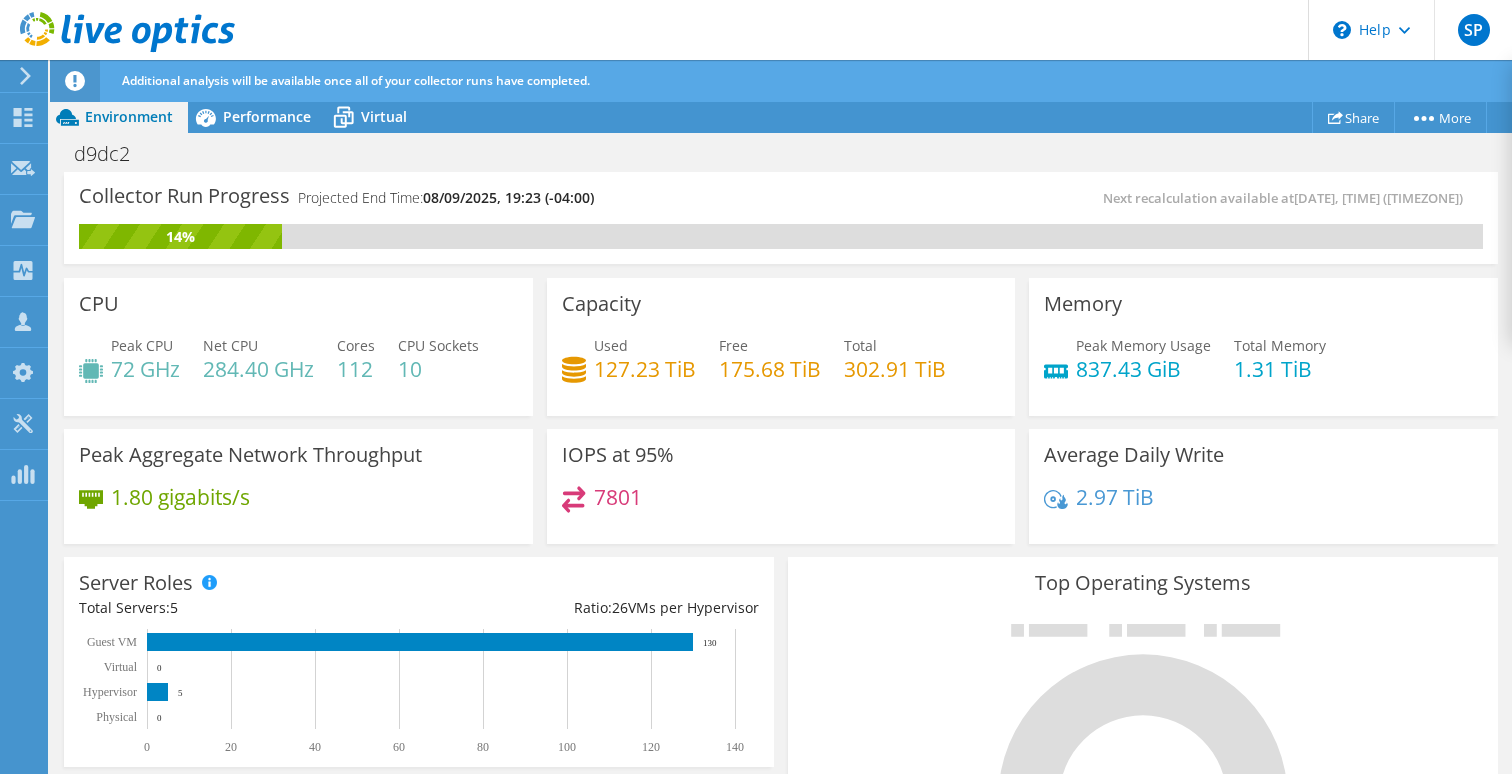 click on "1.80 gigabits/s" at bounding box center (180, 497) 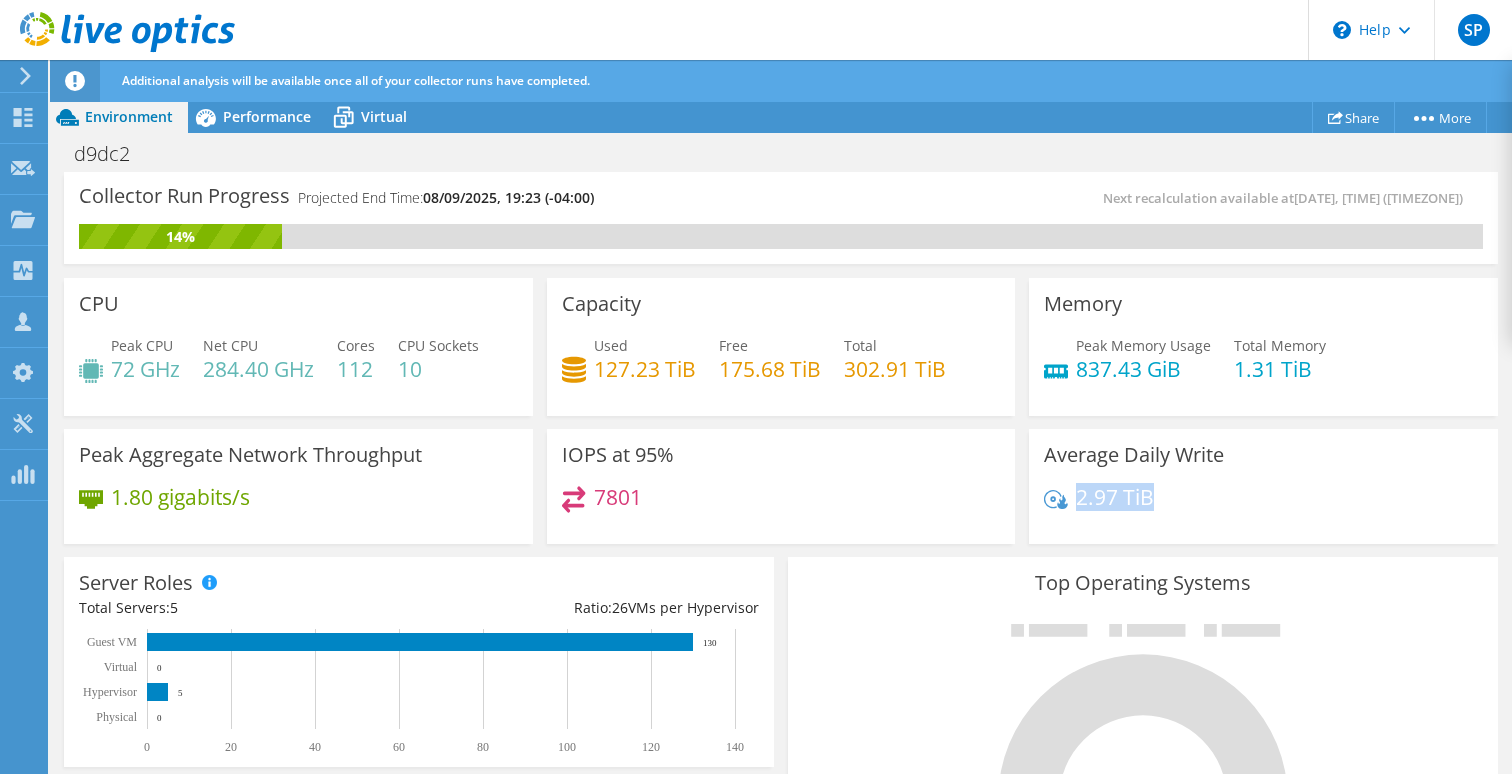 drag, startPoint x: 1079, startPoint y: 503, endPoint x: 1179, endPoint y: 503, distance: 100 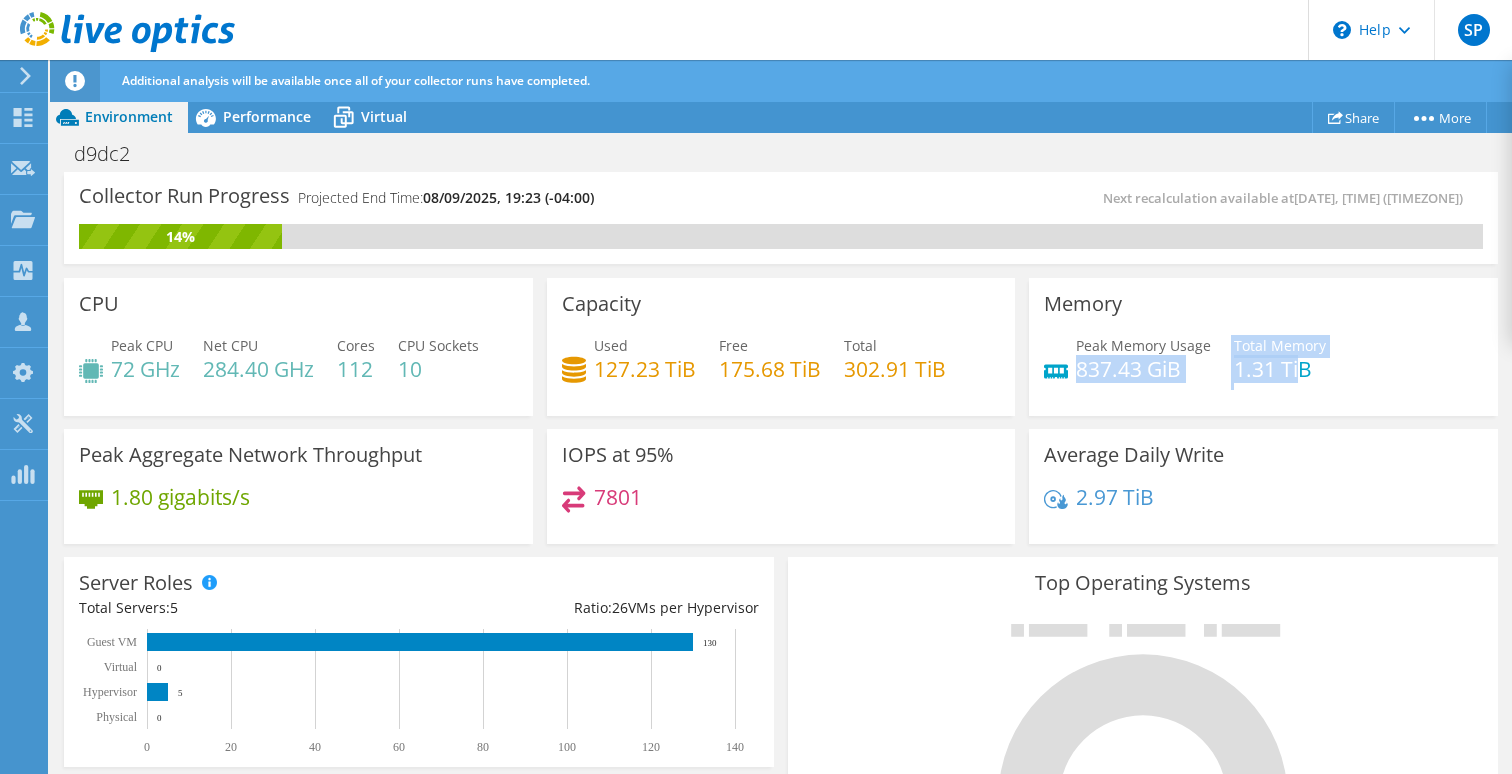 drag, startPoint x: 1077, startPoint y: 363, endPoint x: 1298, endPoint y: 367, distance: 221.0362 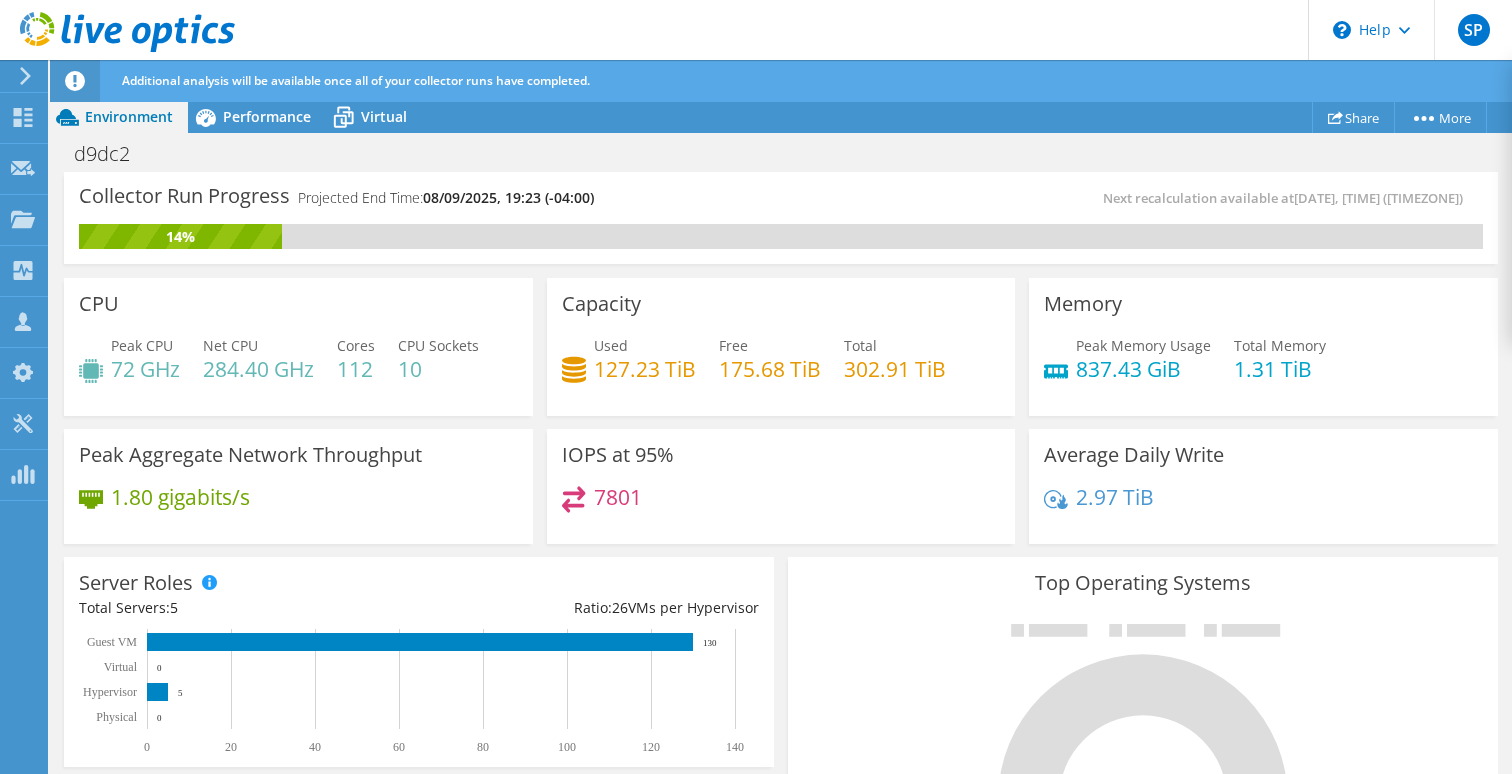 click on "Peak CPU
72 GHz
Net CPU
284.40 GHz
Cores
112
CPU Sockets
10" at bounding box center (298, 367) 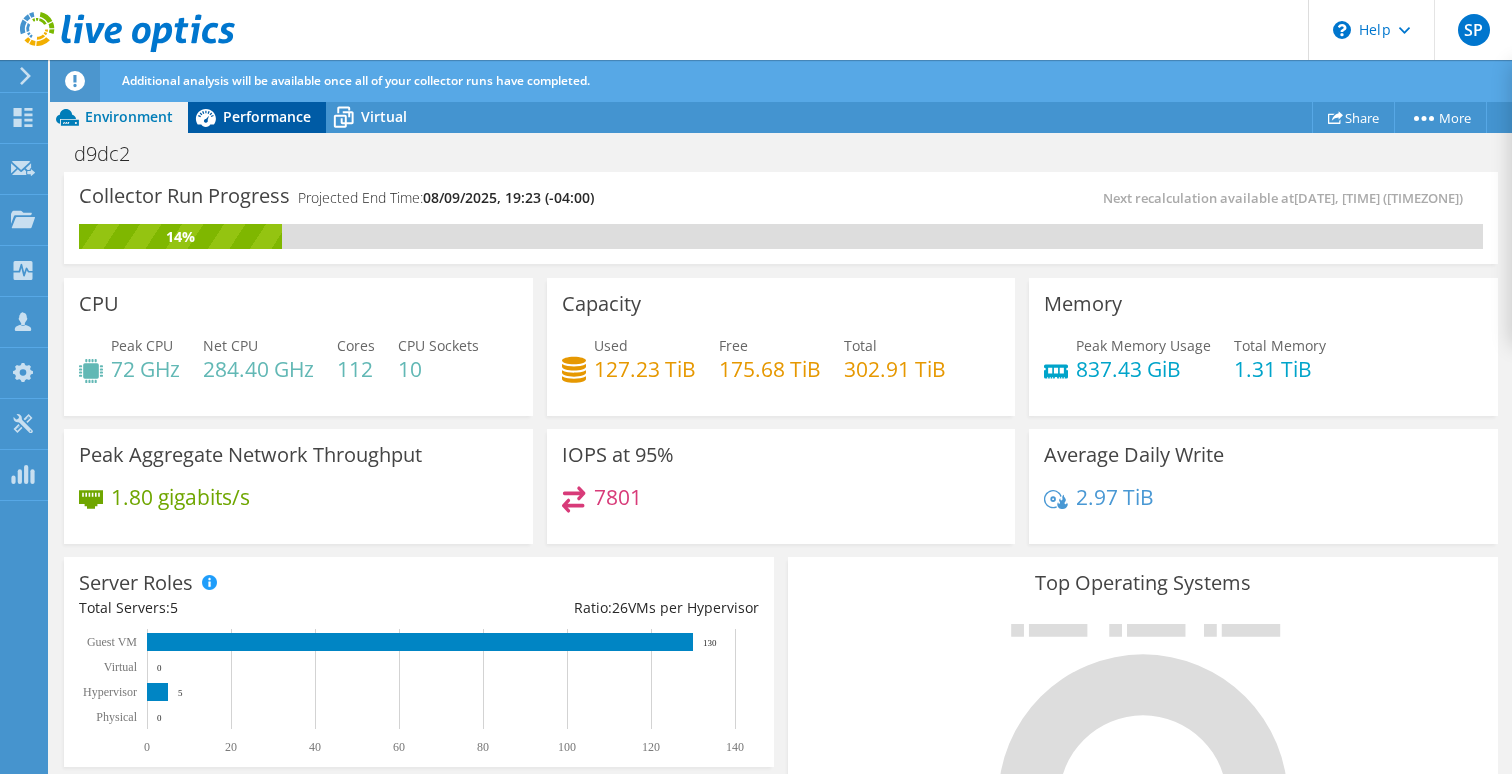 click on "Performance" at bounding box center (257, 117) 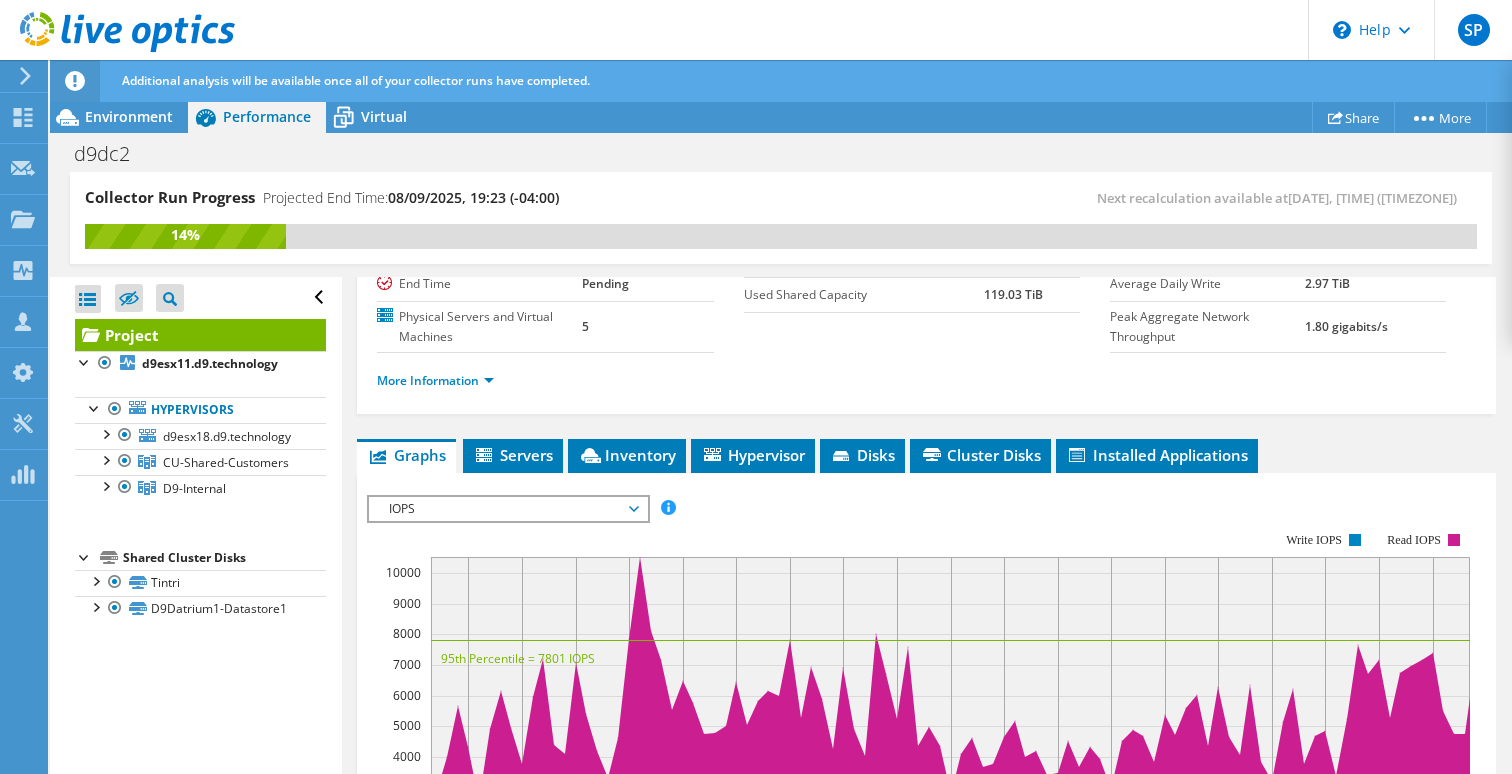 scroll, scrollTop: 259, scrollLeft: 0, axis: vertical 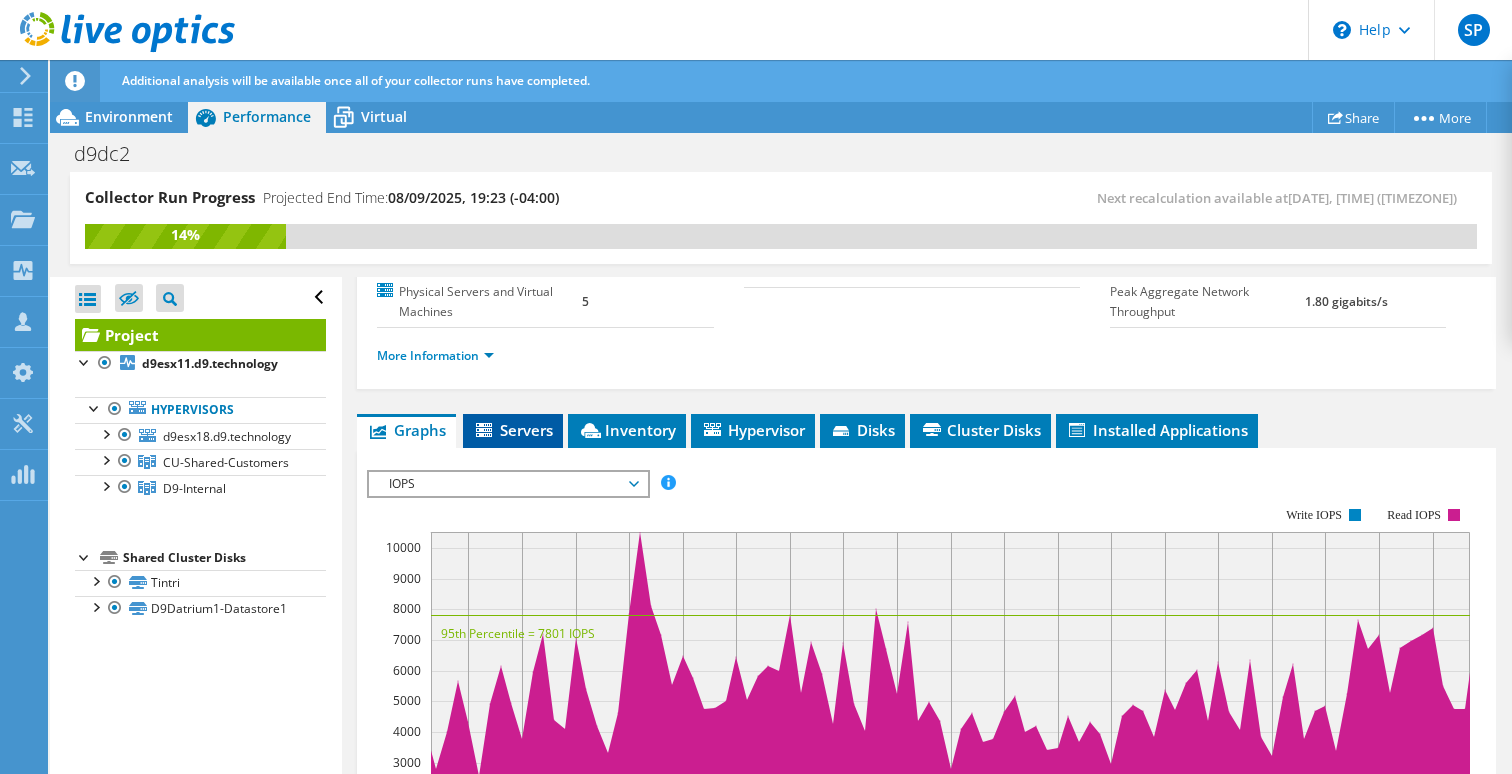 click on "Servers" at bounding box center [513, 430] 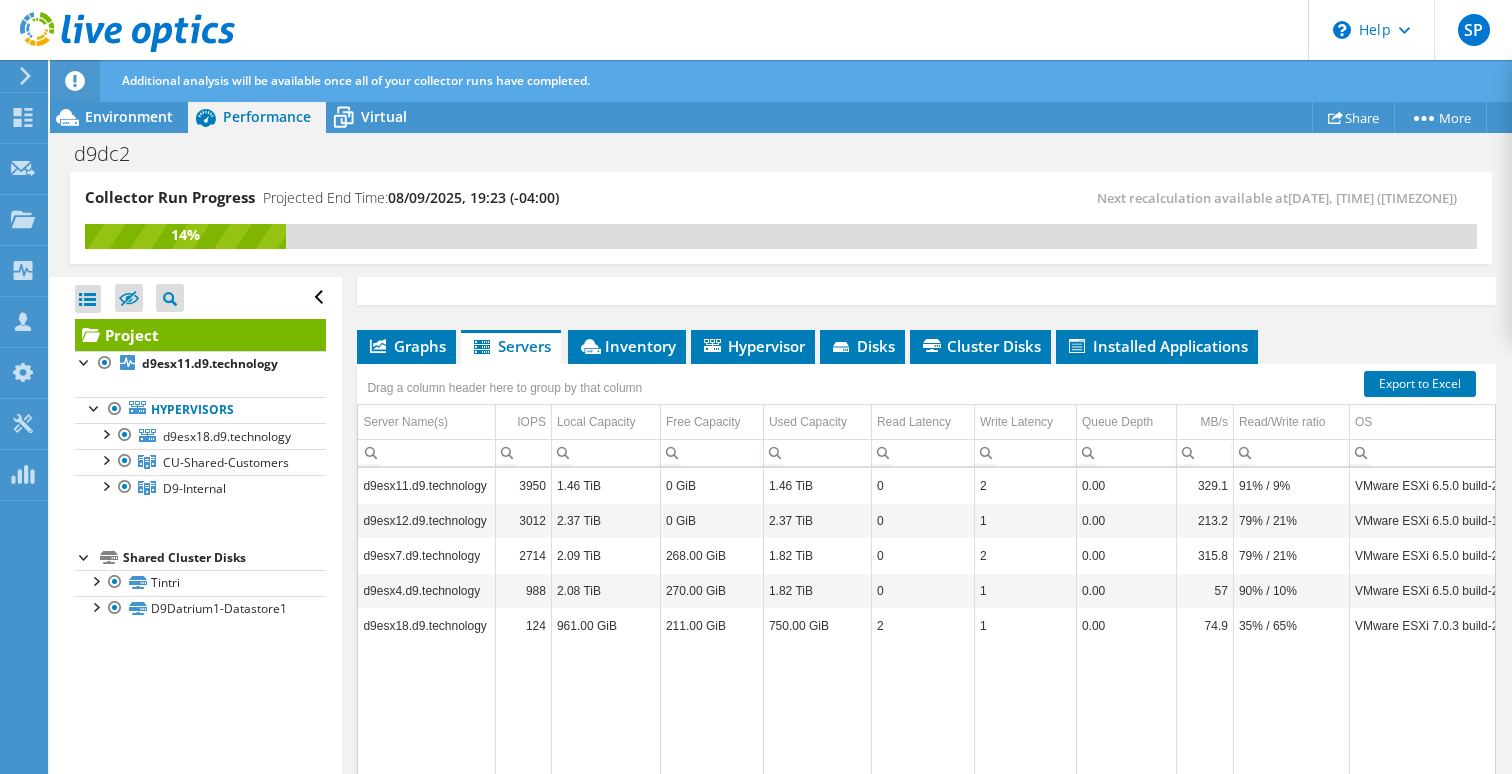 scroll, scrollTop: 391, scrollLeft: 0, axis: vertical 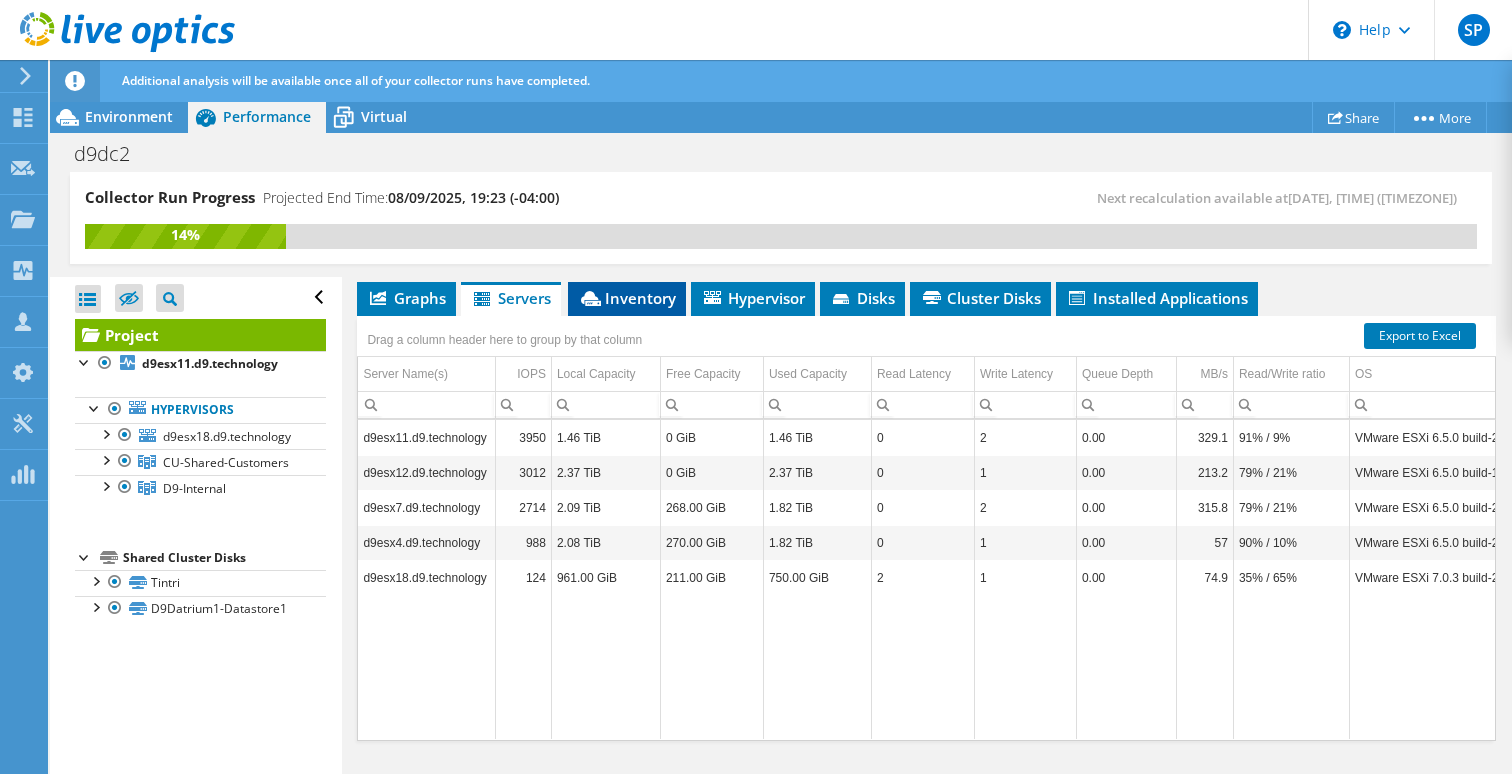click on "Inventory" at bounding box center (627, 298) 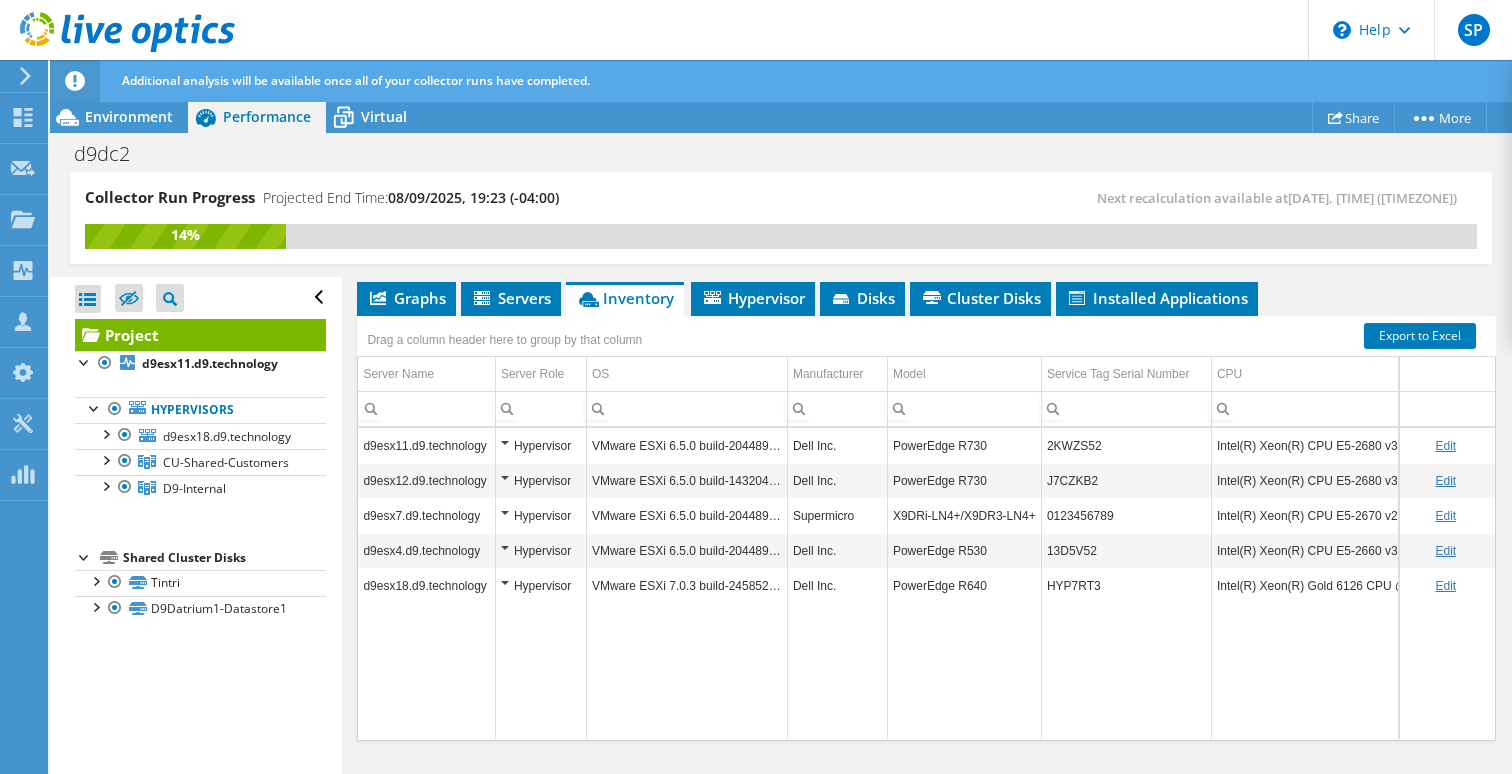 click on "d9esx11.d9.technology" at bounding box center [426, 445] 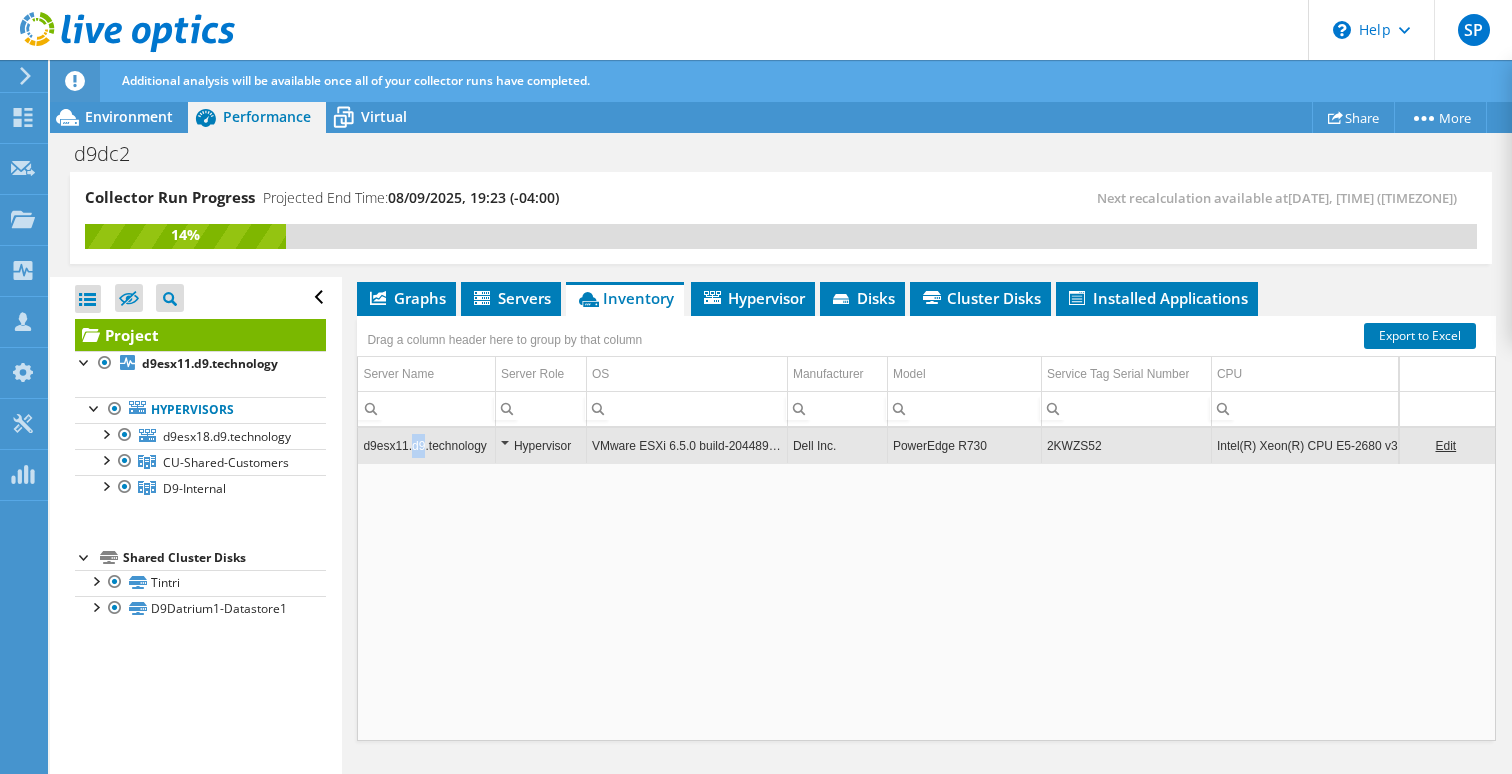 click on "d9esx11.d9.technology" at bounding box center [426, 445] 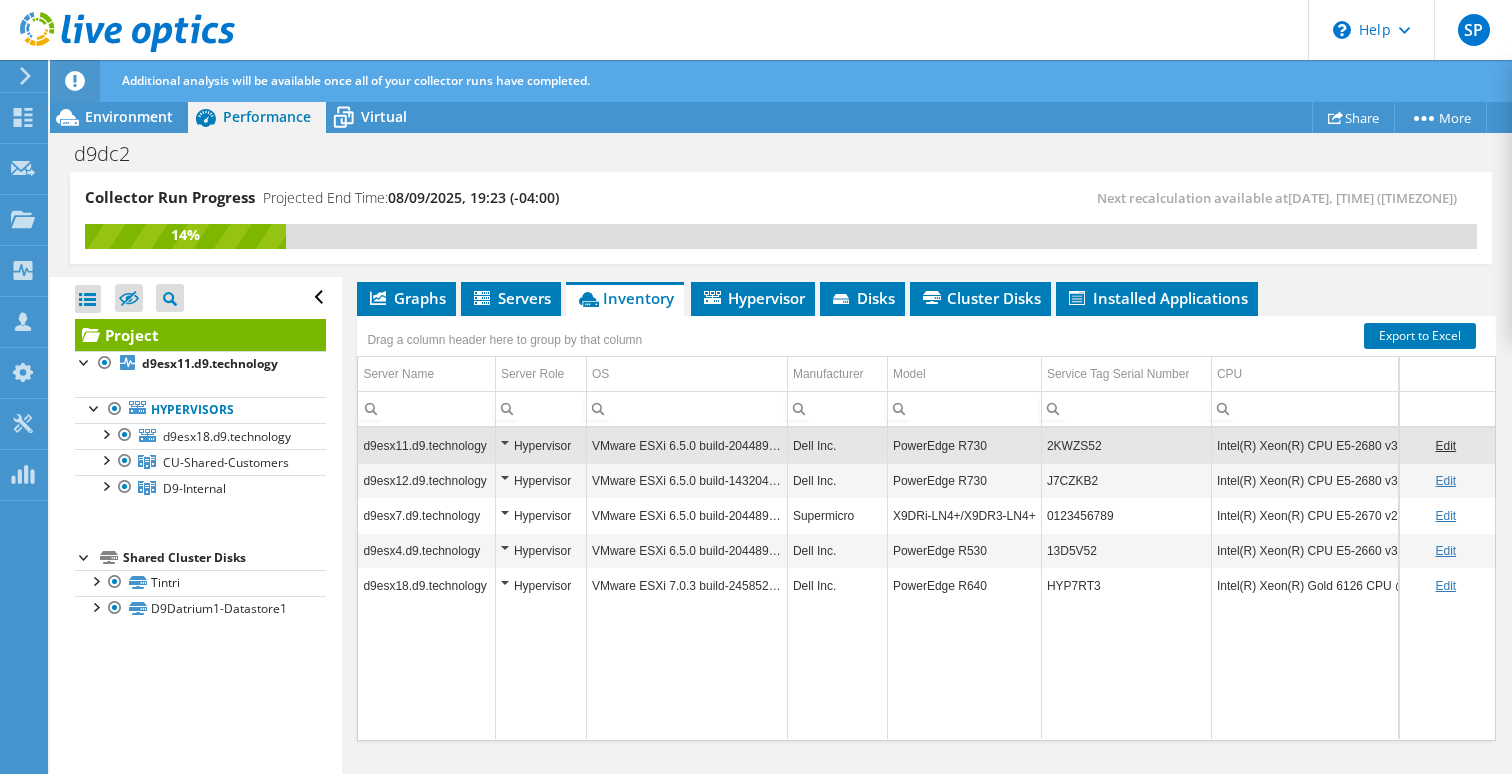 click on "d9esx11.d9.technology" at bounding box center [426, 445] 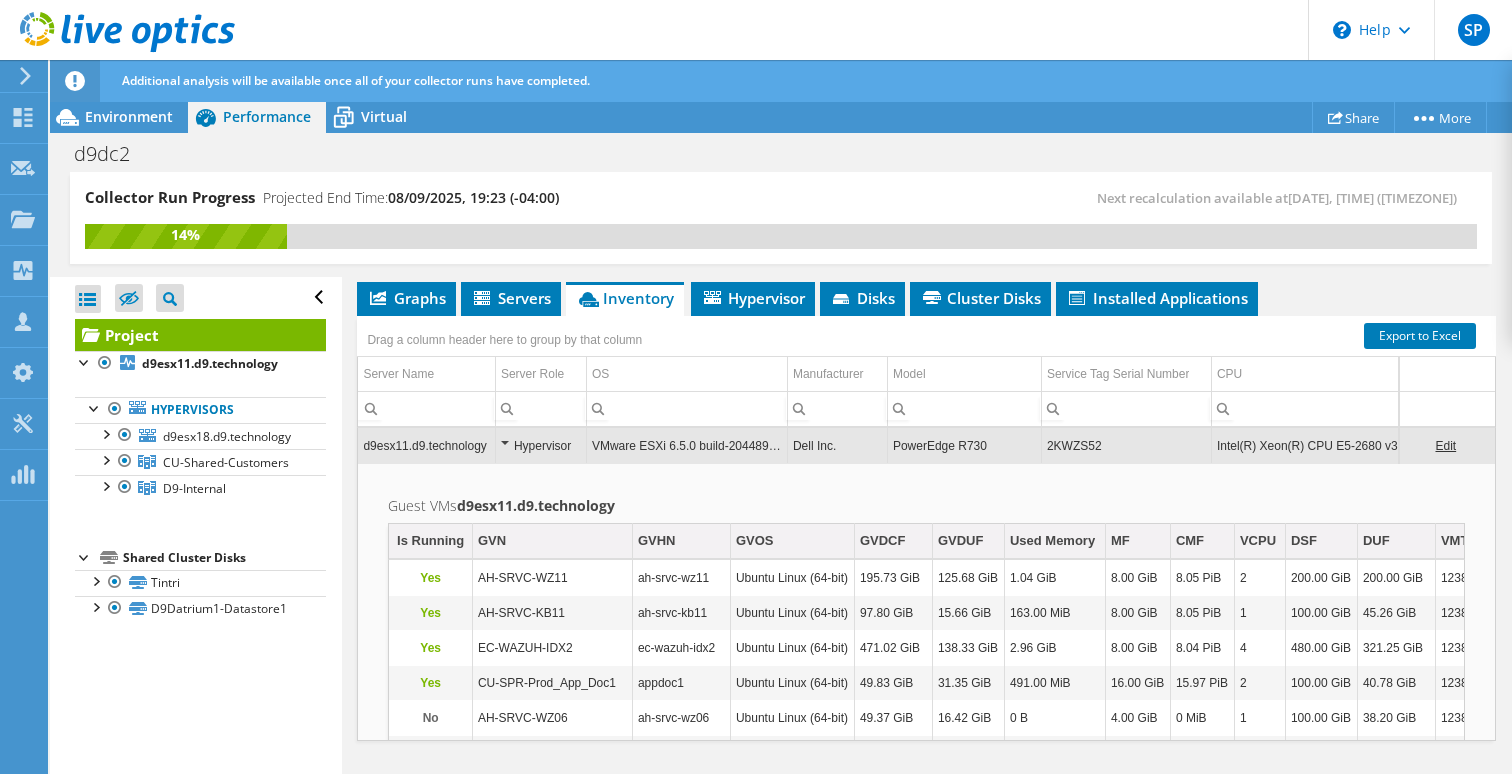 click on "d9esx11.d9.technology" at bounding box center [426, 445] 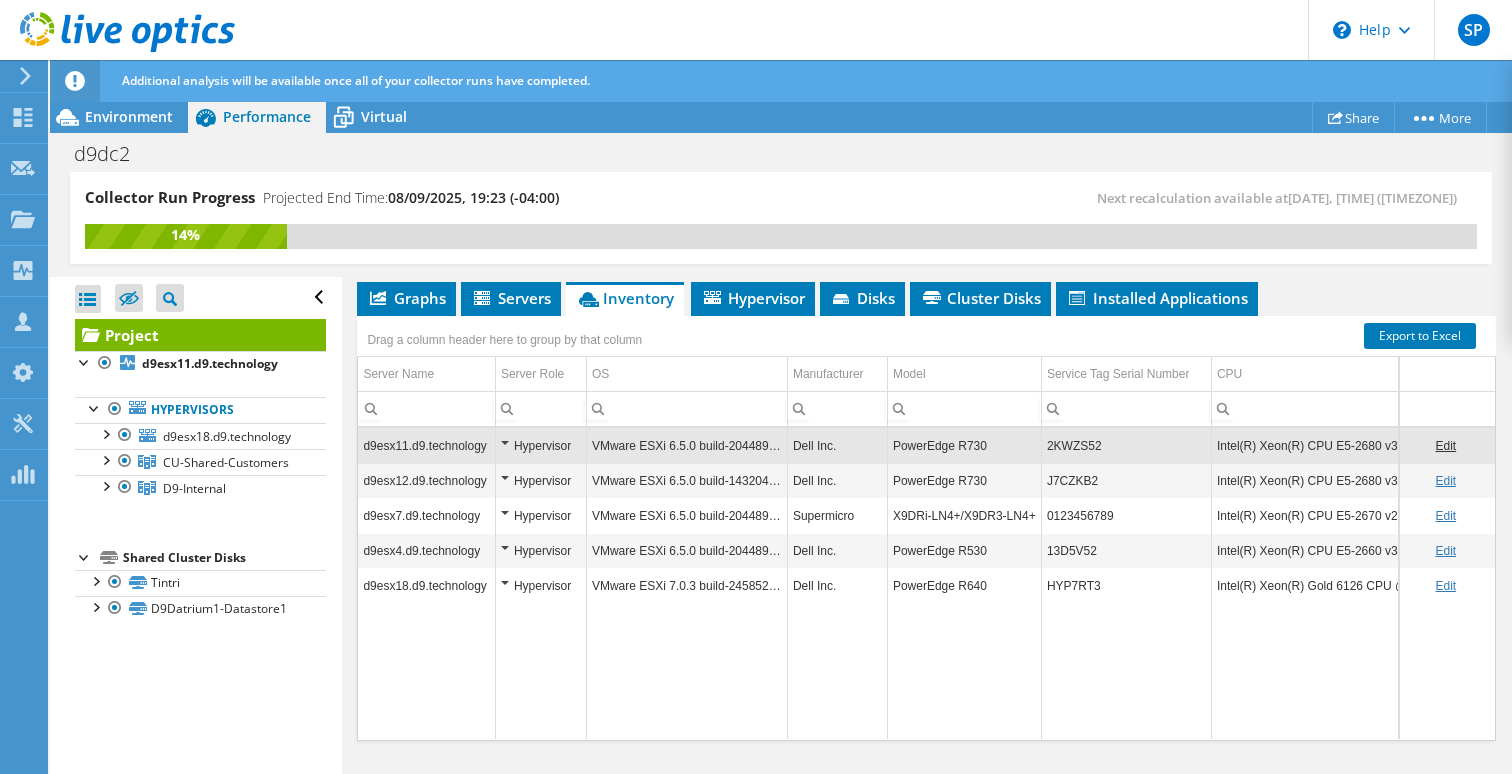 click on "d9esx11.d9.technology" at bounding box center [426, 445] 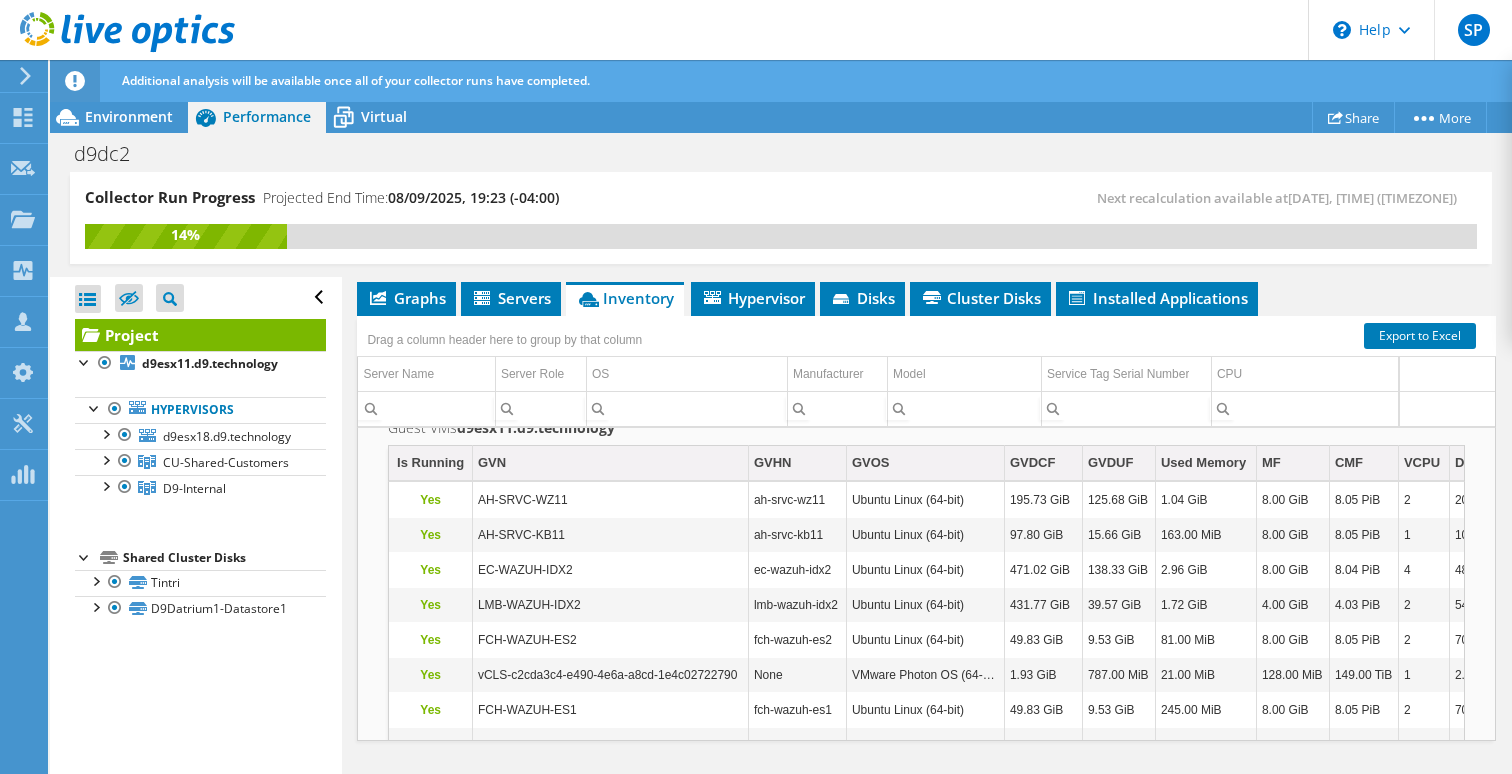 scroll, scrollTop: 0, scrollLeft: 0, axis: both 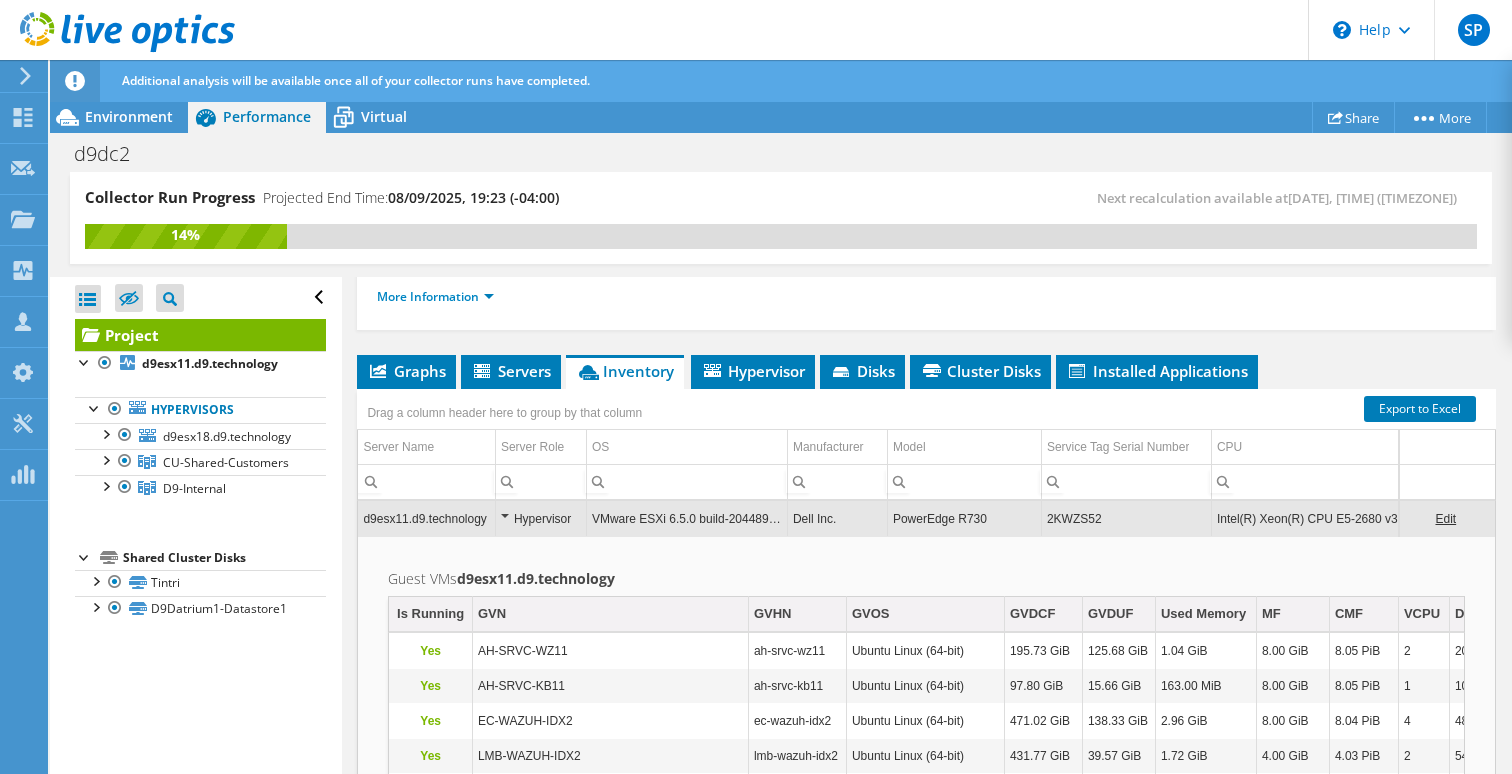 click on "d9esx11.d9.technology" at bounding box center [426, 518] 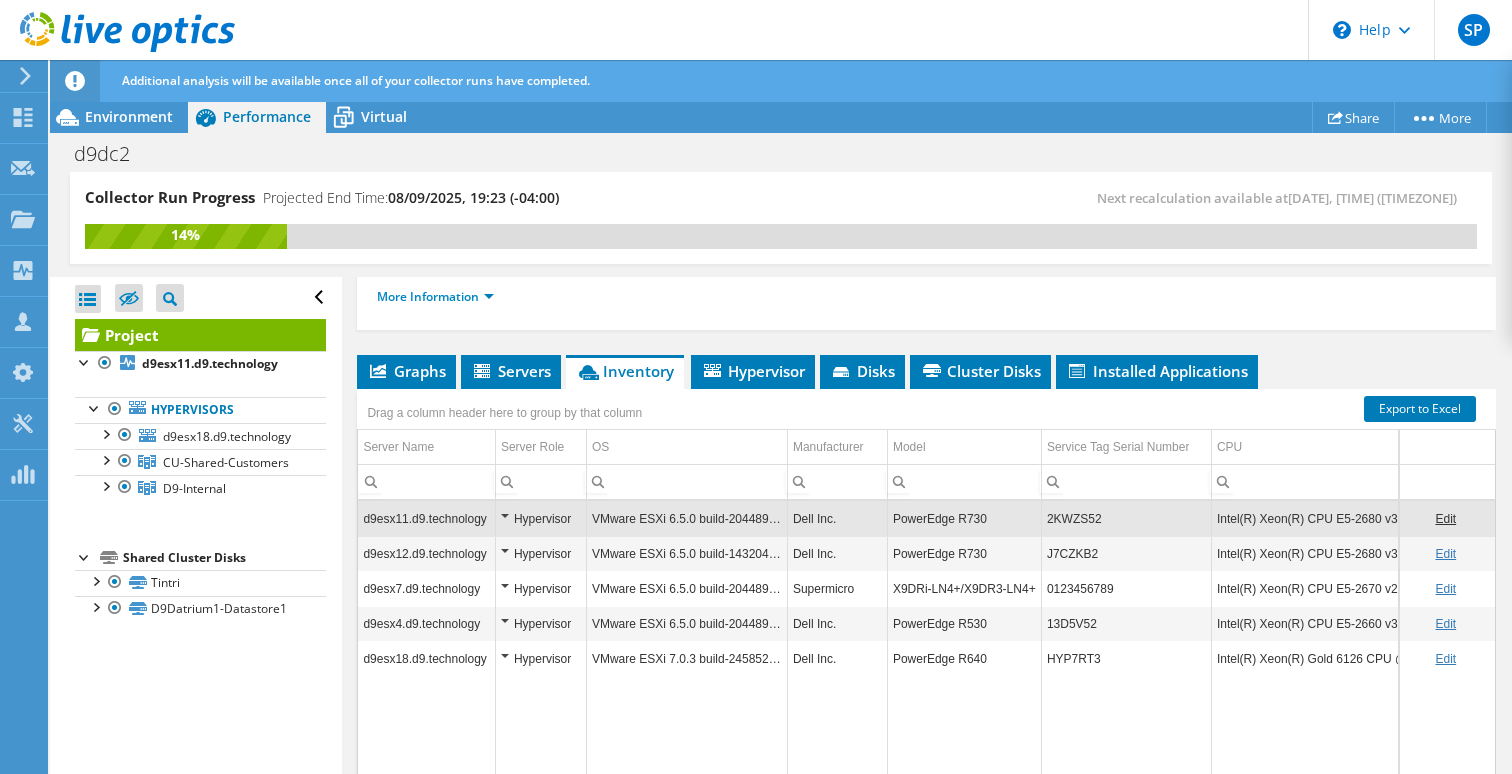 click on "d9esx12.d9.technology" at bounding box center [426, 553] 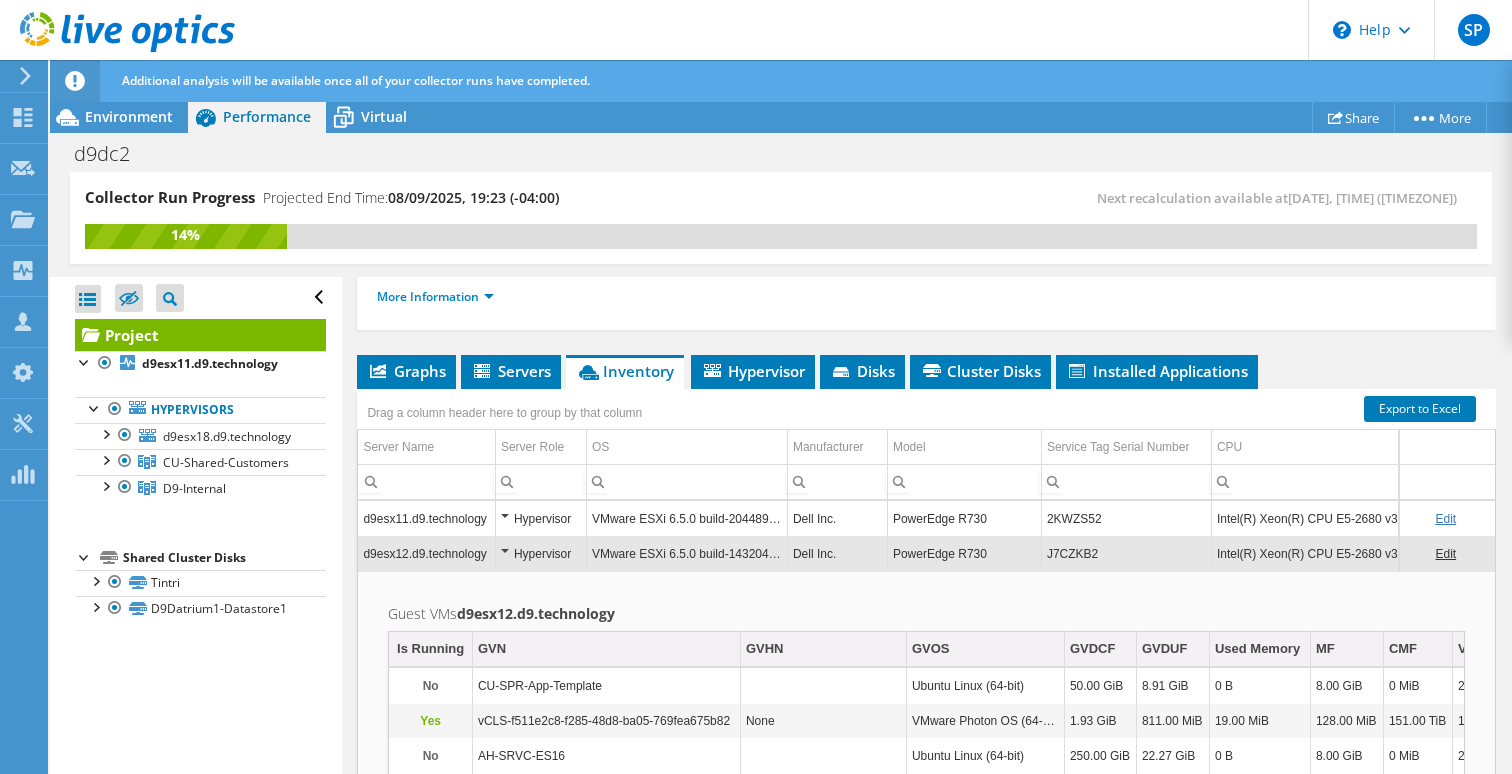 click on "d9esx12.d9.technology" at bounding box center [426, 553] 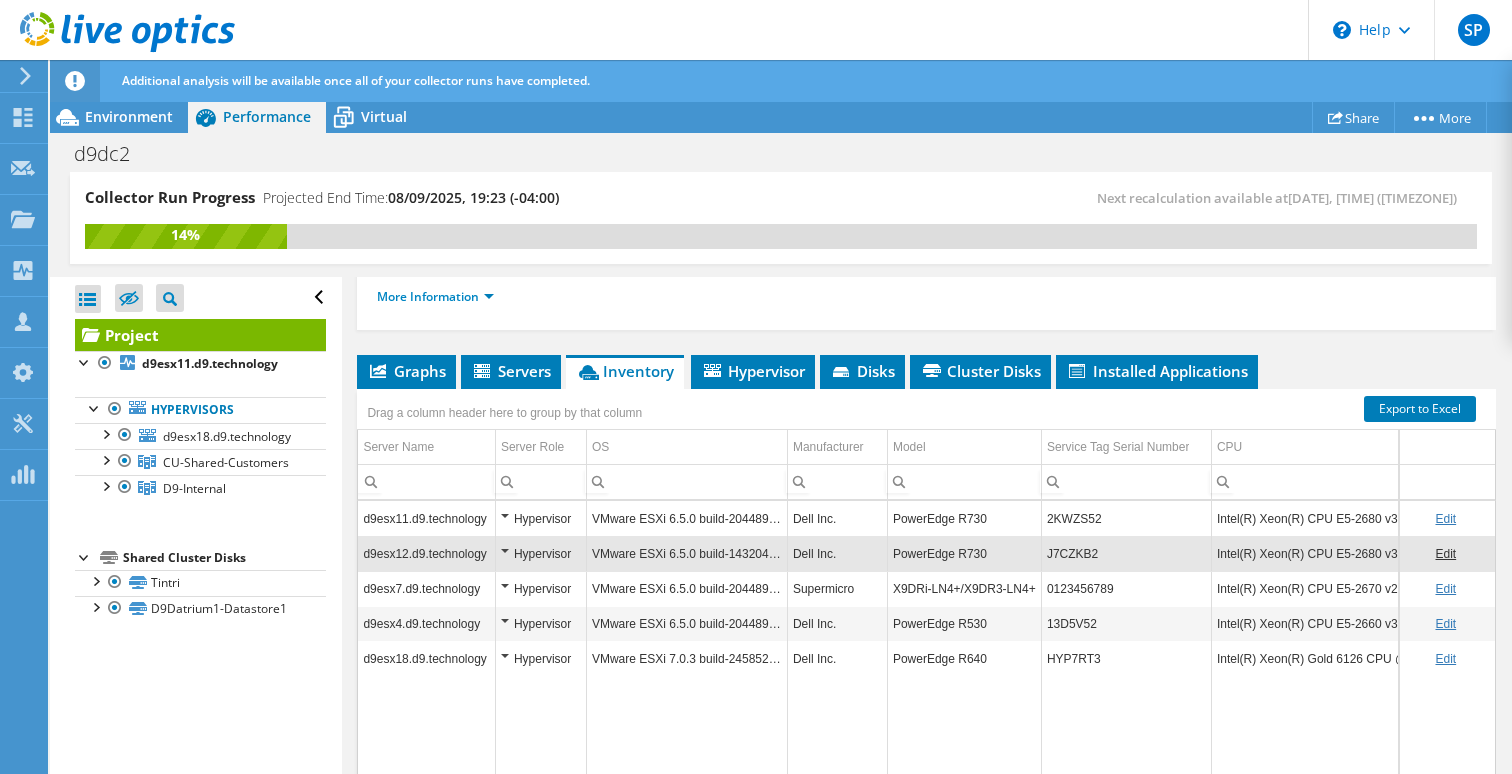 scroll, scrollTop: 0, scrollLeft: 29, axis: horizontal 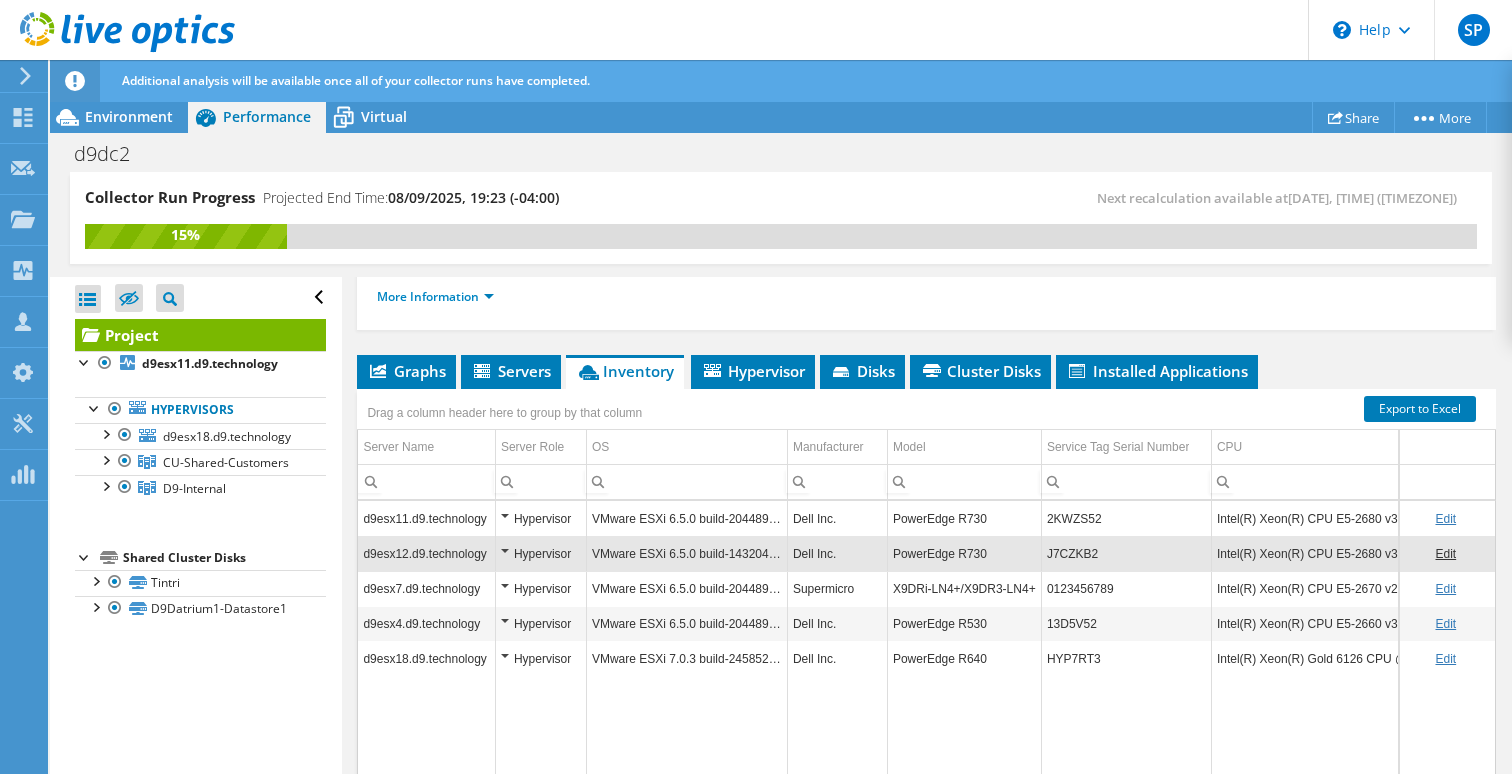 click on "d9esx12.d9.technology" at bounding box center (426, 553) 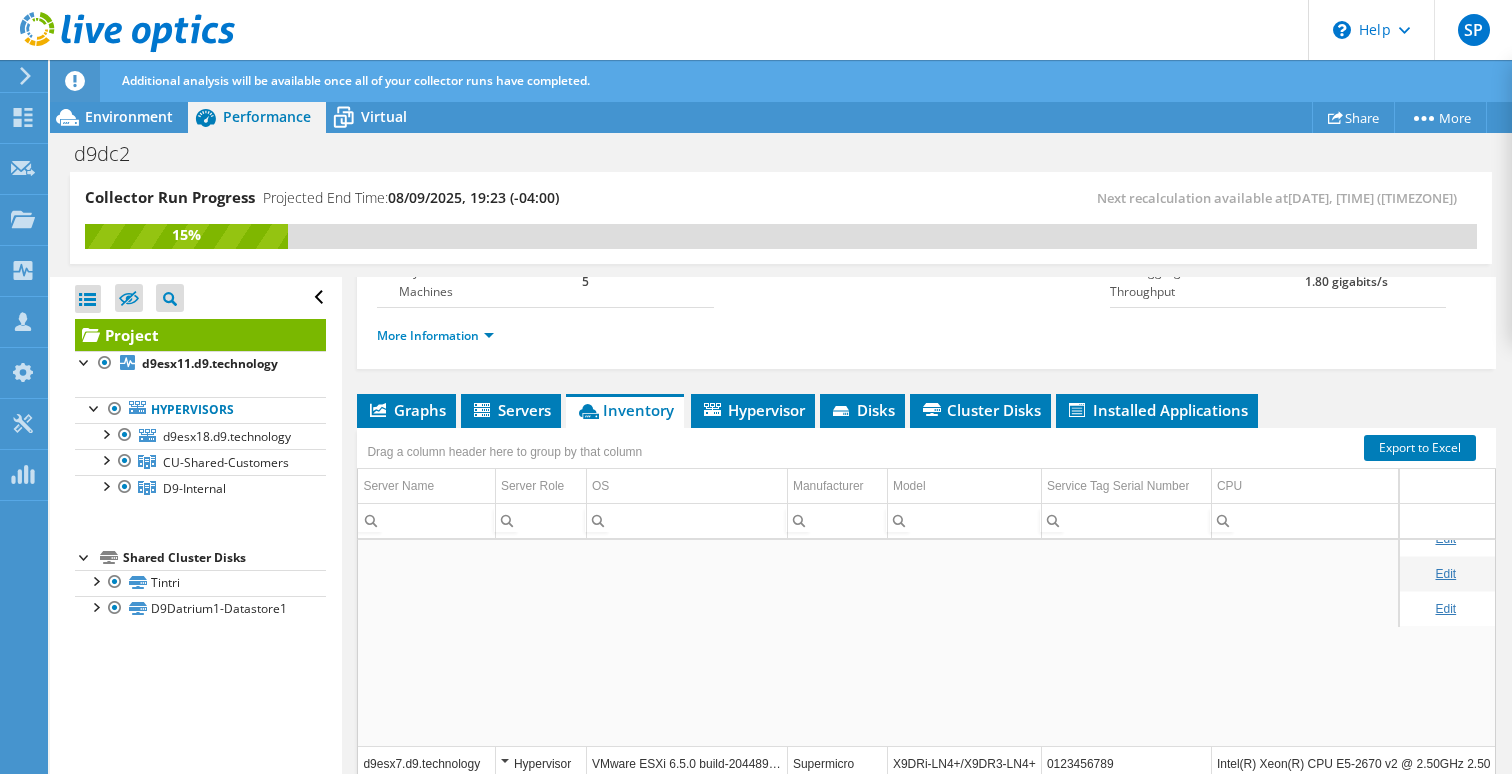 click on "d9esx7.d9.technology" at bounding box center [426, 763] 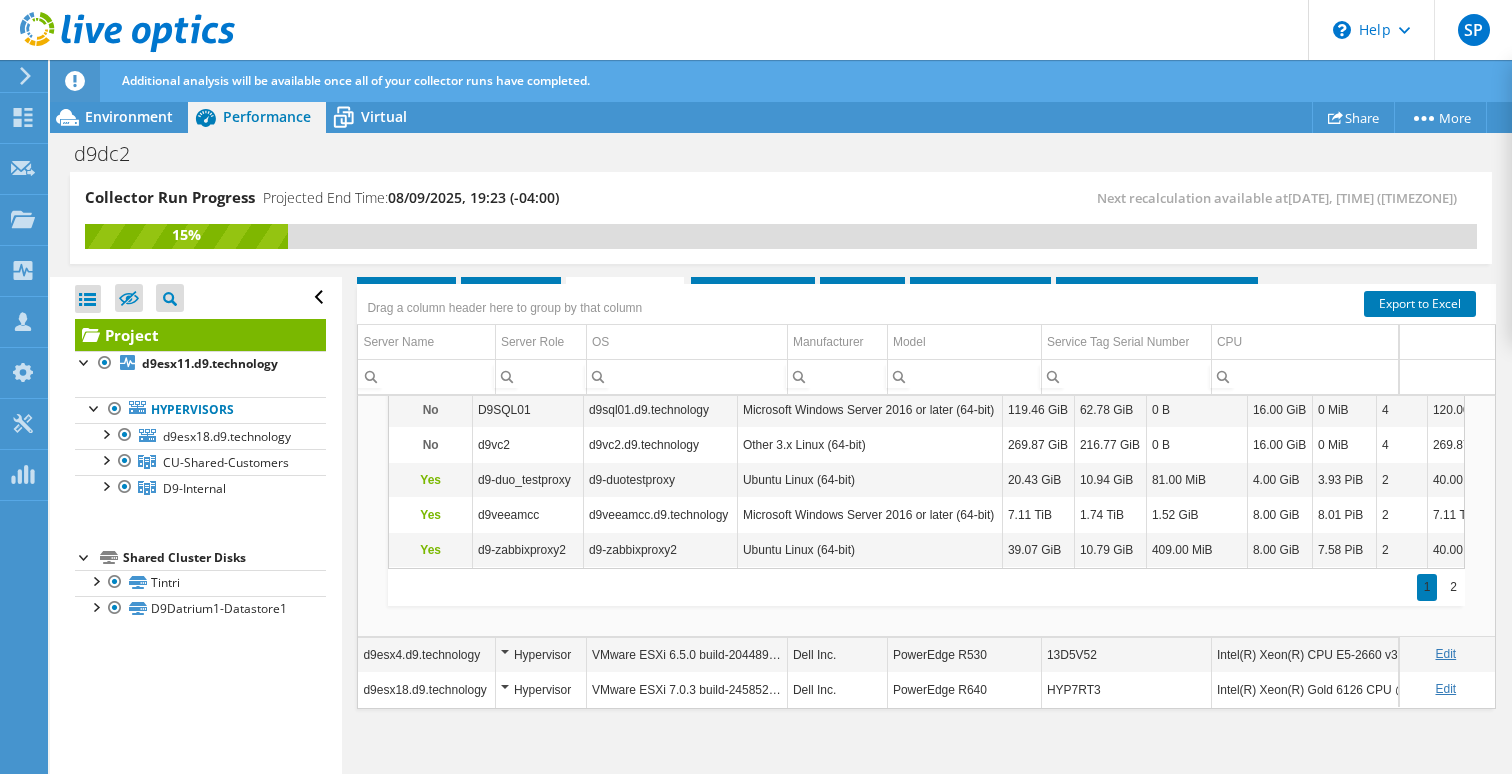 scroll, scrollTop: 431, scrollLeft: 0, axis: vertical 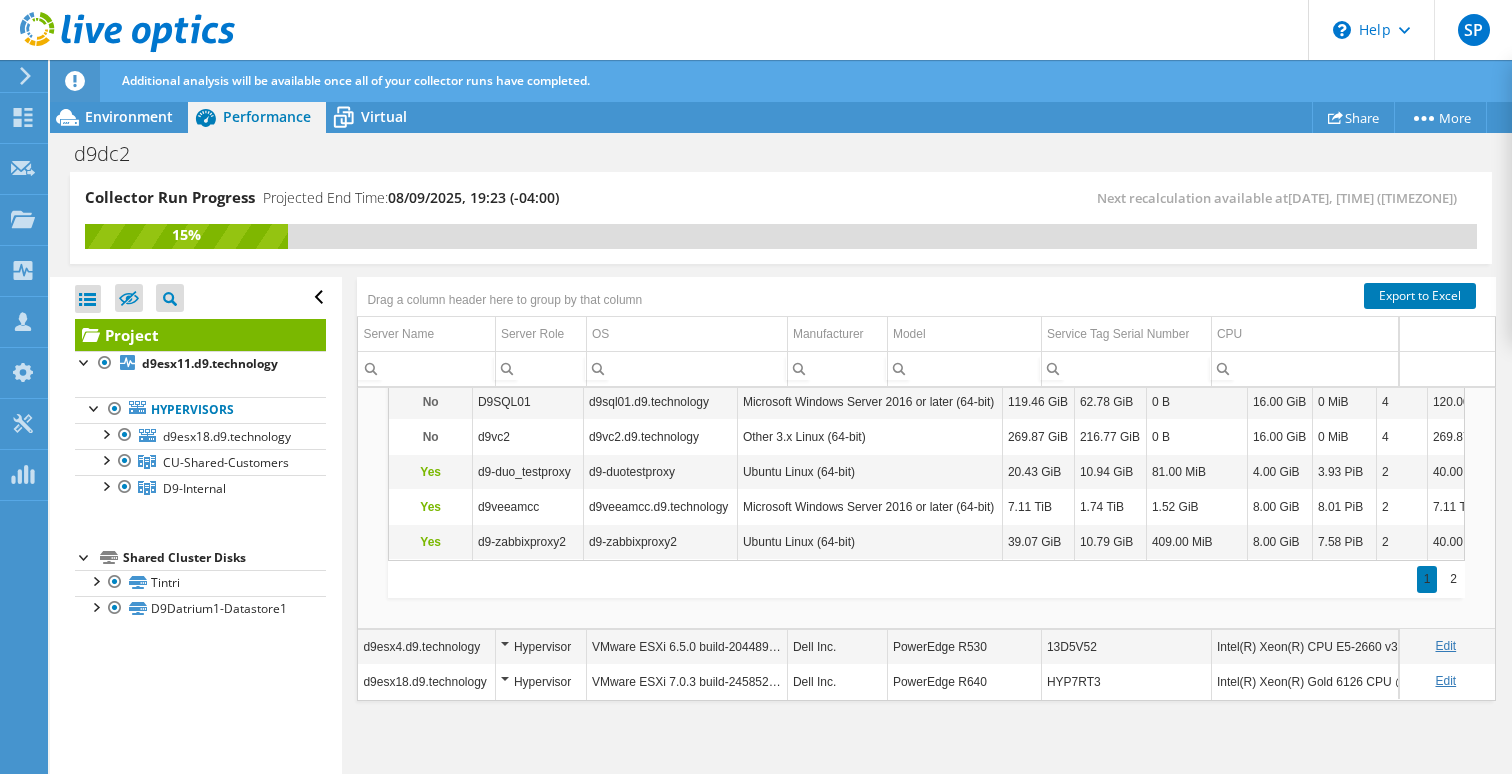 click on "d9esx4.d9.technology" at bounding box center (426, 646) 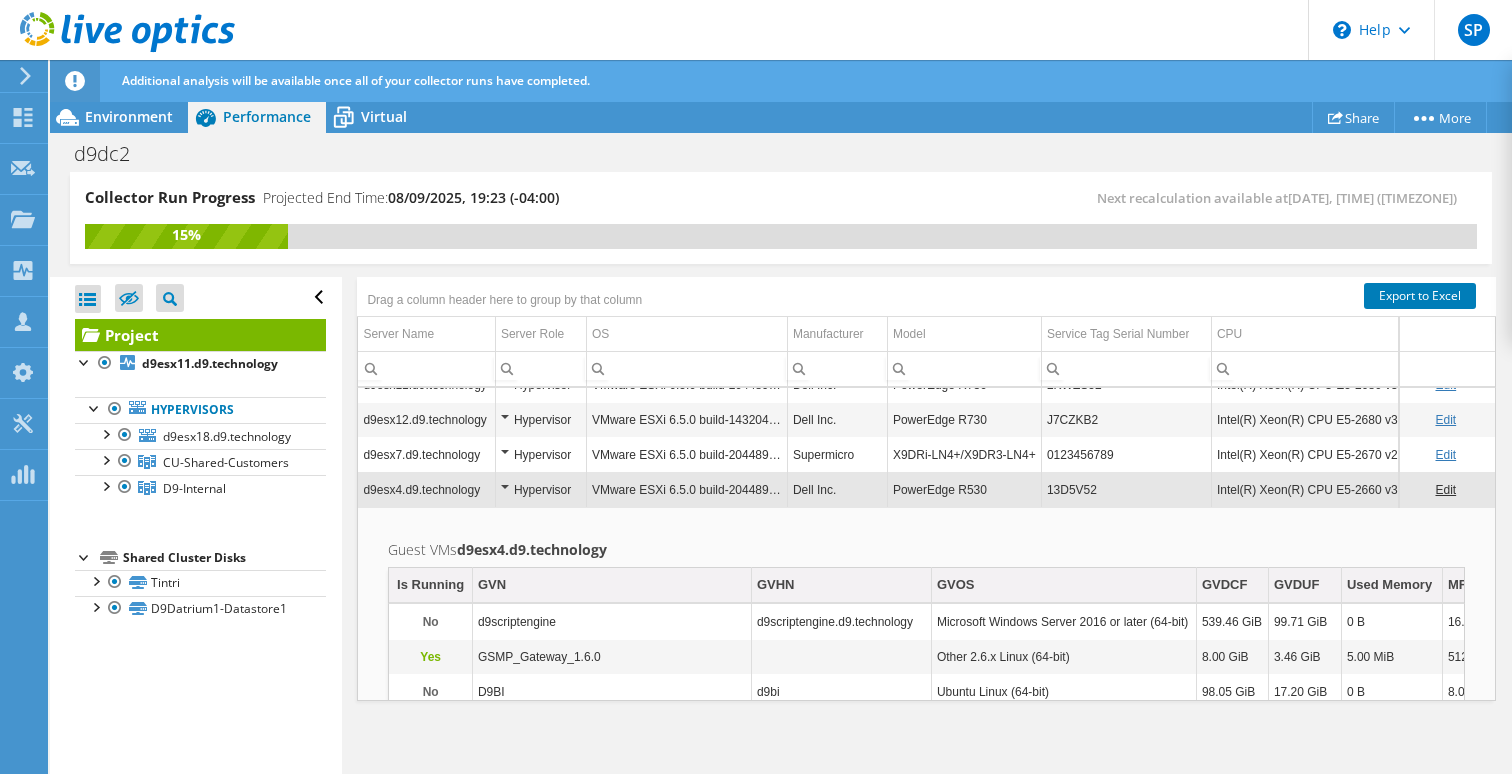 scroll, scrollTop: 0, scrollLeft: 0, axis: both 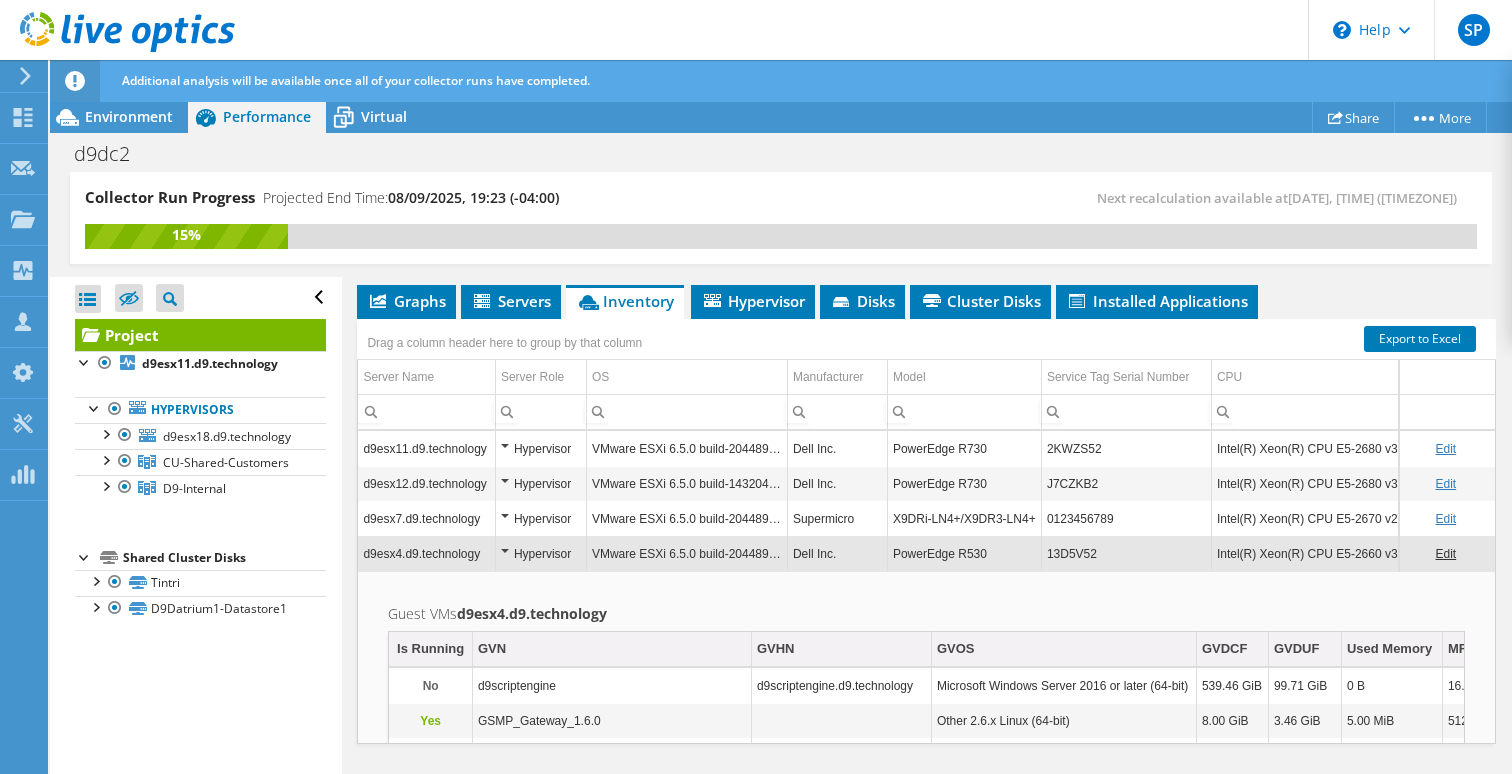 click on "d9esx4.d9.technology" at bounding box center (426, 553) 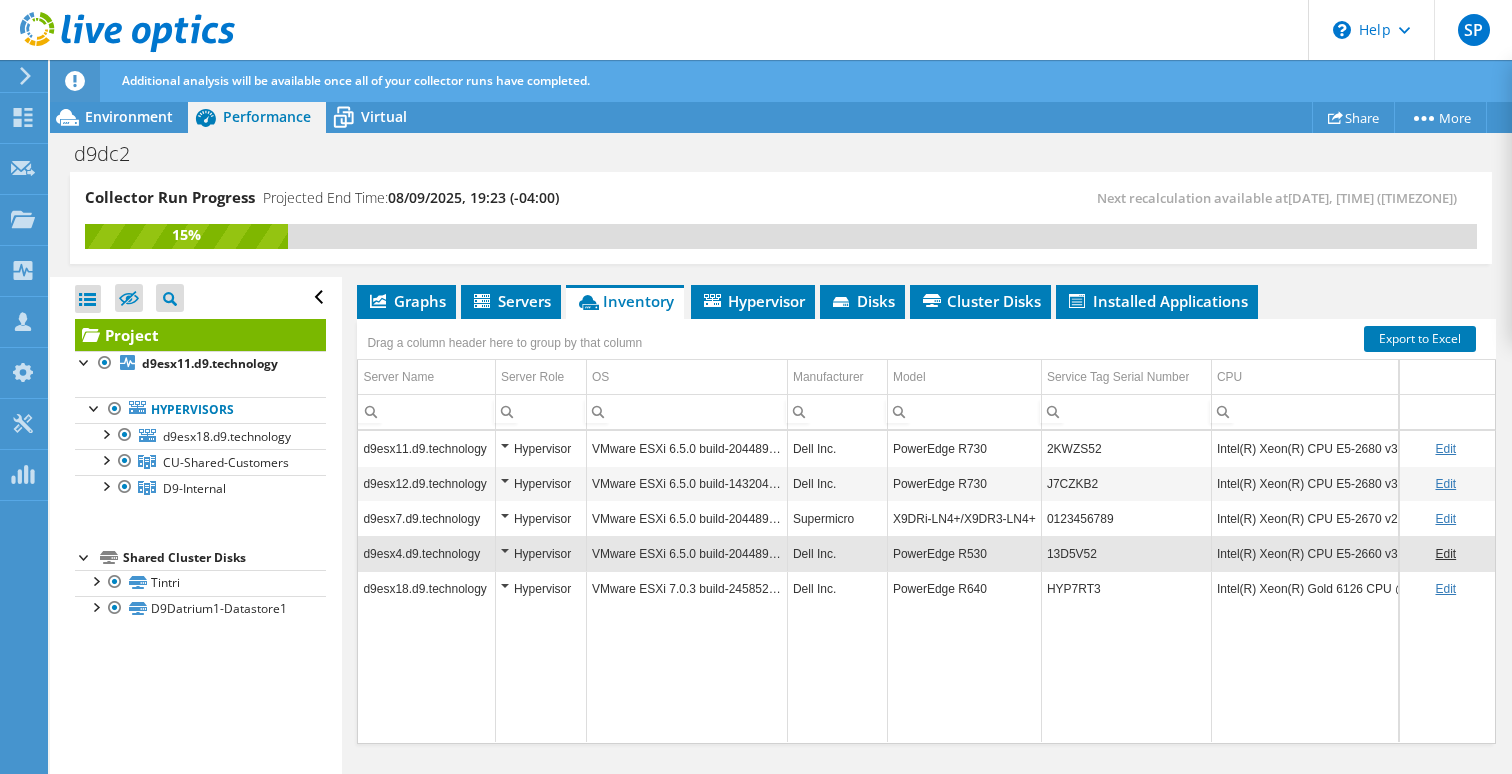 click on "d9esx18.d9.technology" at bounding box center [426, 588] 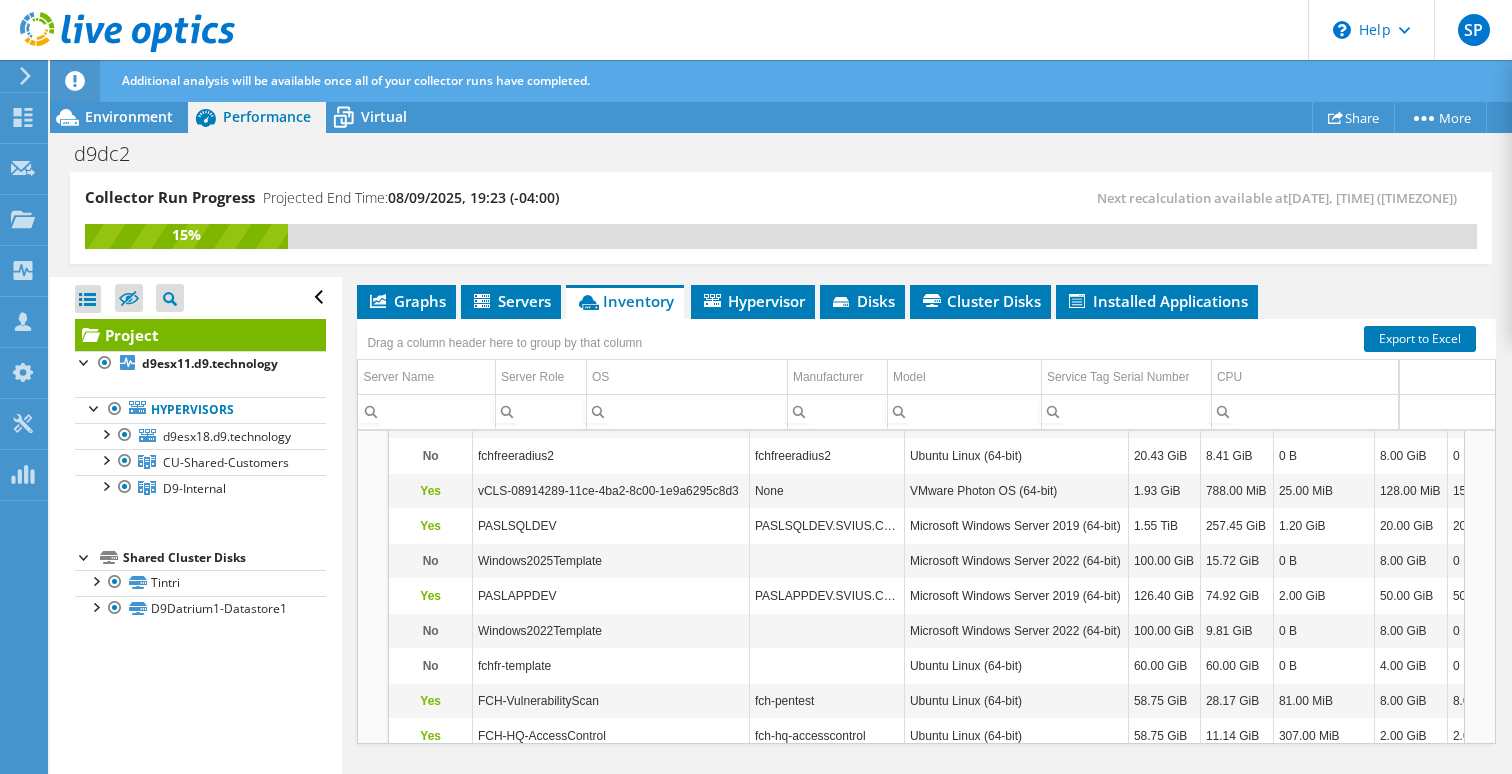 scroll, scrollTop: 451, scrollLeft: 0, axis: vertical 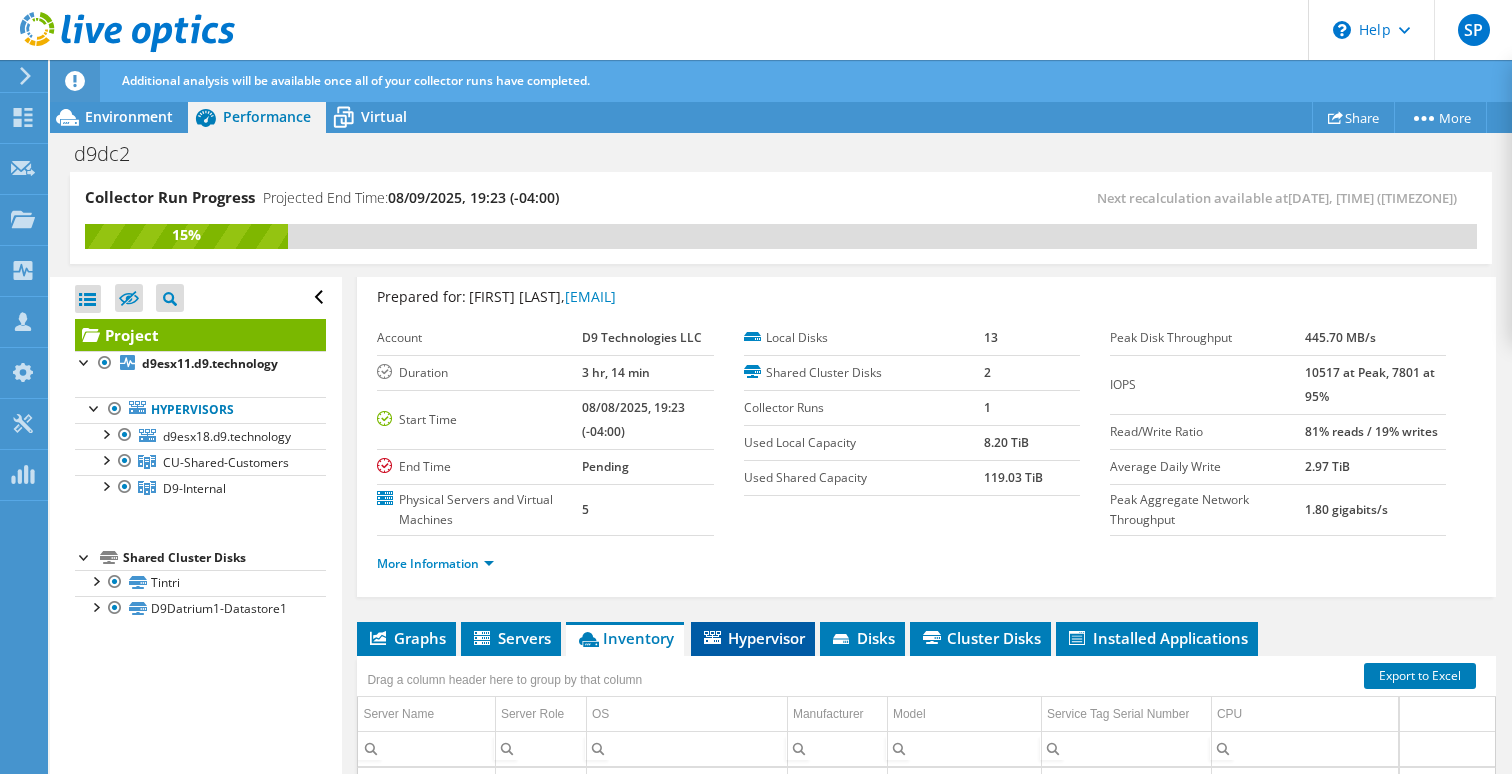 click on "Hypervisor" at bounding box center (753, 638) 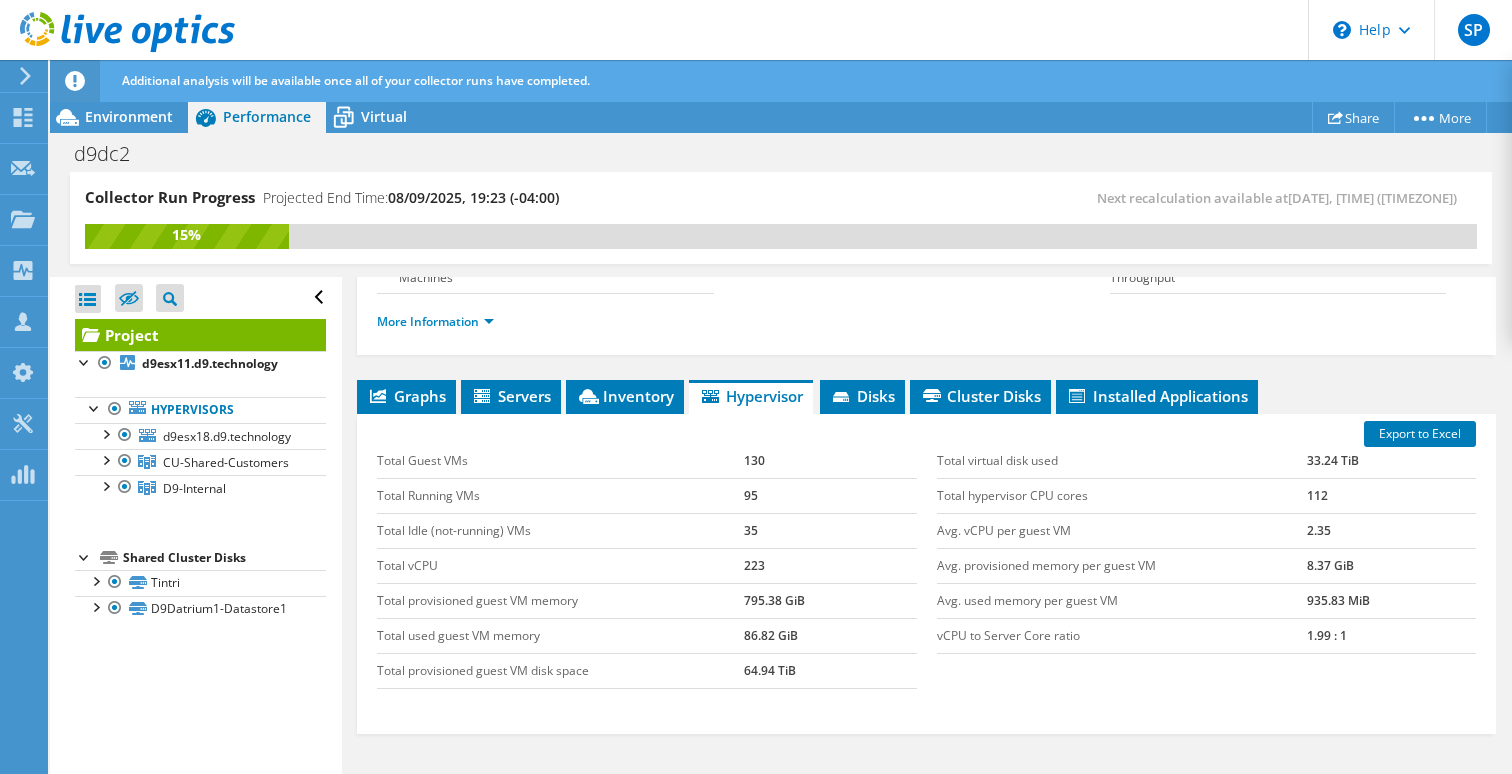 scroll, scrollTop: 311, scrollLeft: 0, axis: vertical 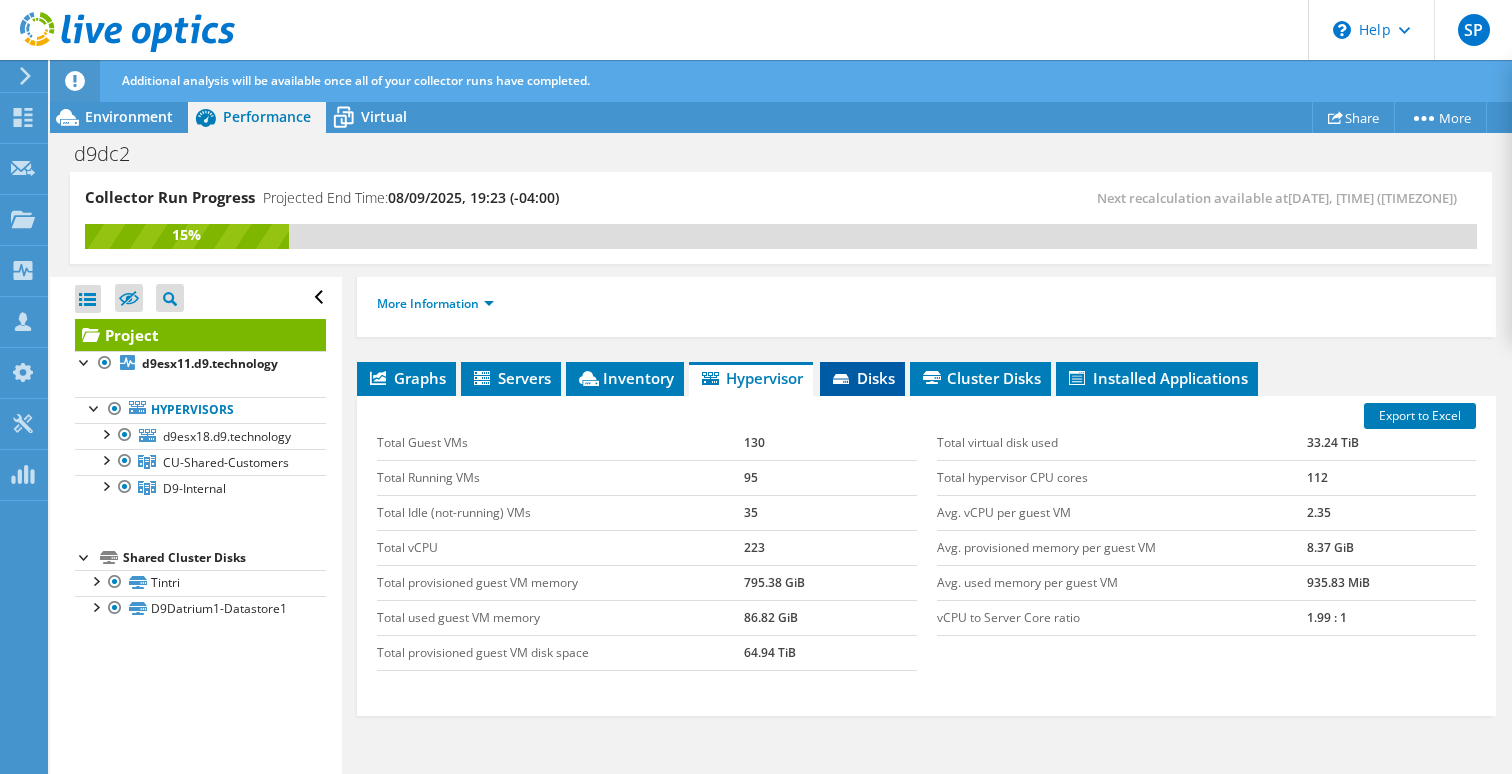 click on "Disks" at bounding box center (862, 379) 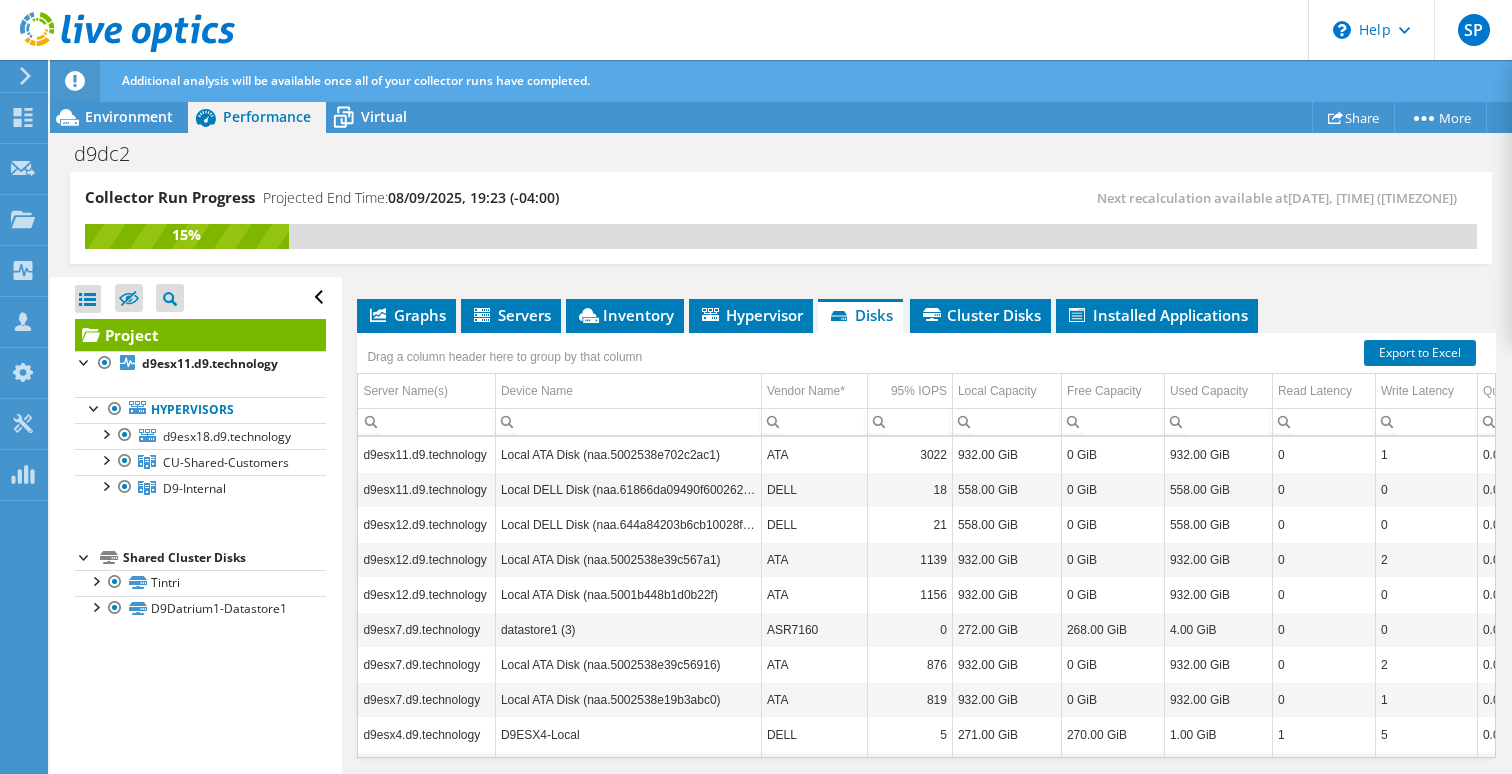 scroll, scrollTop: 396, scrollLeft: 0, axis: vertical 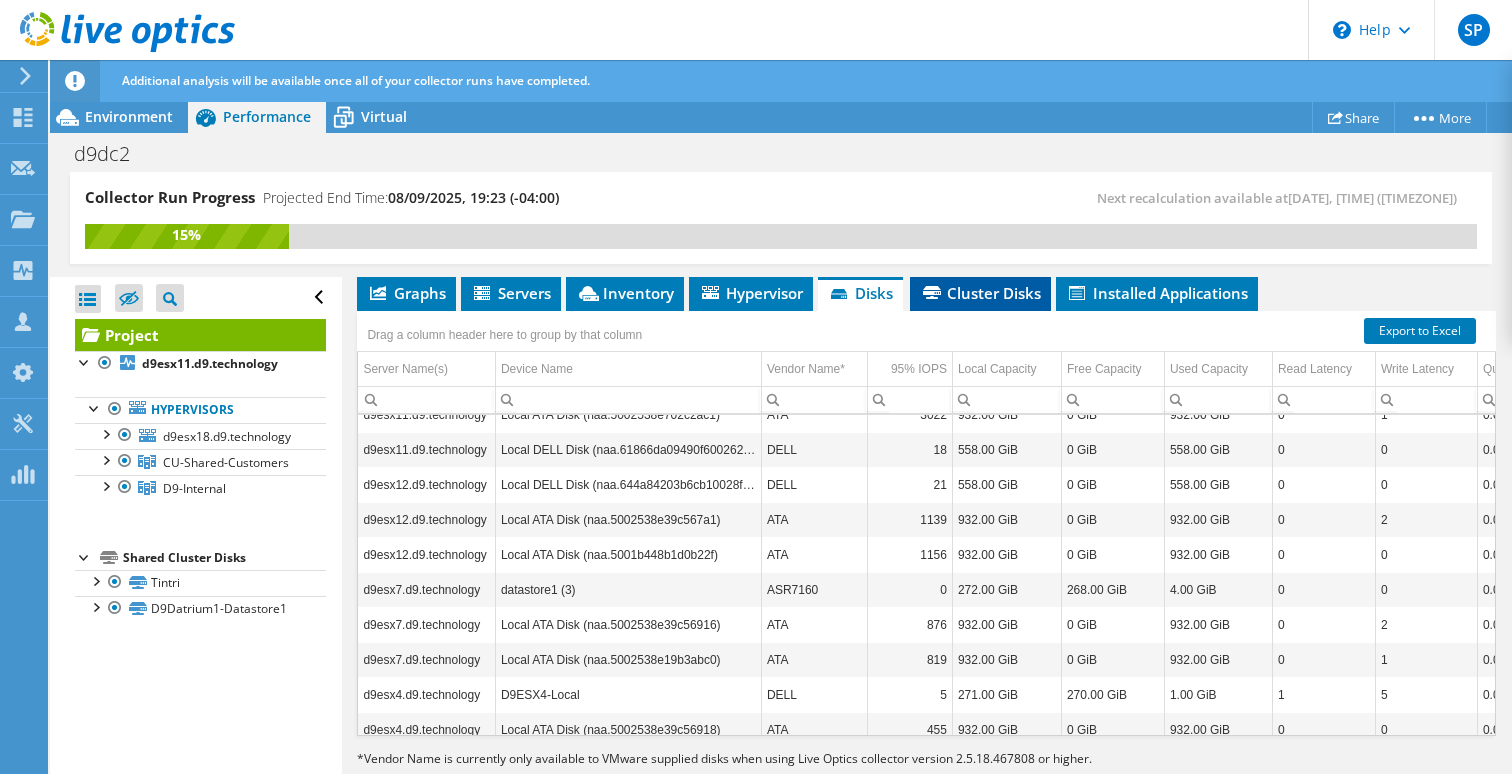 click on "Cluster Disks" at bounding box center (980, 293) 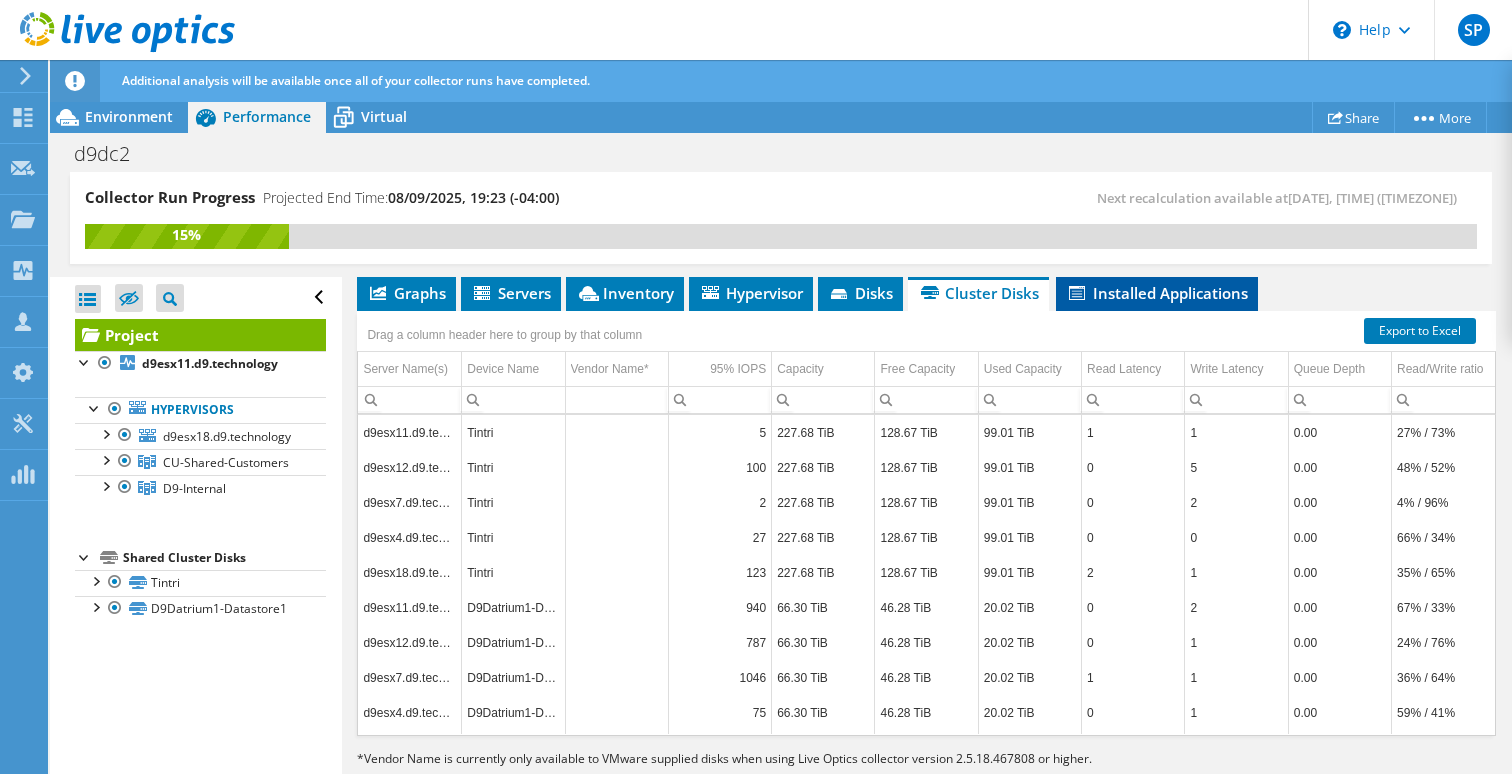 click on "Installed Applications" at bounding box center (1157, 293) 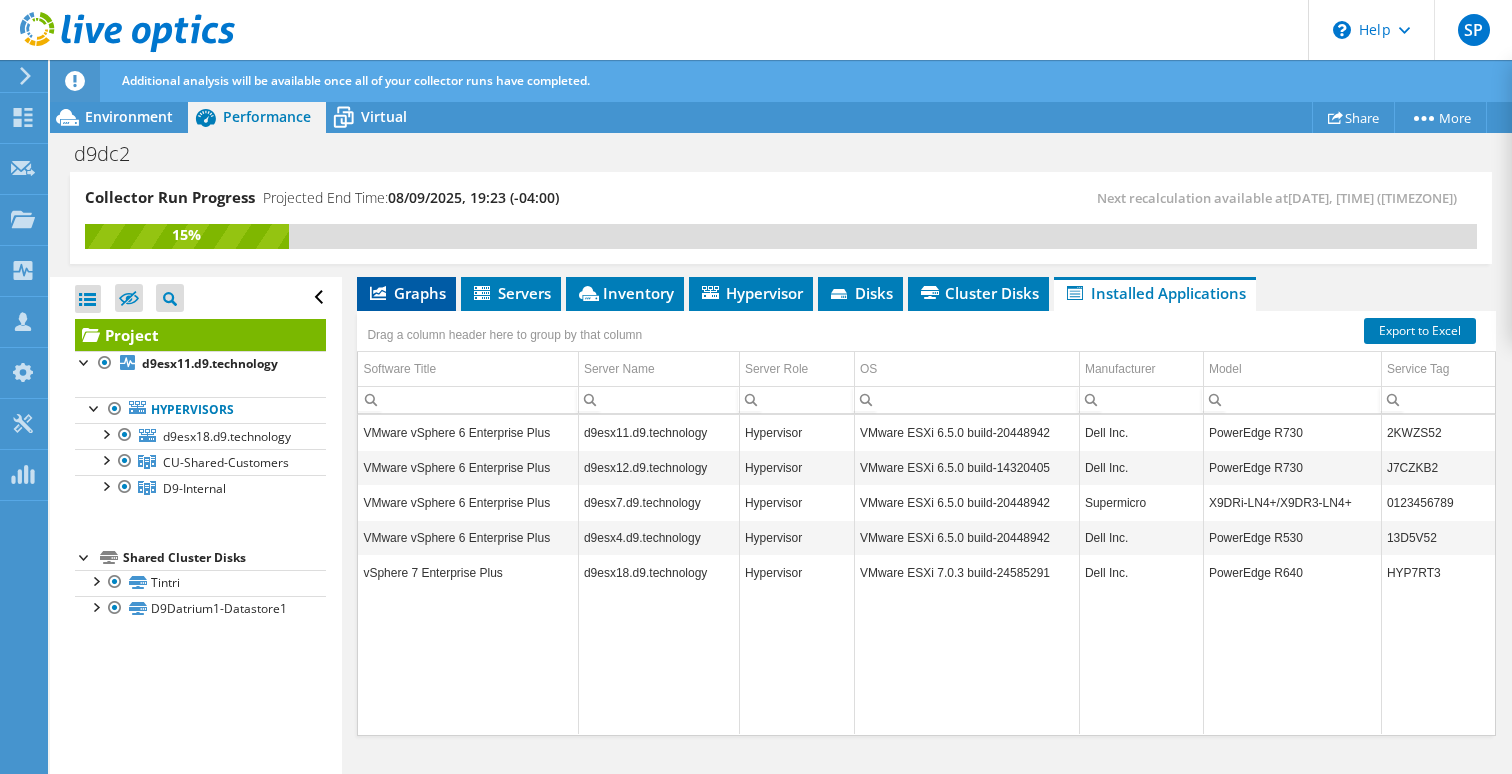click on "Graphs" at bounding box center [406, 293] 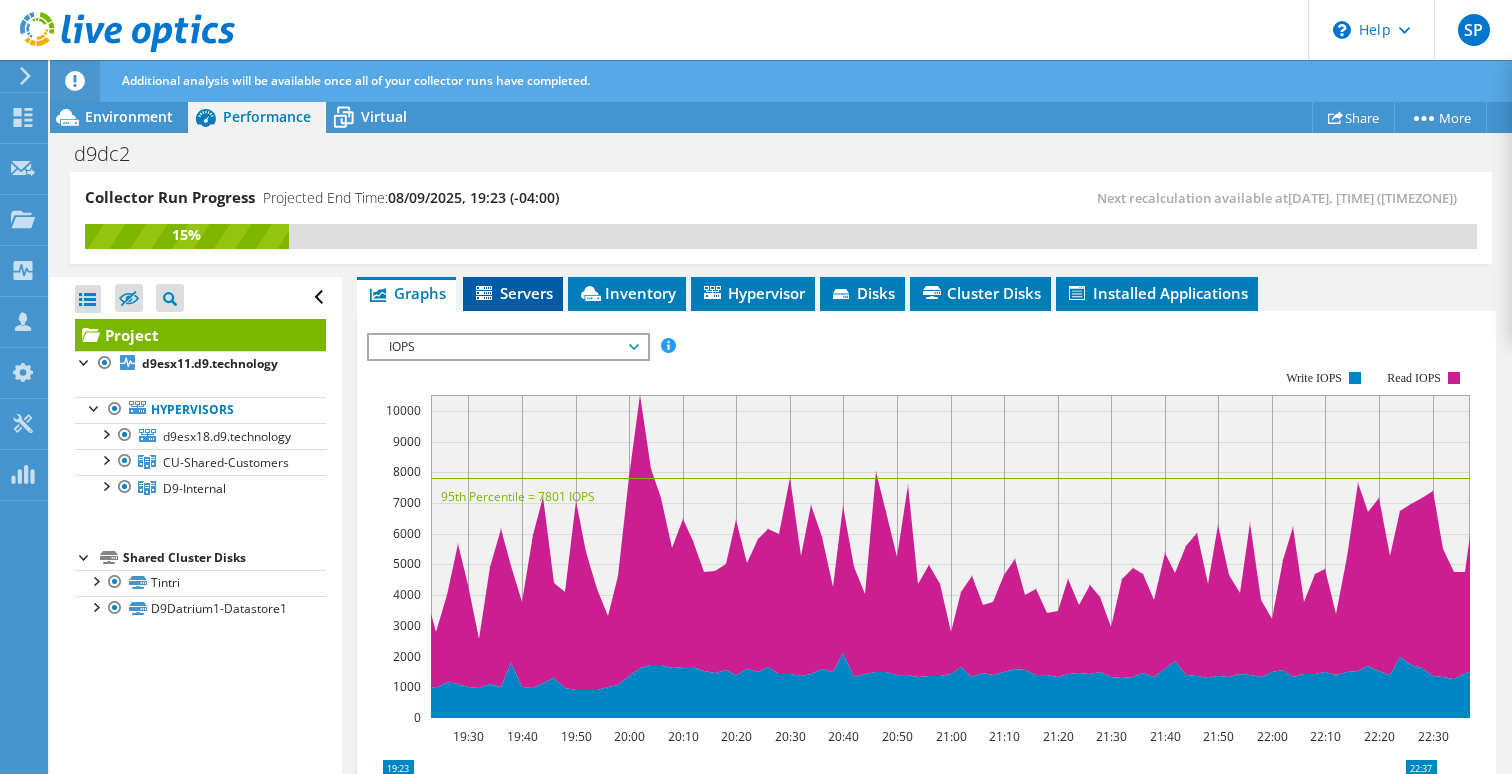 click on "Servers" at bounding box center [513, 293] 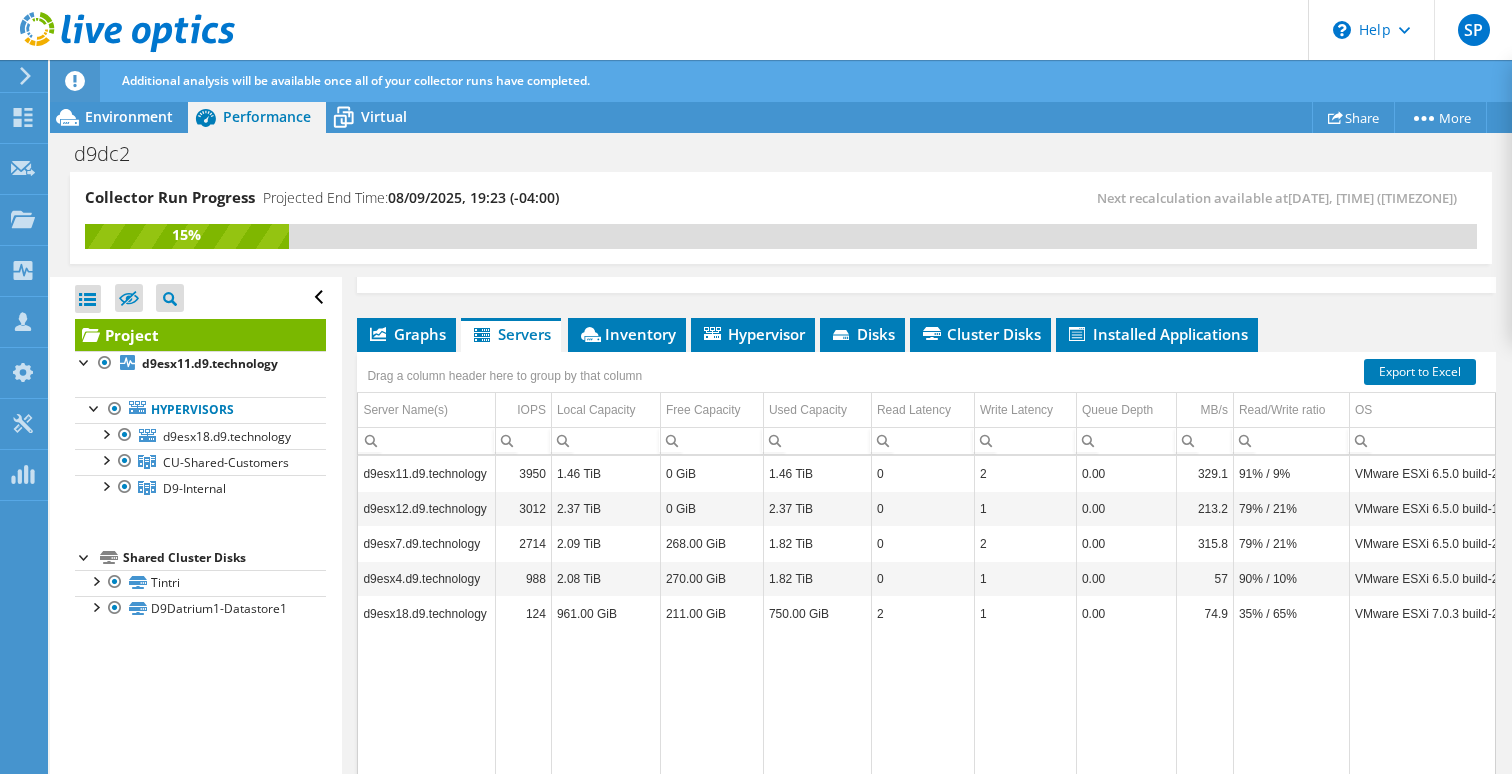 scroll, scrollTop: 340, scrollLeft: 0, axis: vertical 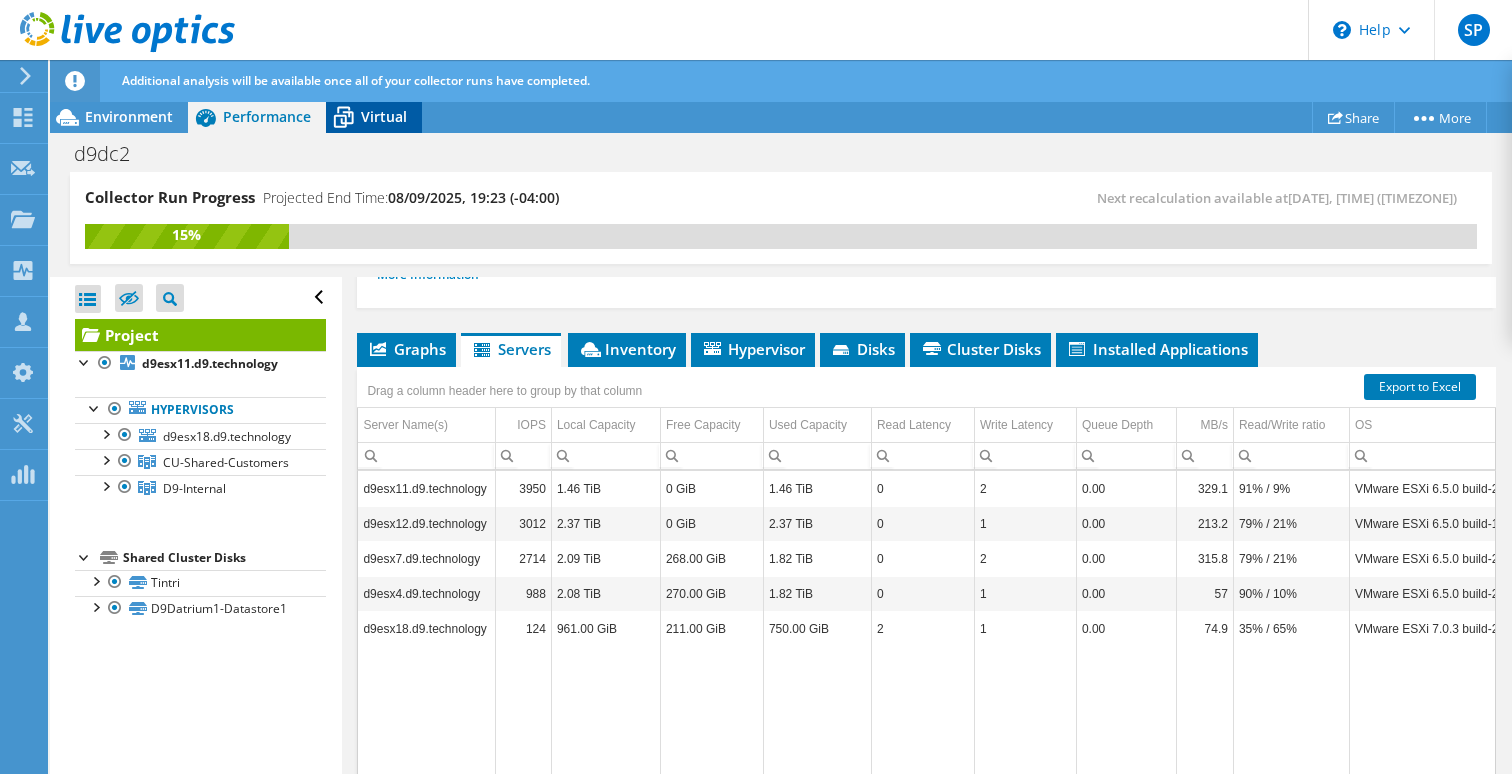 click on "Virtual" at bounding box center (384, 116) 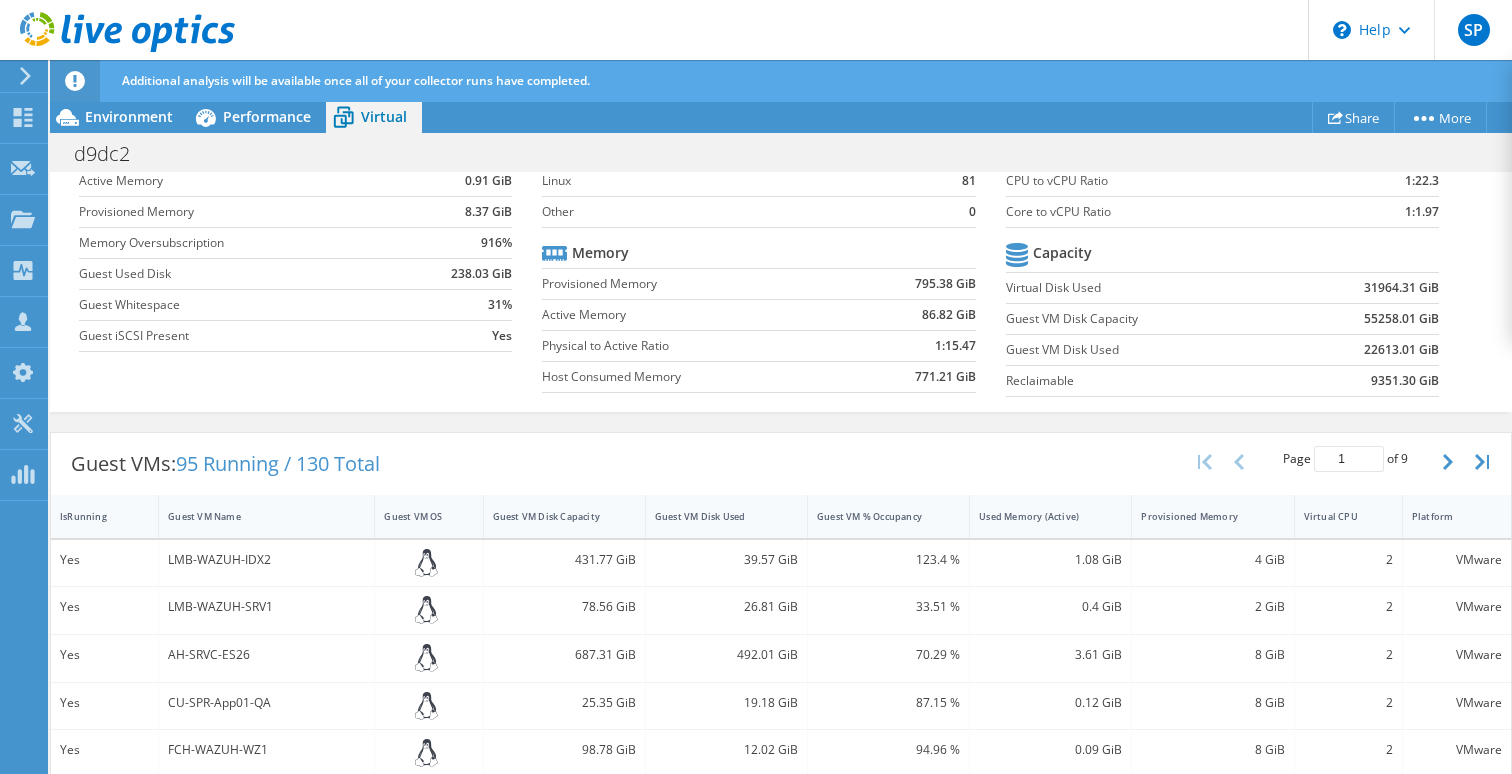 scroll, scrollTop: 310, scrollLeft: 0, axis: vertical 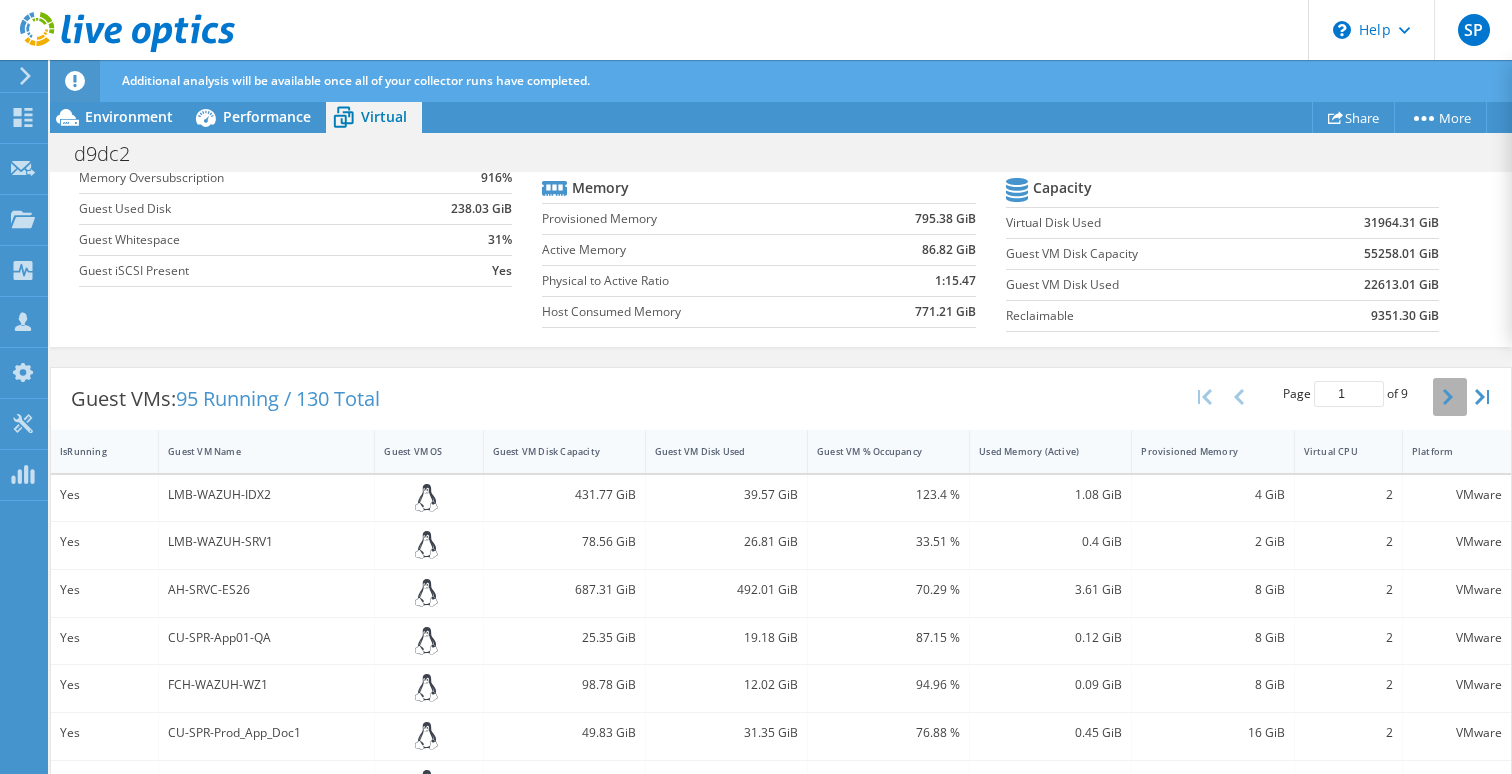 click 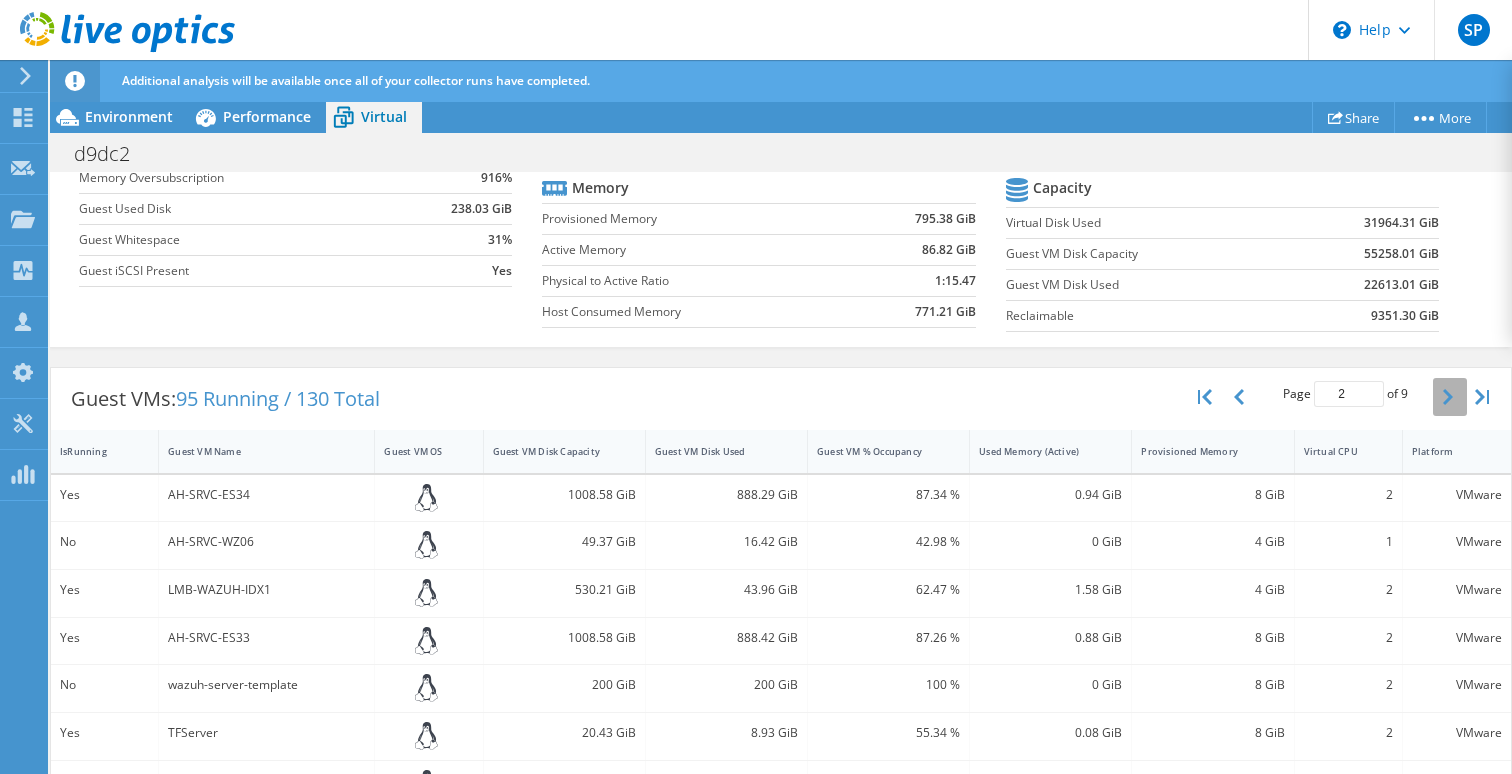 click 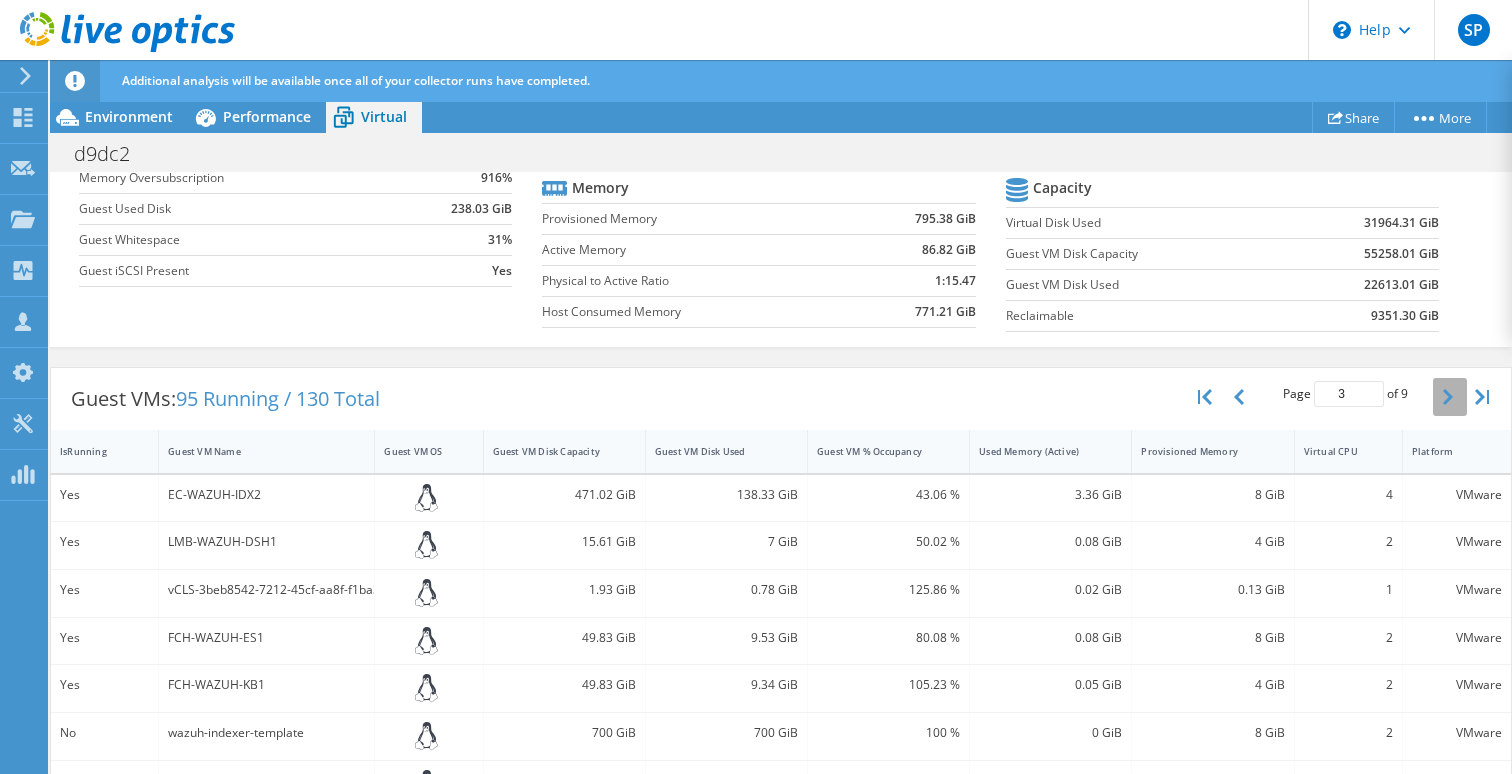 click 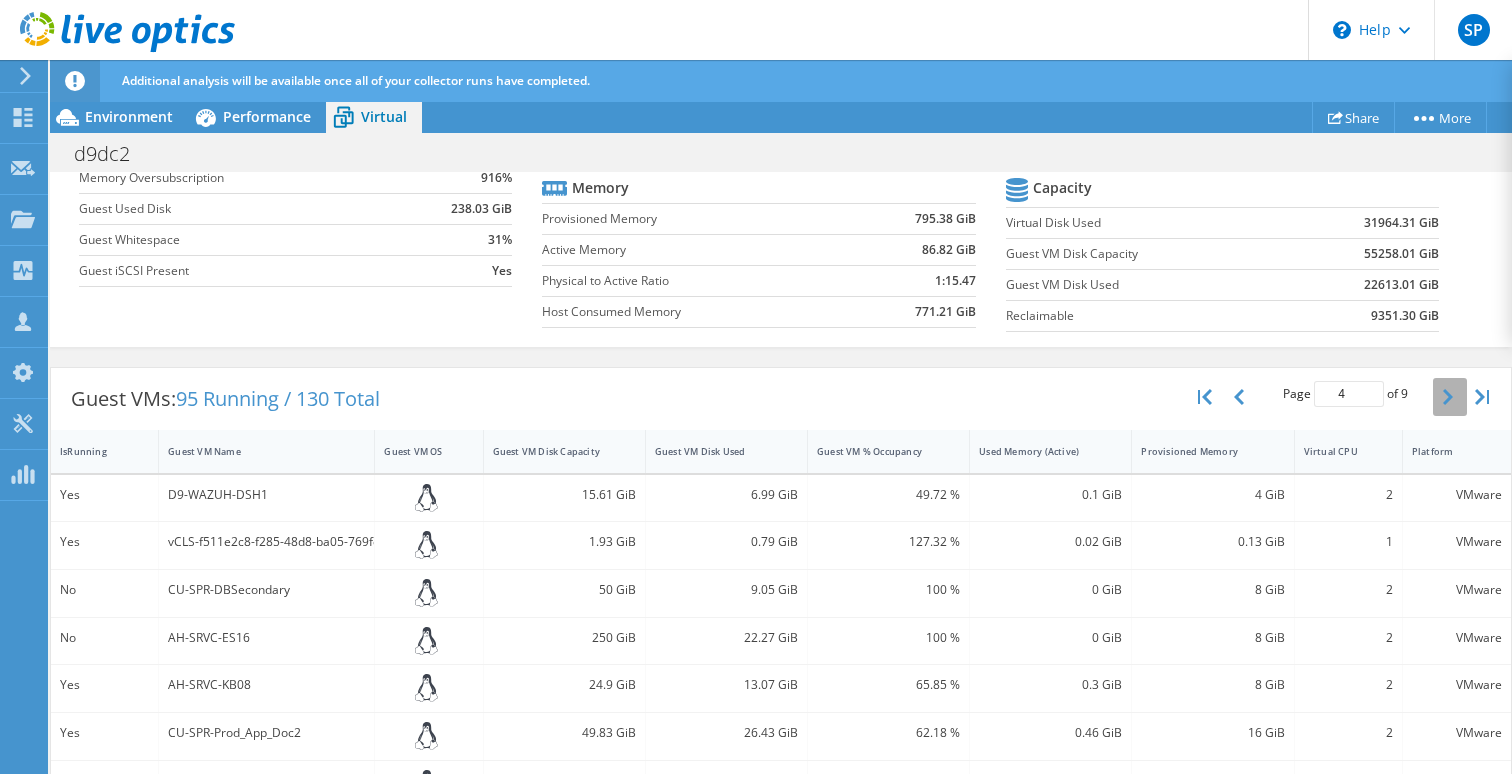 click 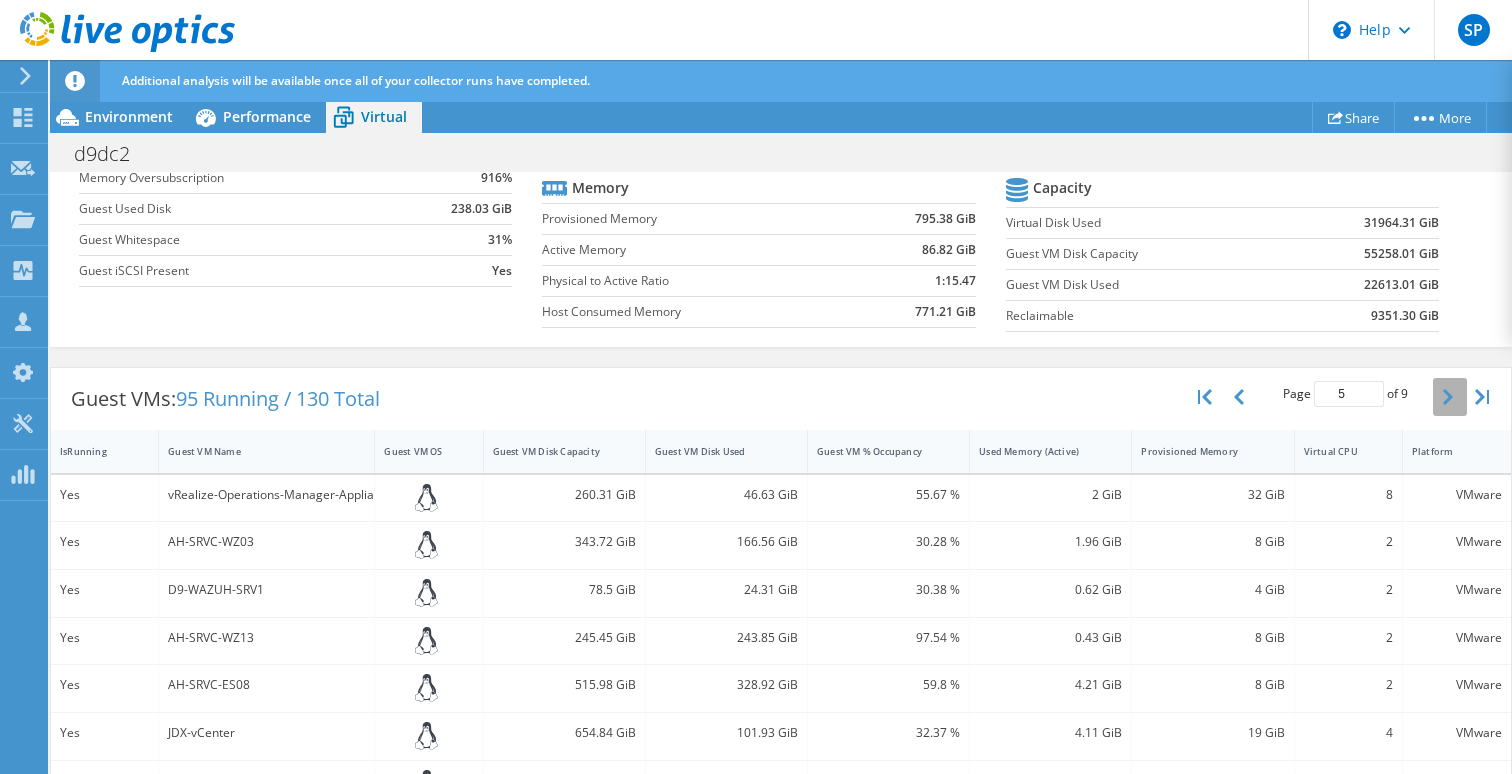click 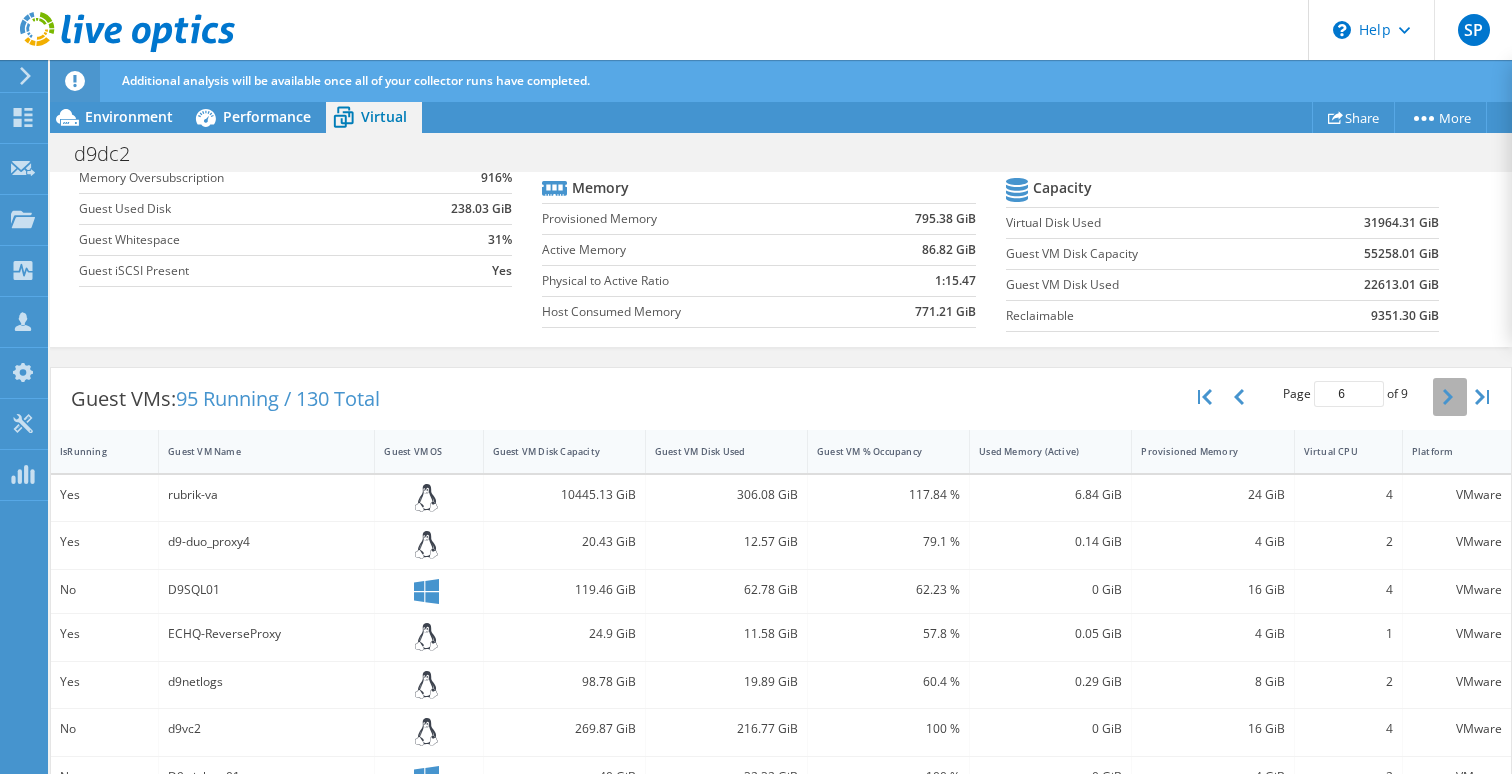 click 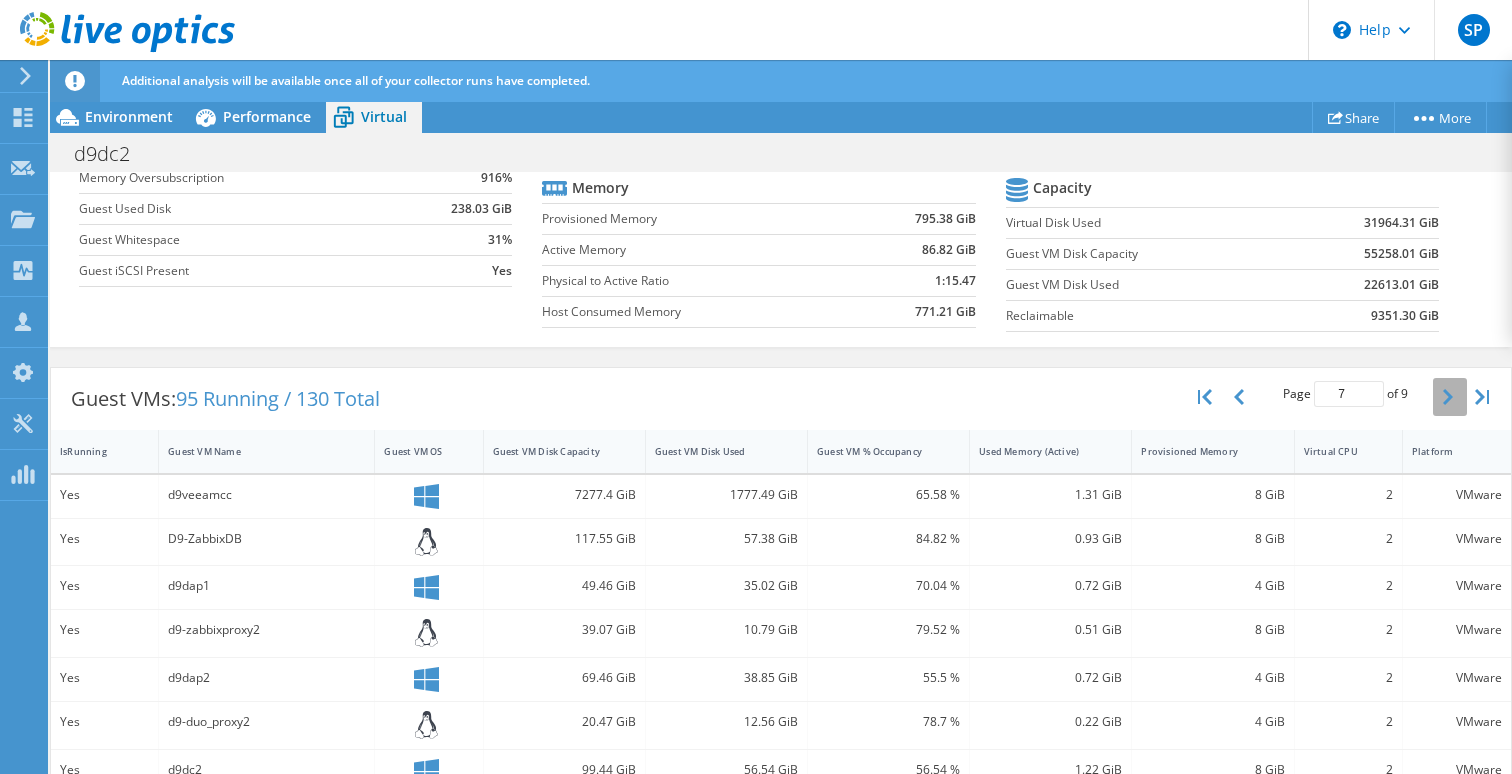 click 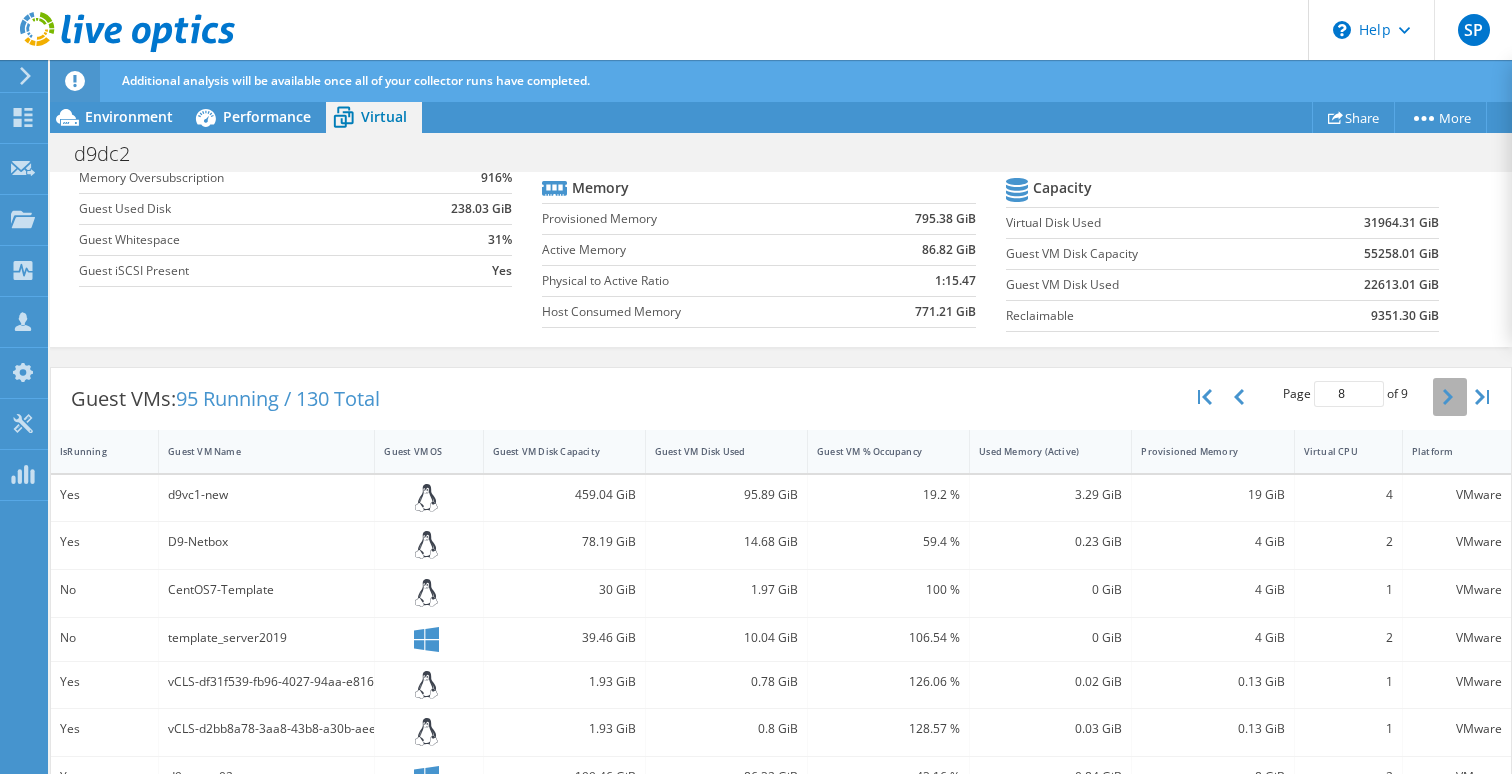click 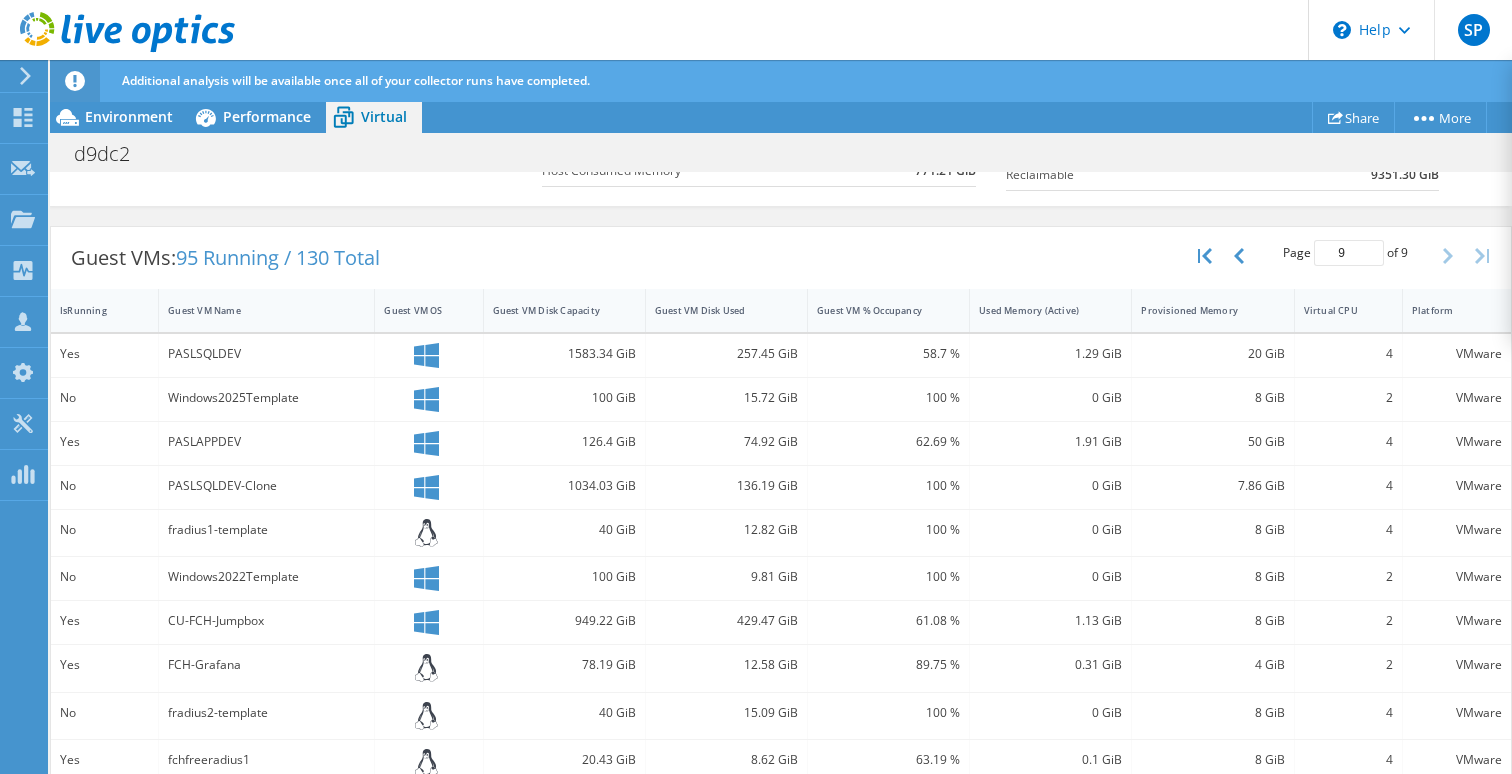 scroll, scrollTop: 472, scrollLeft: 0, axis: vertical 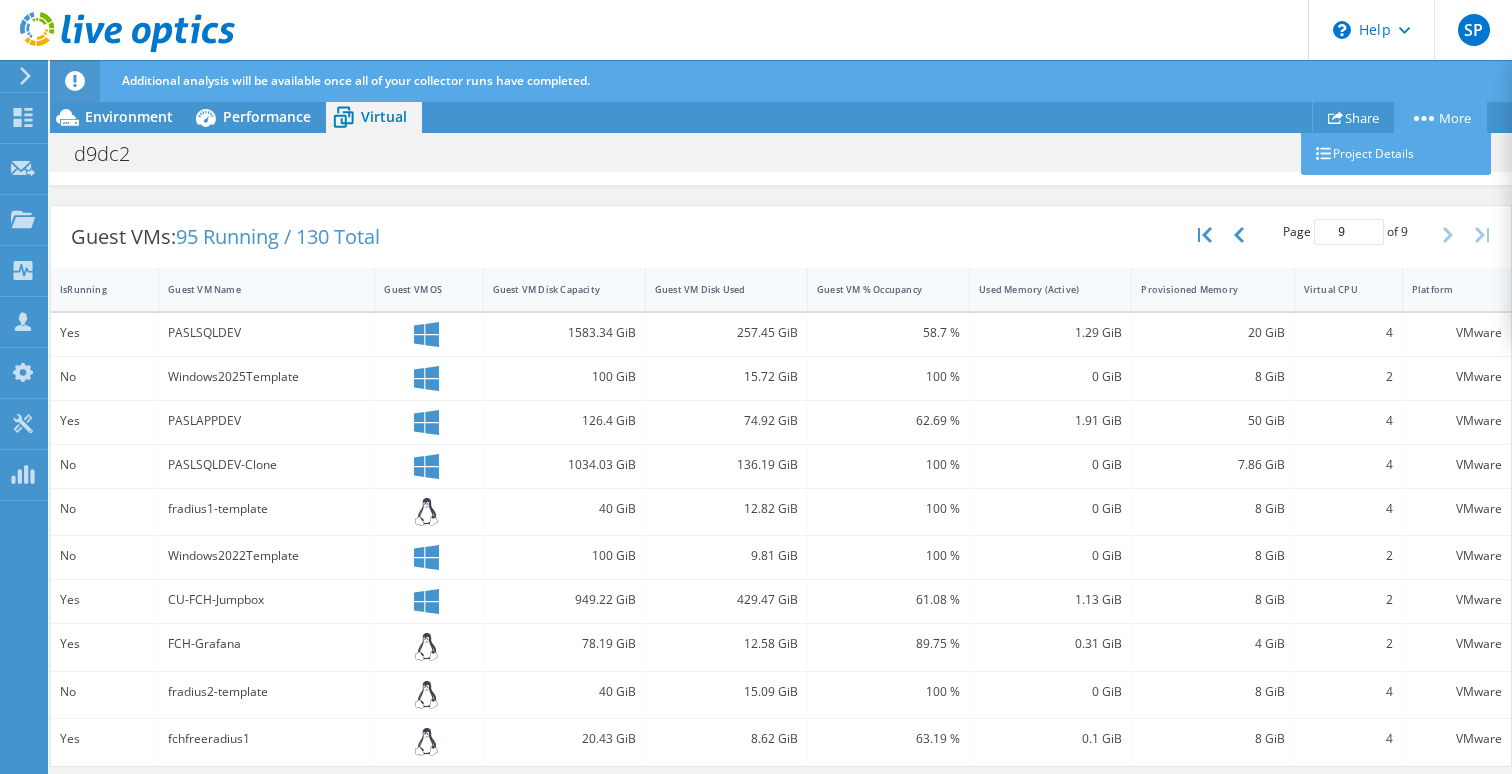 click 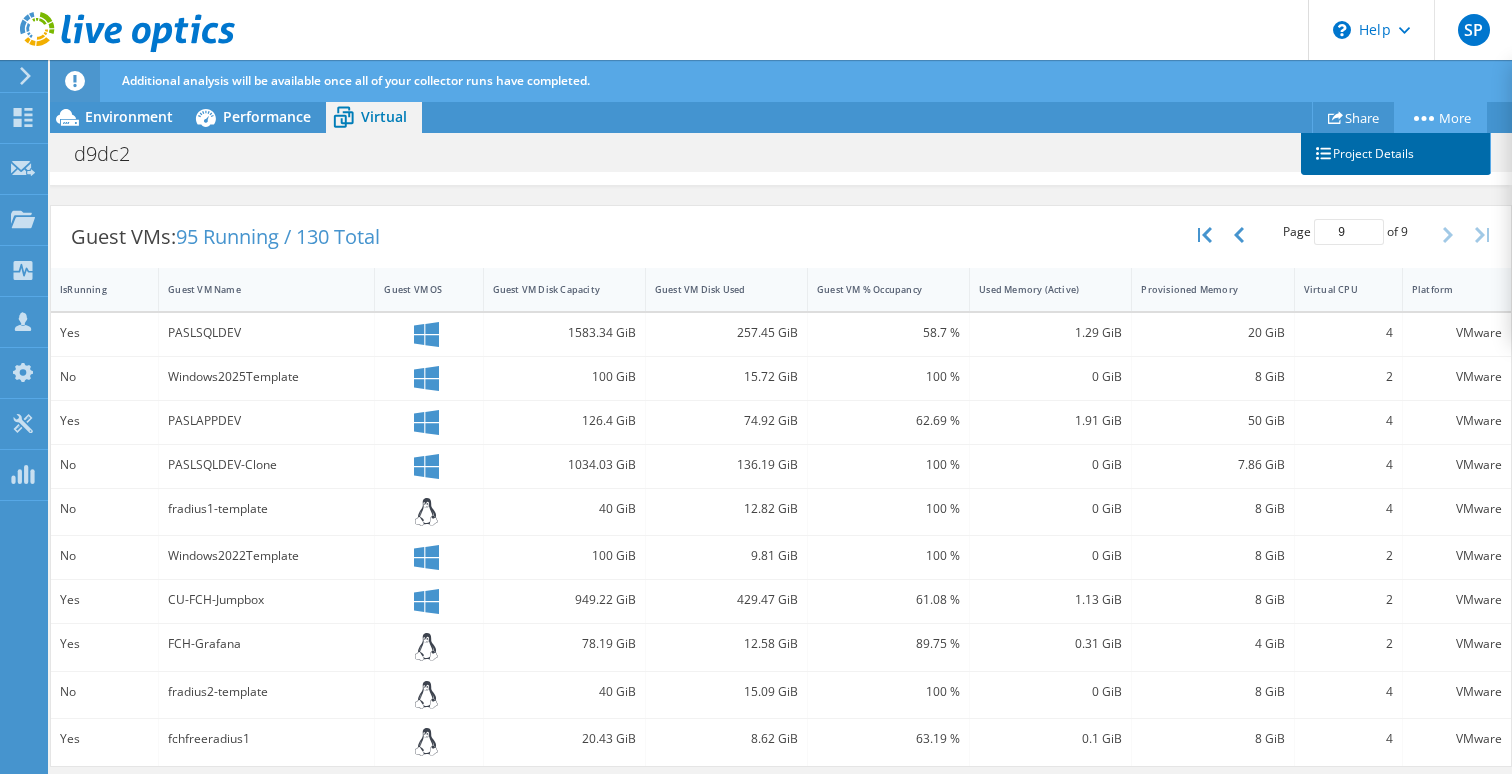 click on "Project Details" at bounding box center (1396, 154) 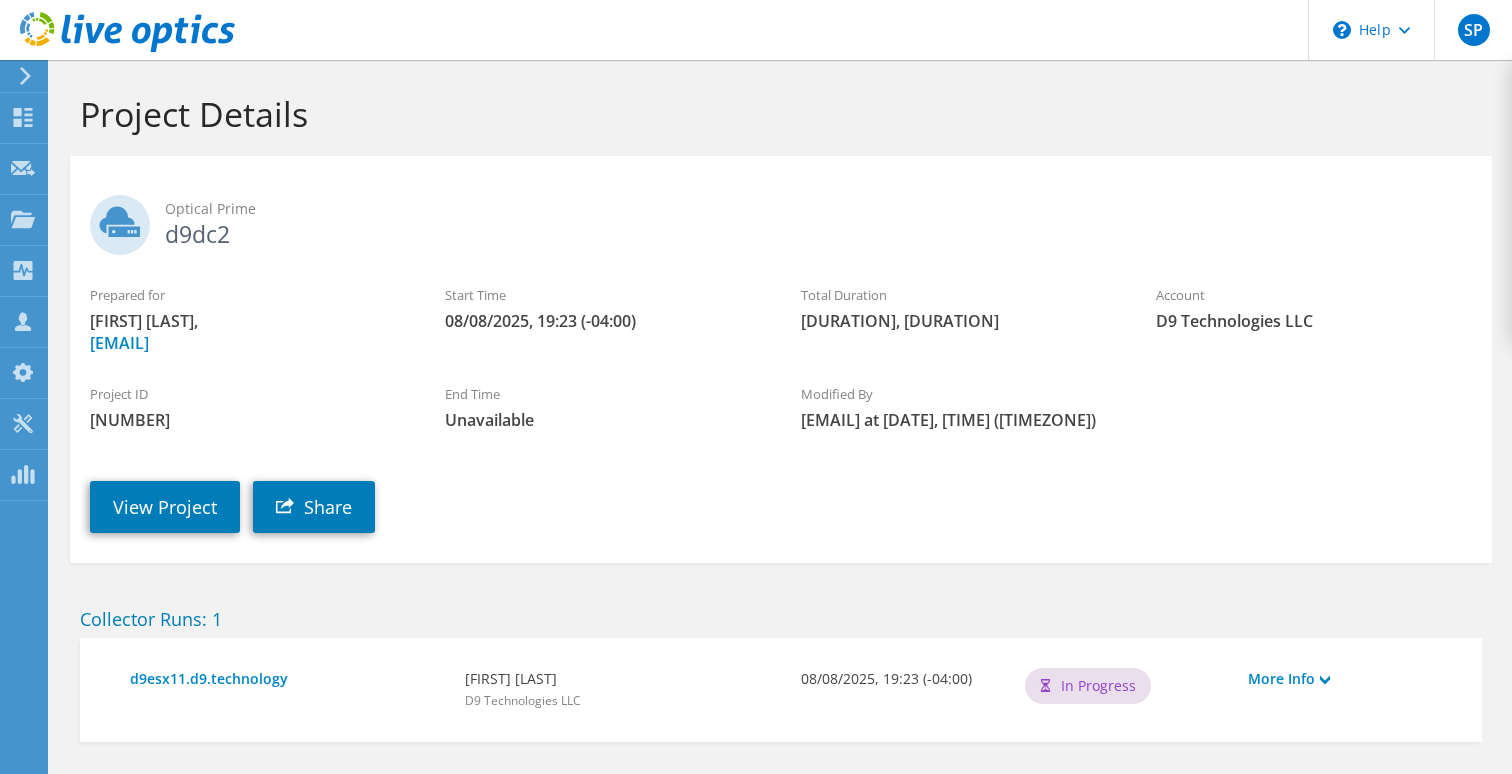scroll, scrollTop: 0, scrollLeft: 0, axis: both 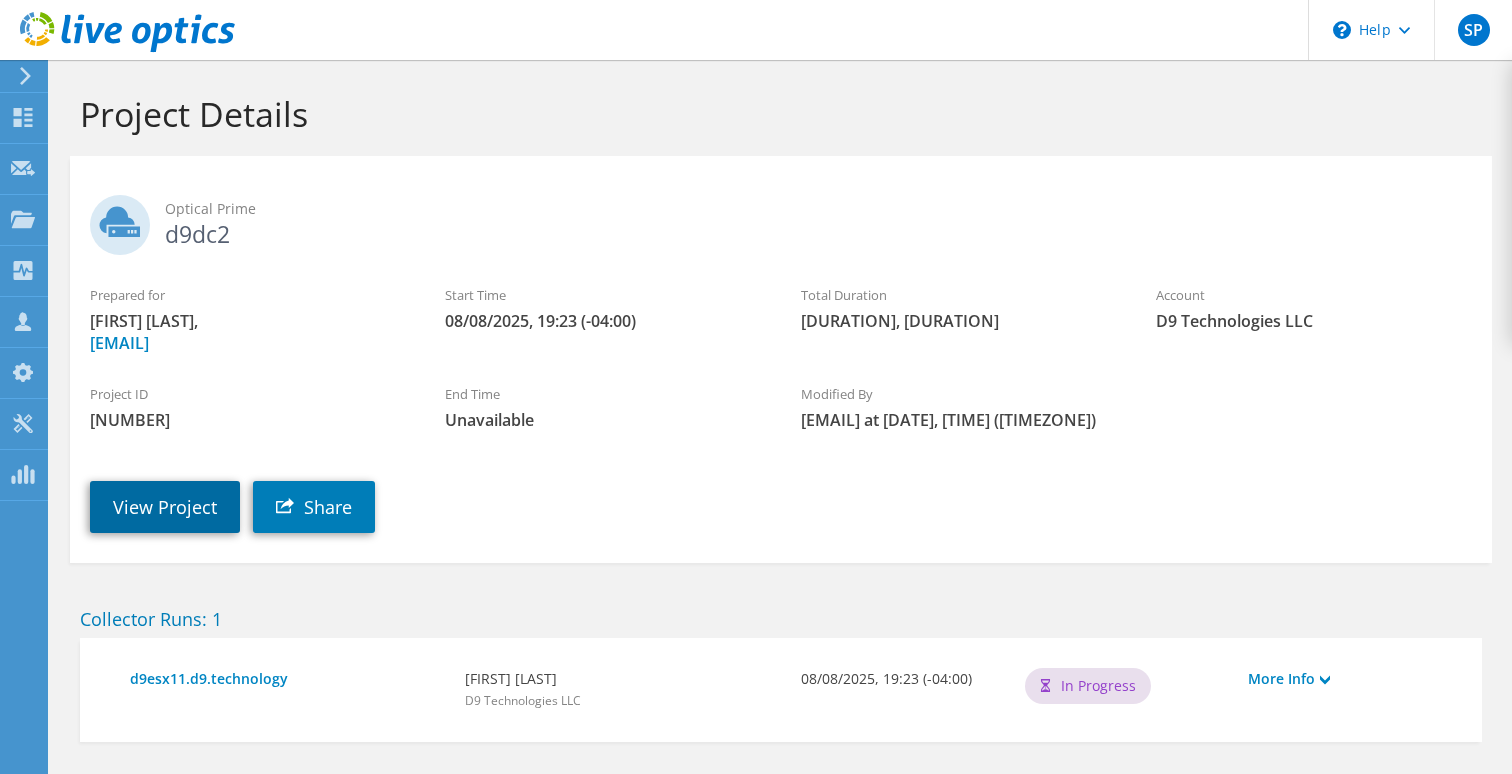 click on "View Project" at bounding box center [165, 507] 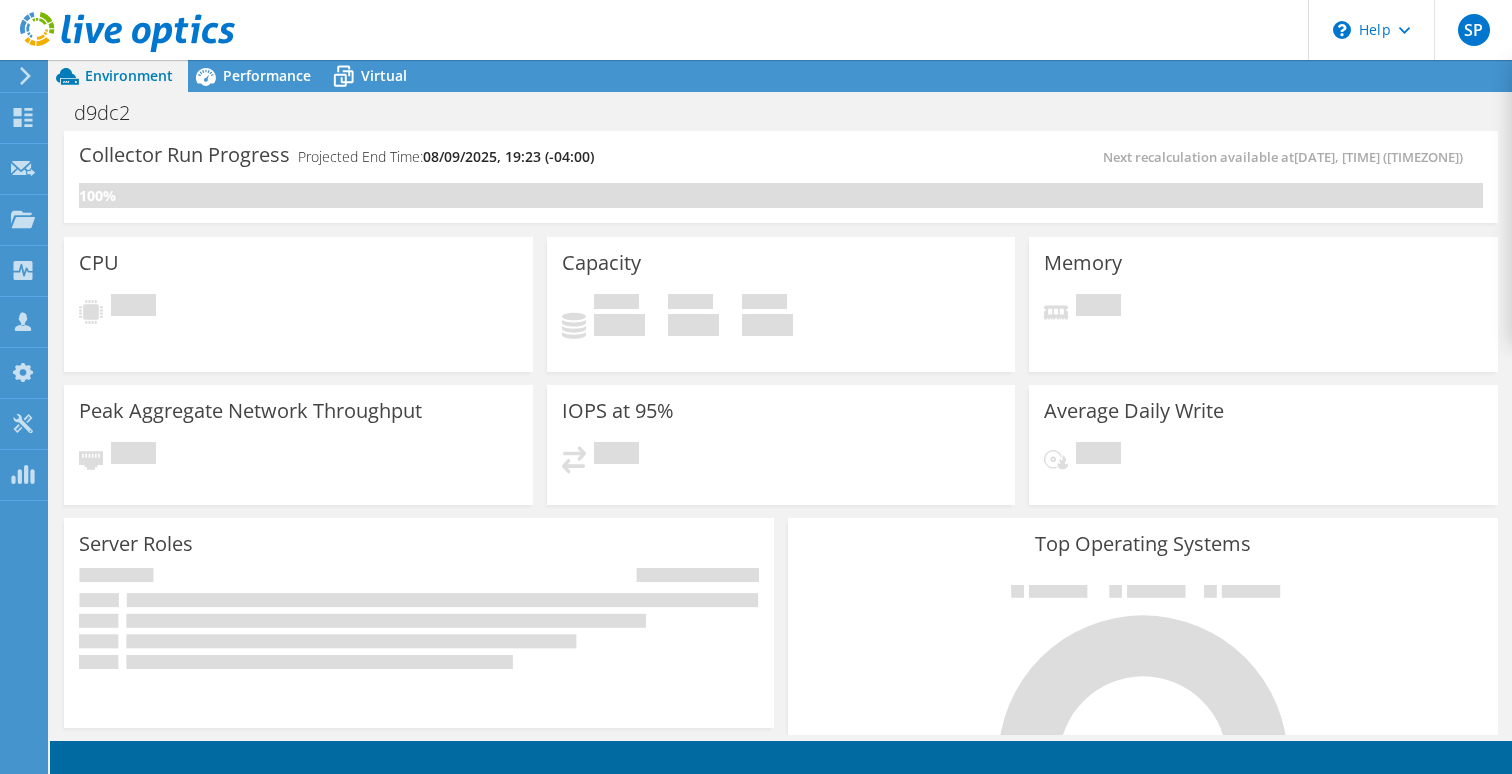 scroll, scrollTop: 0, scrollLeft: 0, axis: both 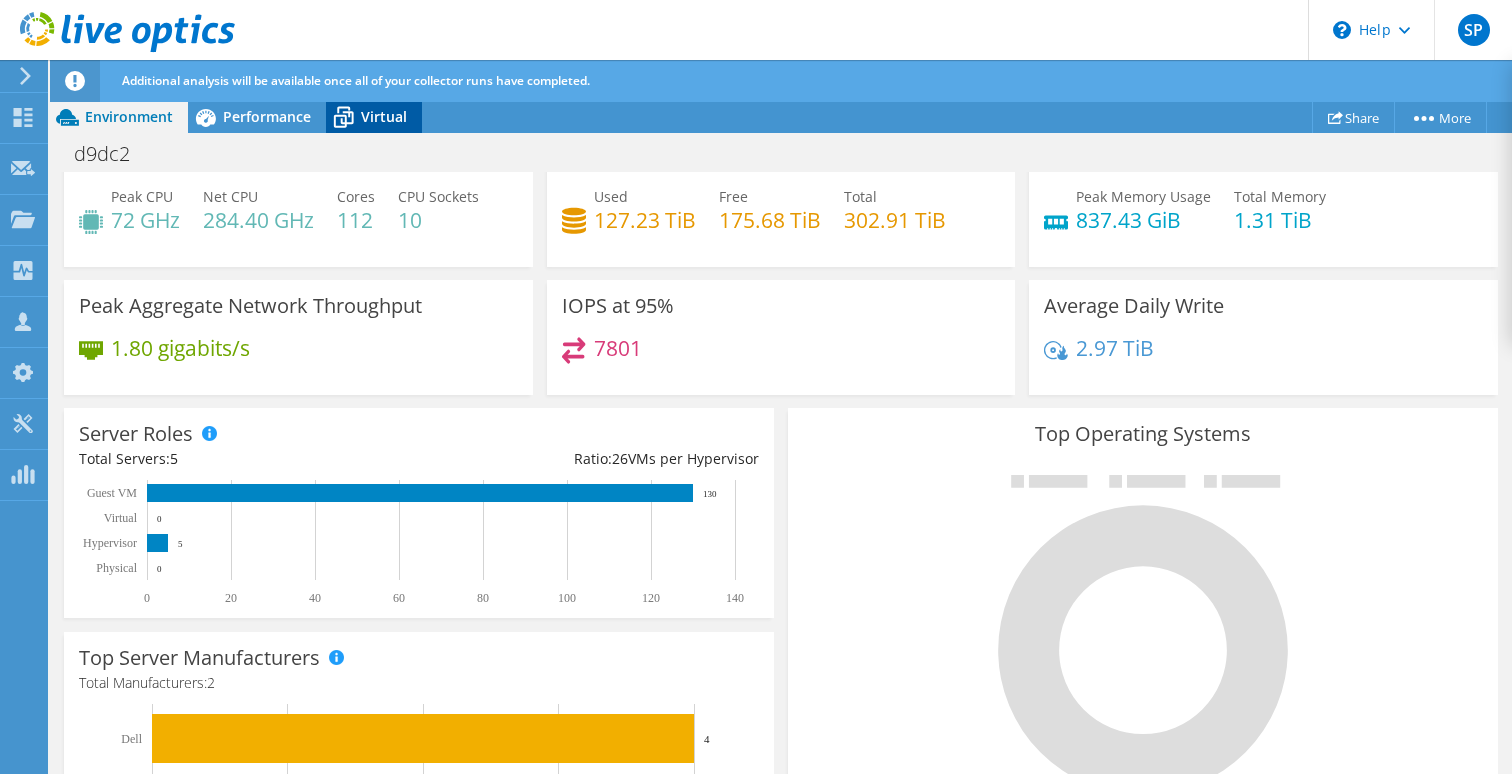 click on "Virtual" at bounding box center [384, 116] 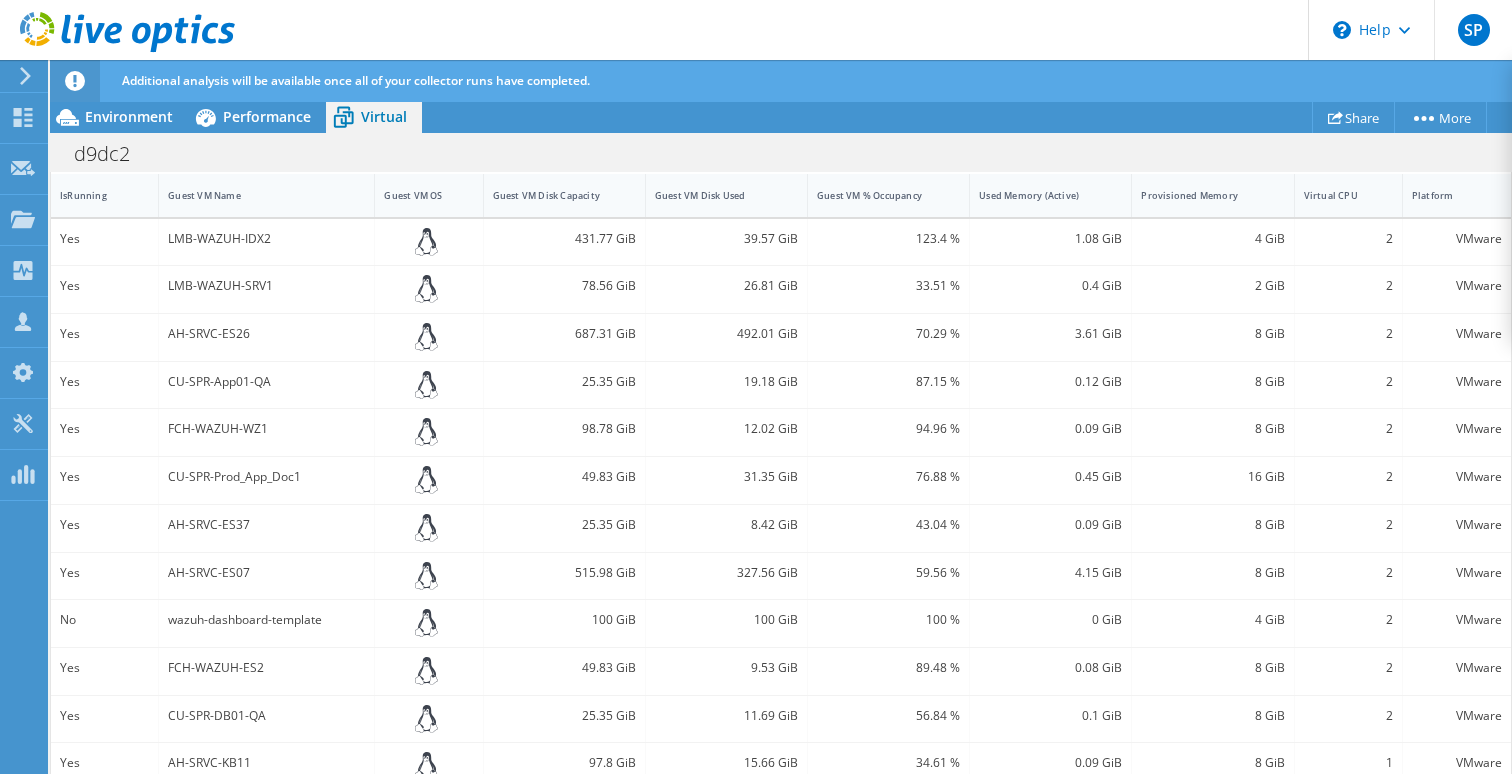scroll, scrollTop: 246, scrollLeft: 0, axis: vertical 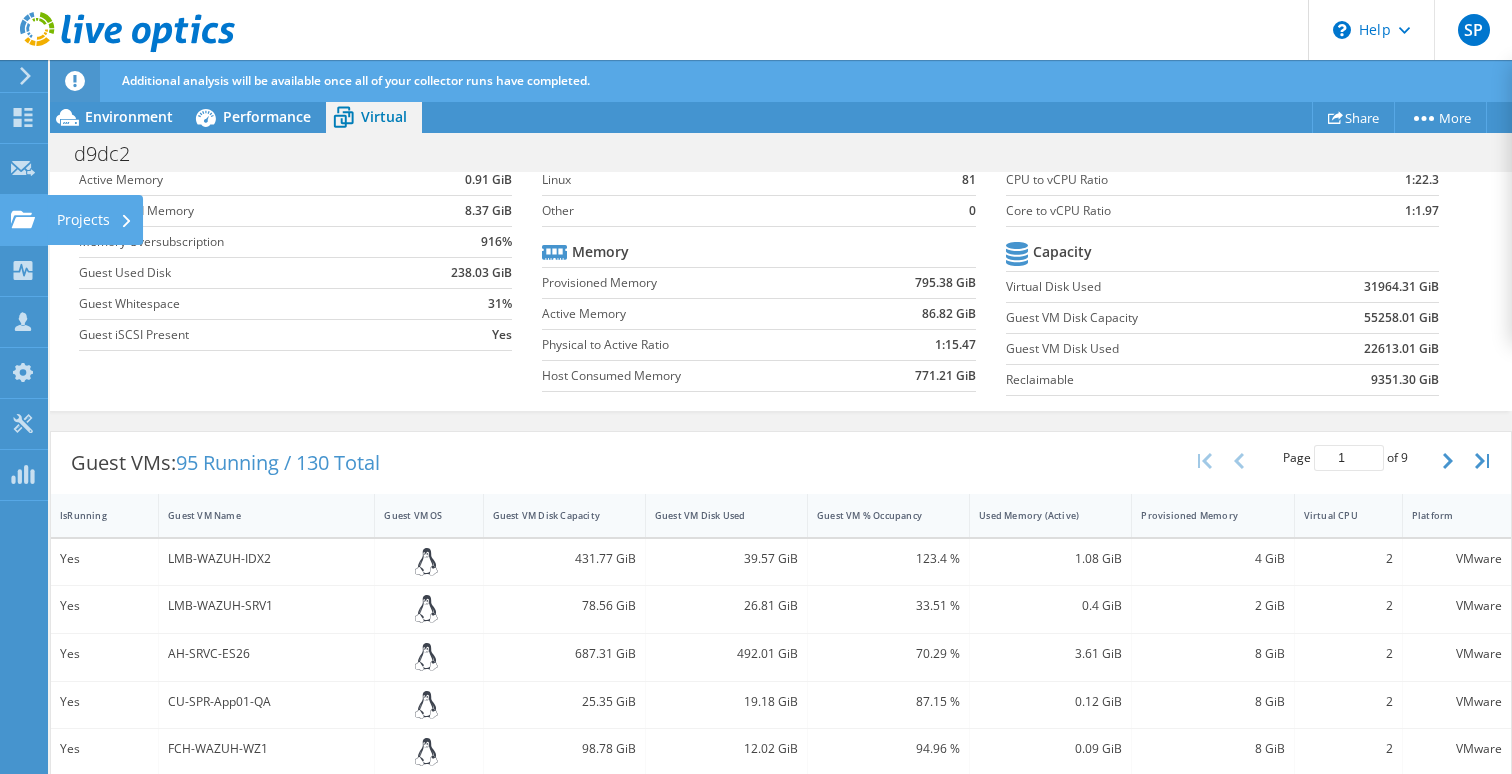 click on "Projects" at bounding box center (95, 220) 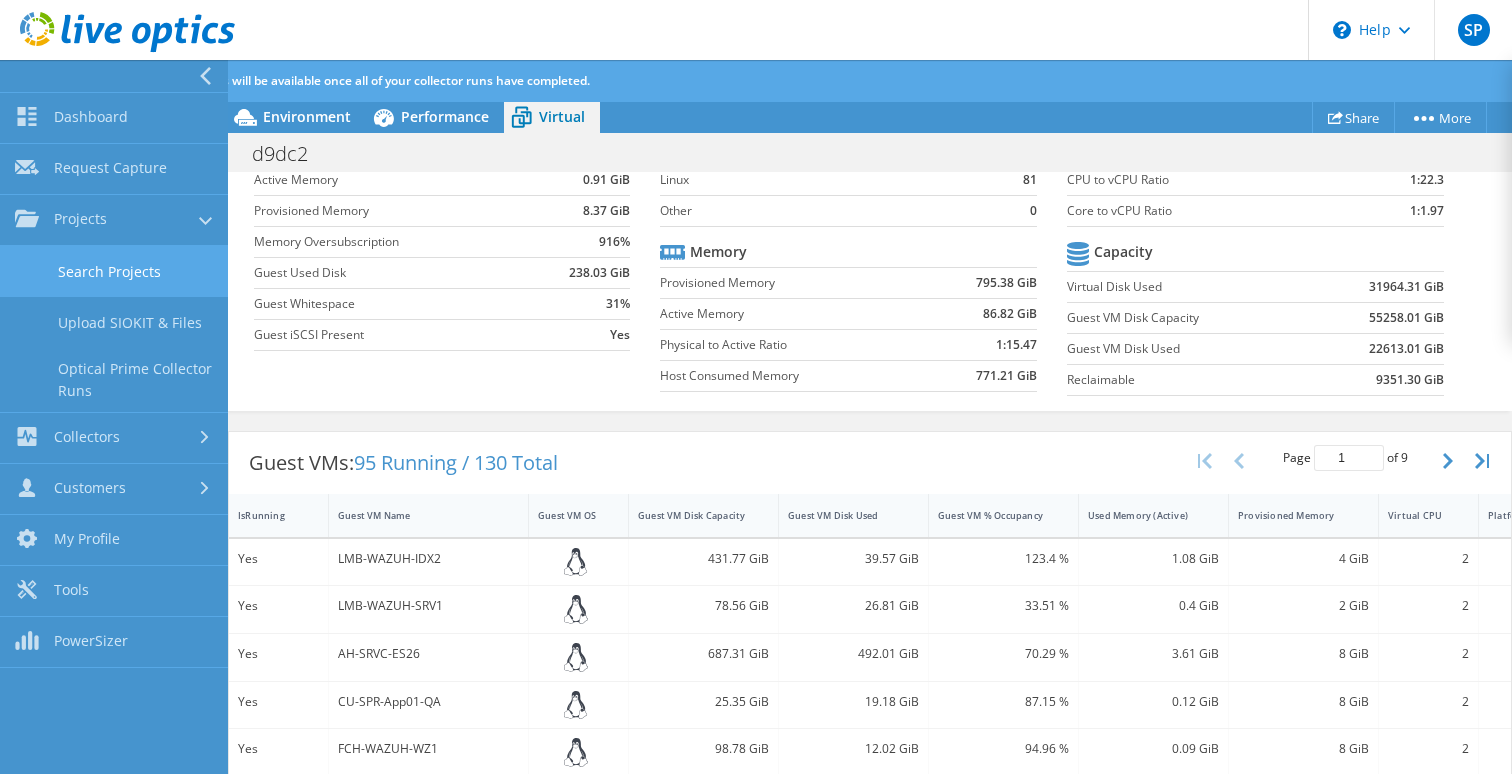 click on "Search Projects" at bounding box center (114, 271) 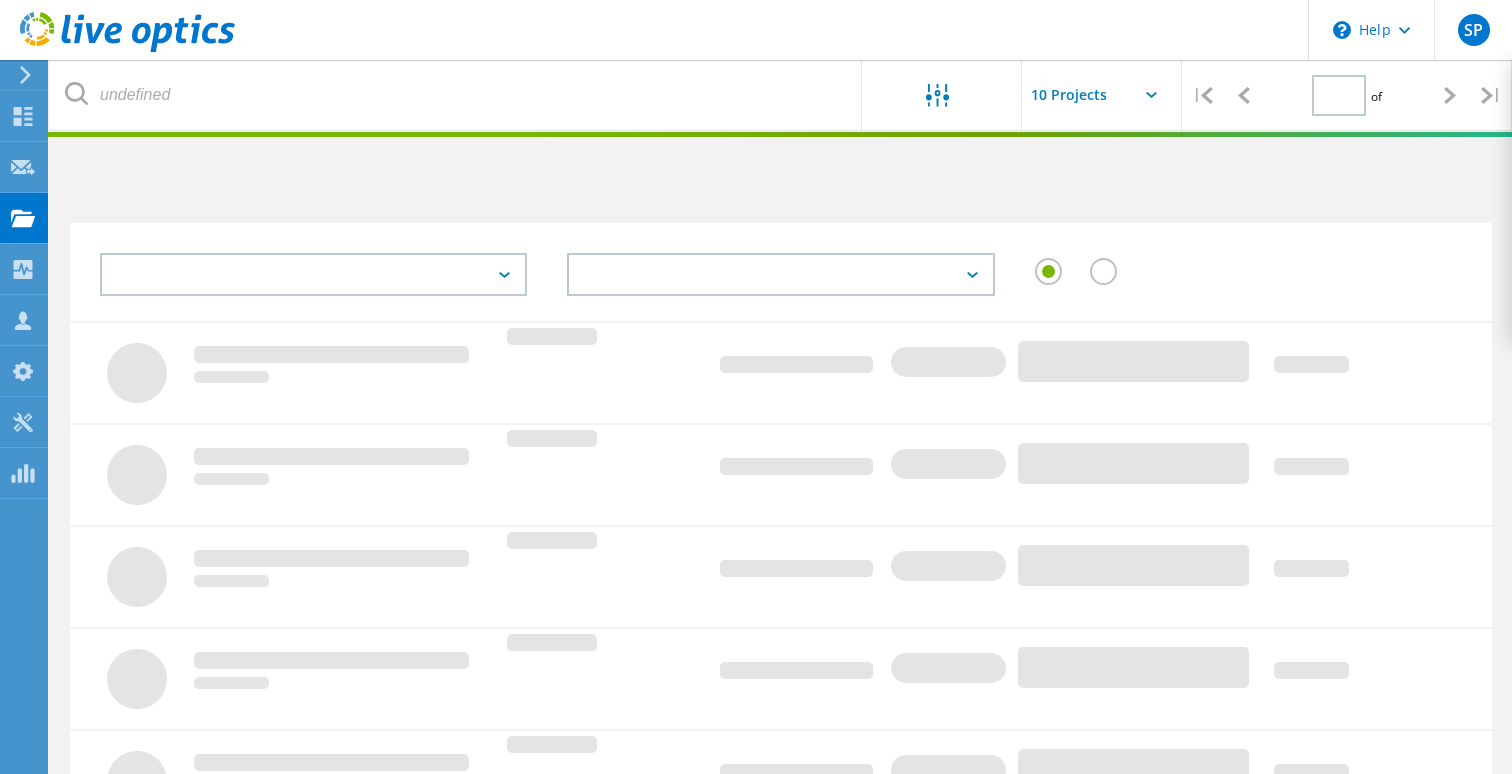 scroll, scrollTop: 0, scrollLeft: 0, axis: both 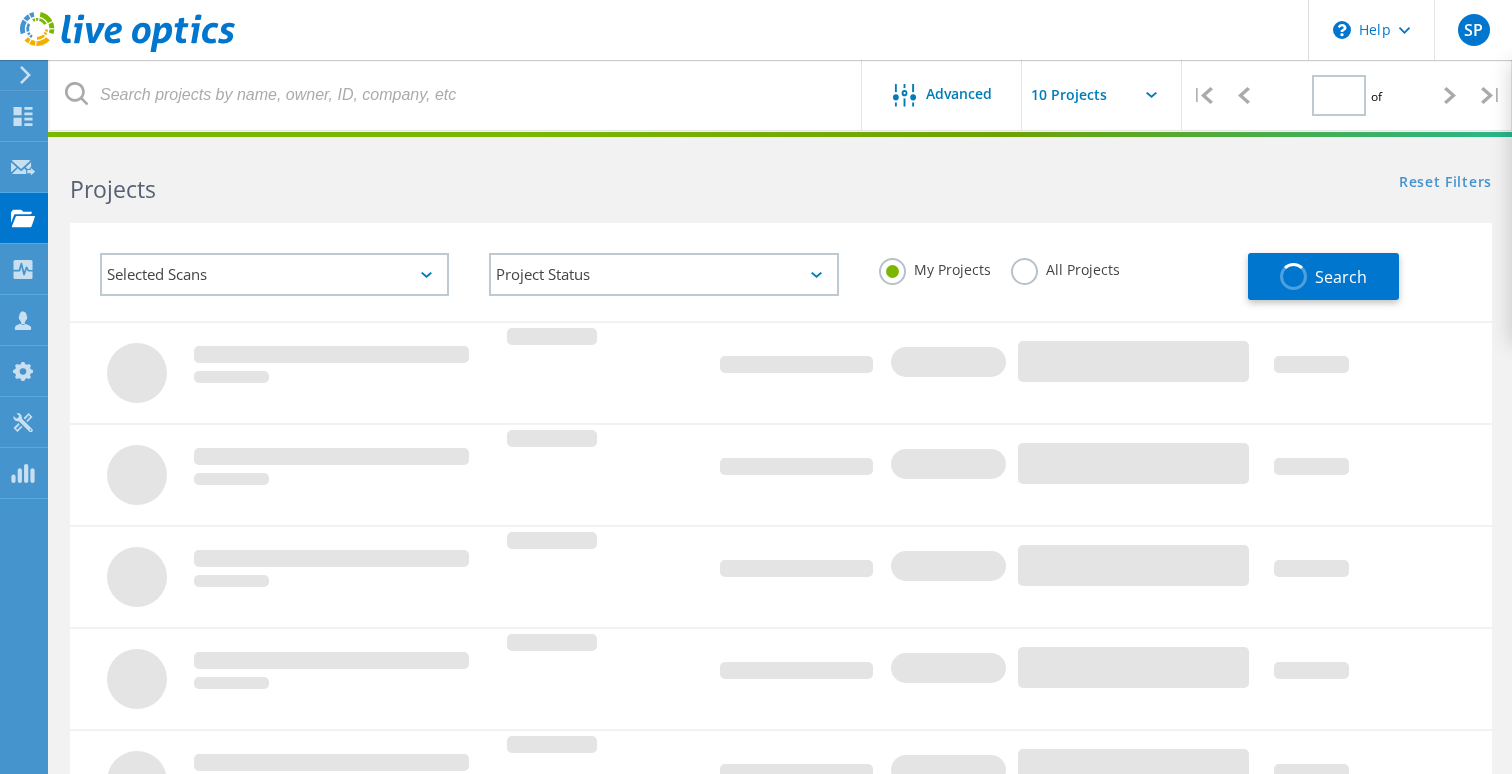 type on "1" 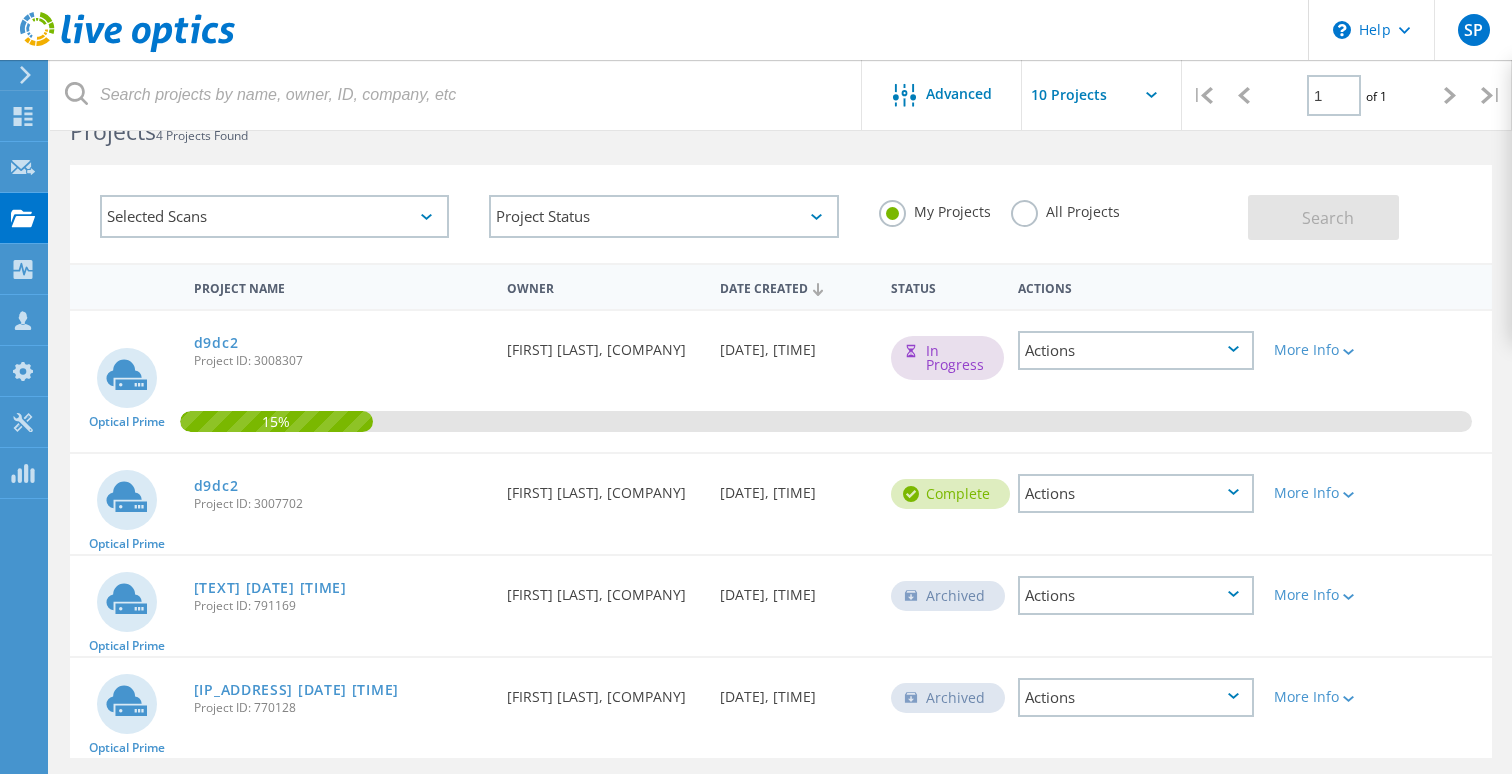 scroll, scrollTop: 59, scrollLeft: 0, axis: vertical 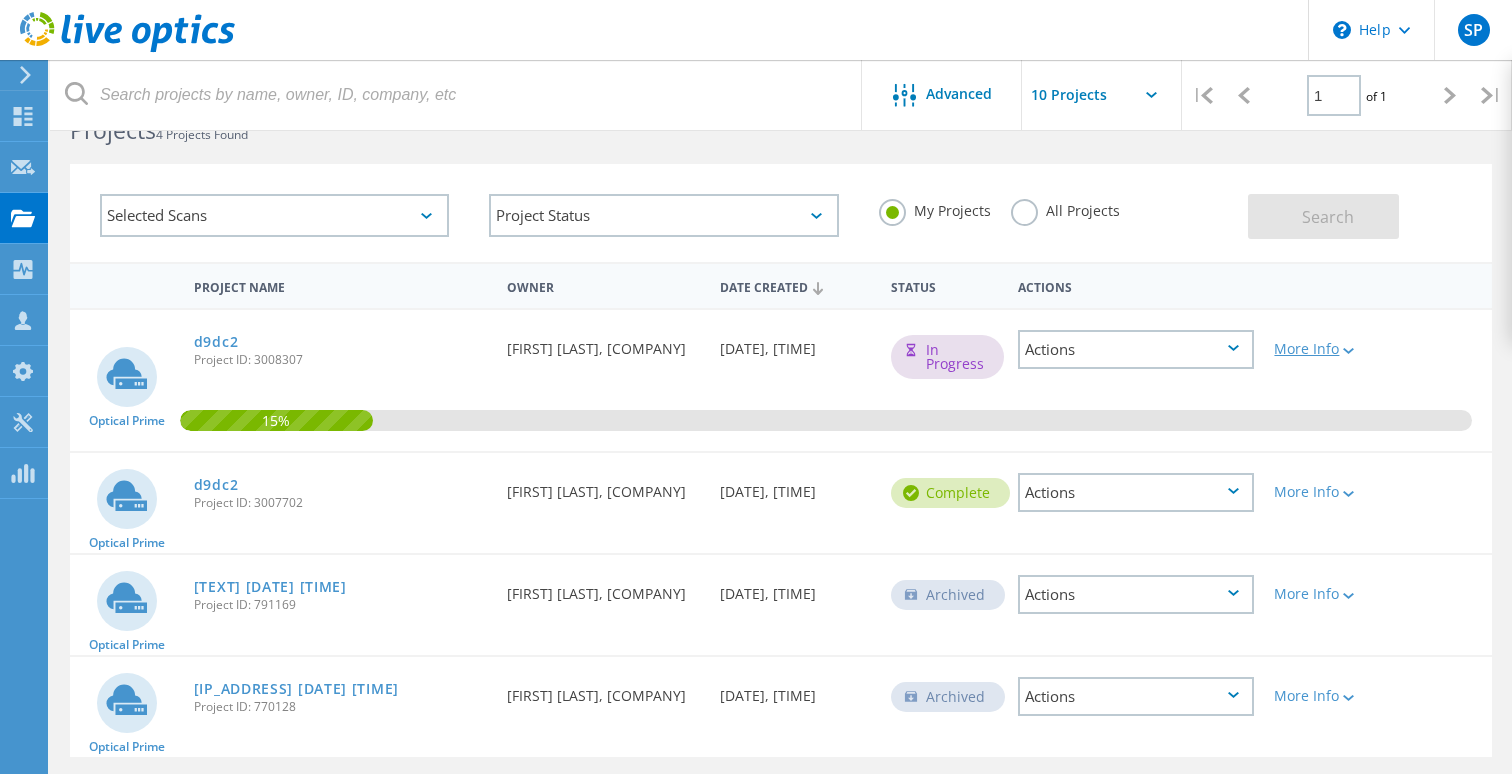 click 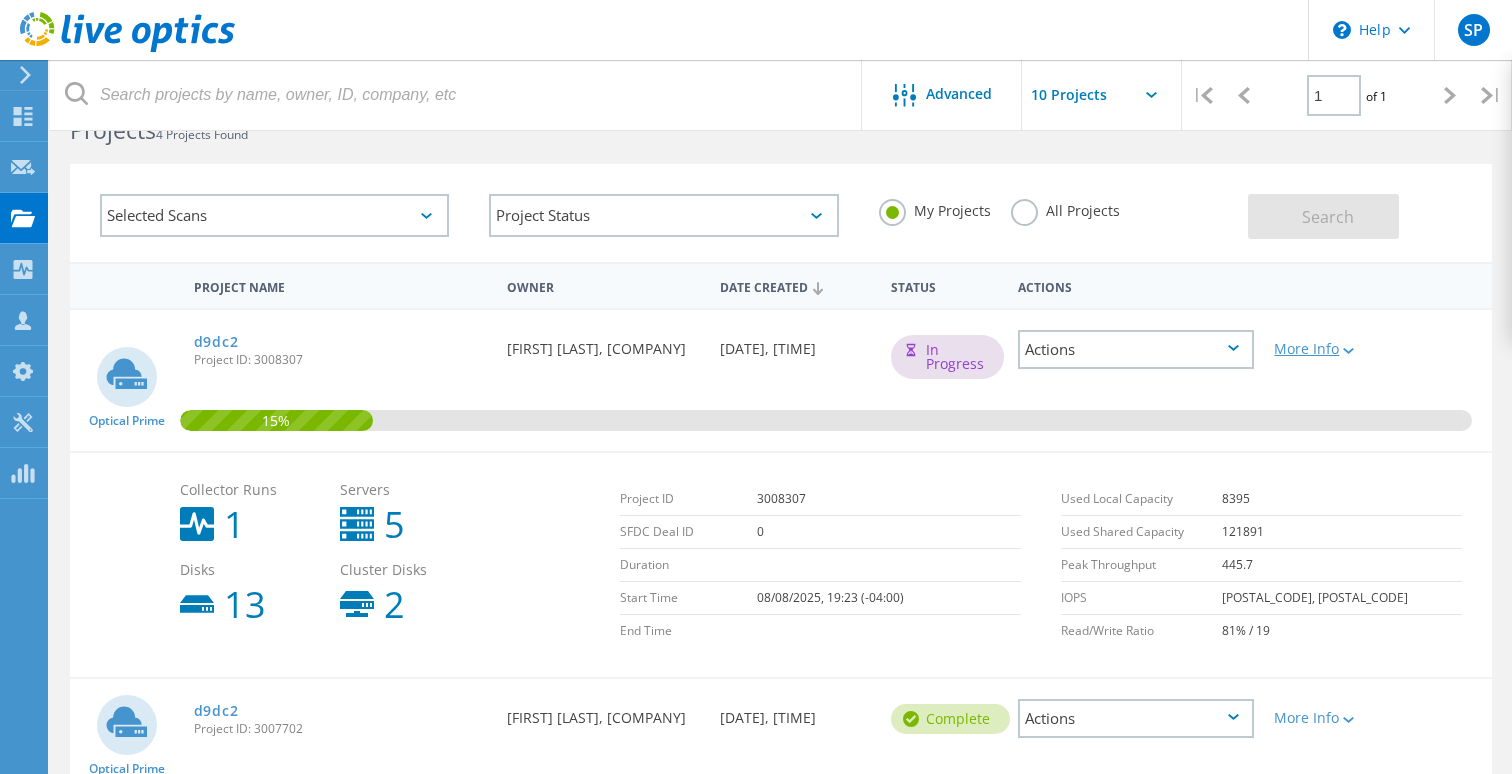 click 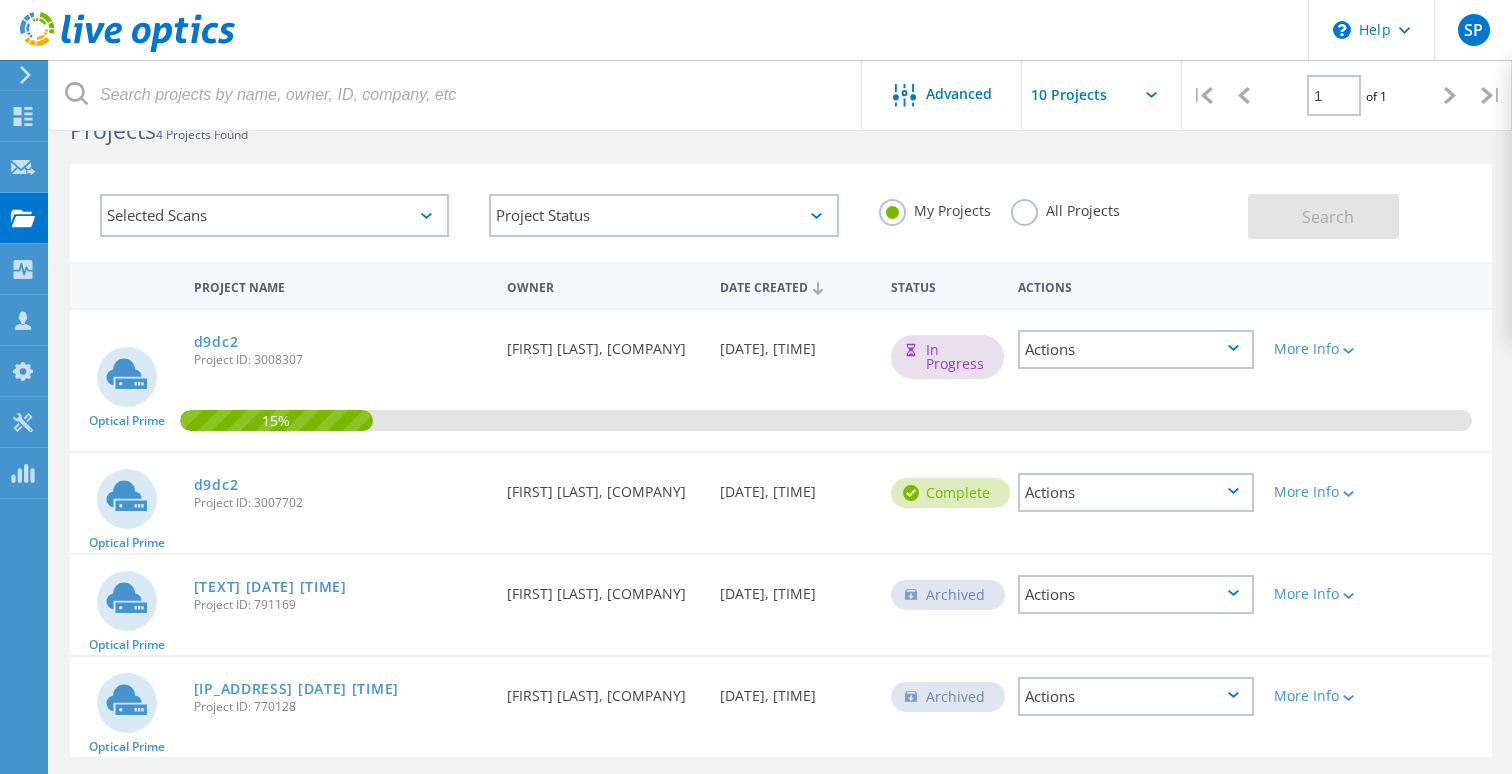 click 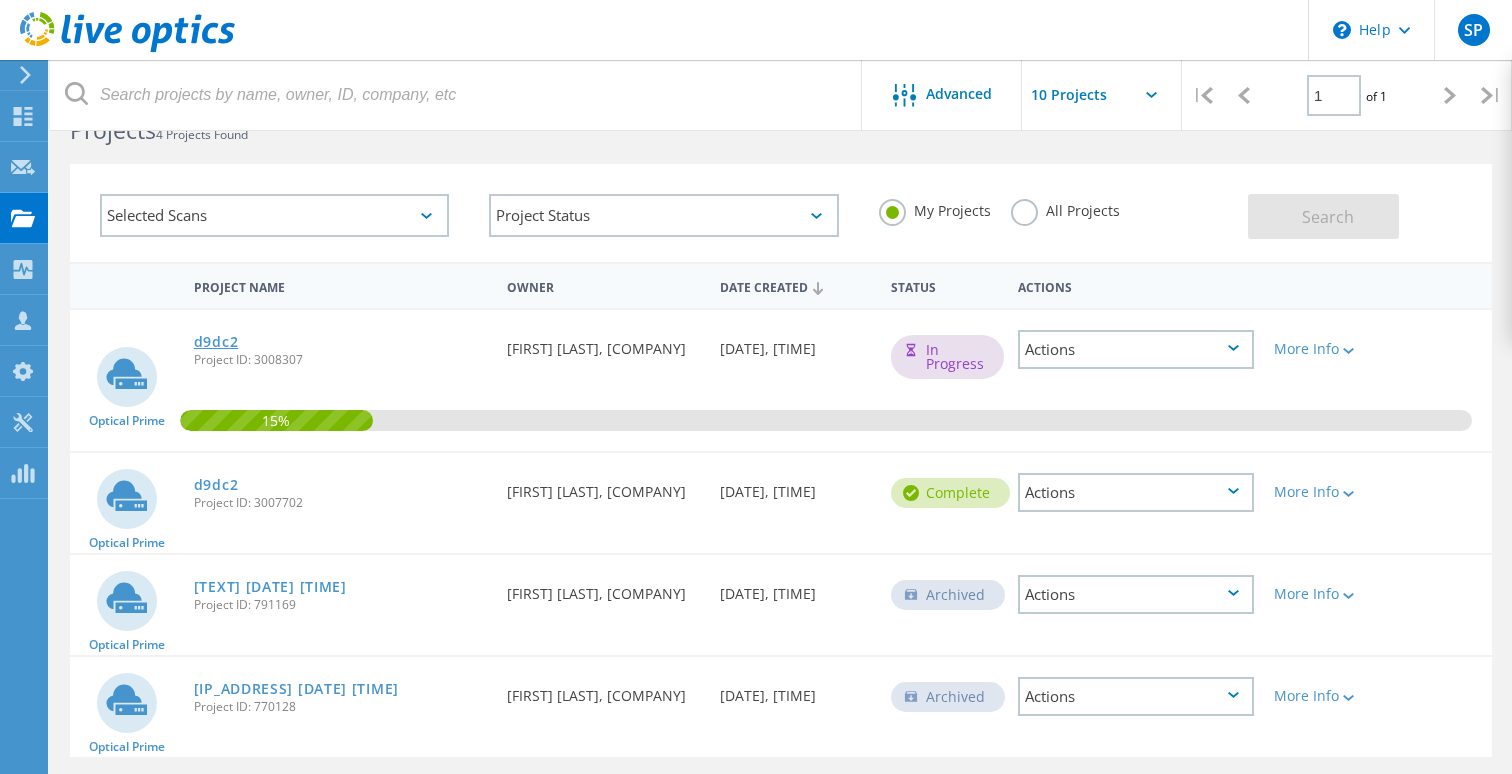 click on "d9dc2" 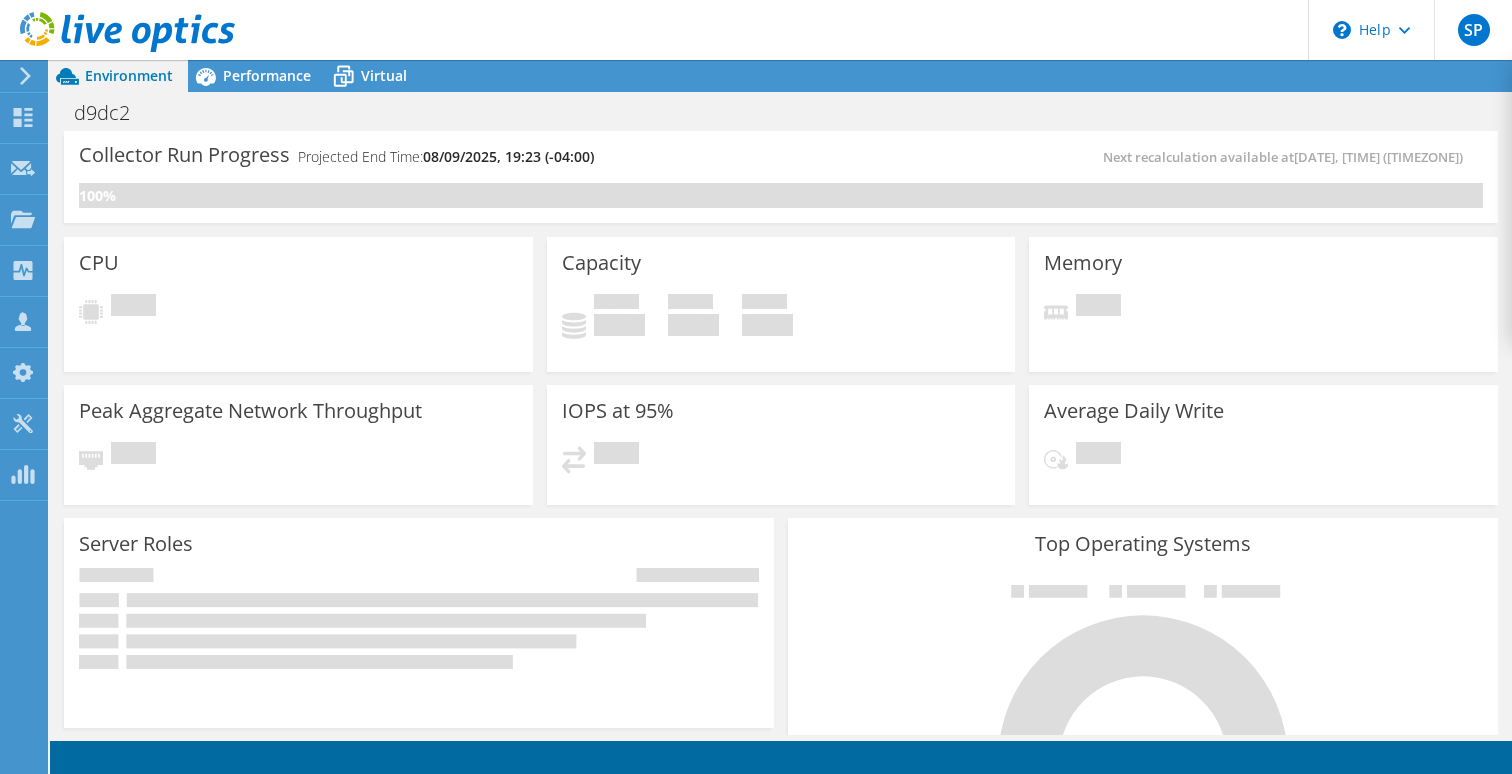 scroll, scrollTop: 0, scrollLeft: 0, axis: both 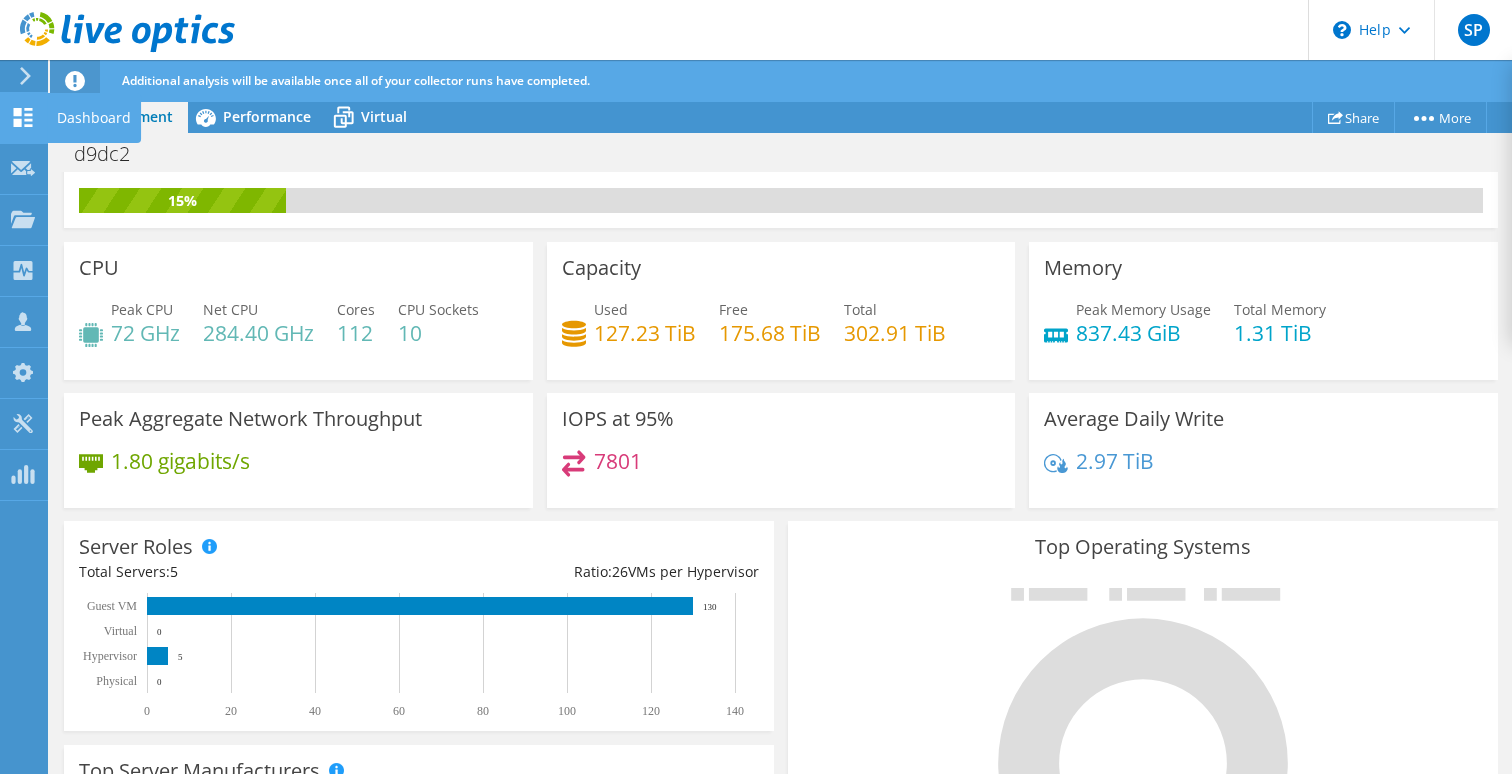 click 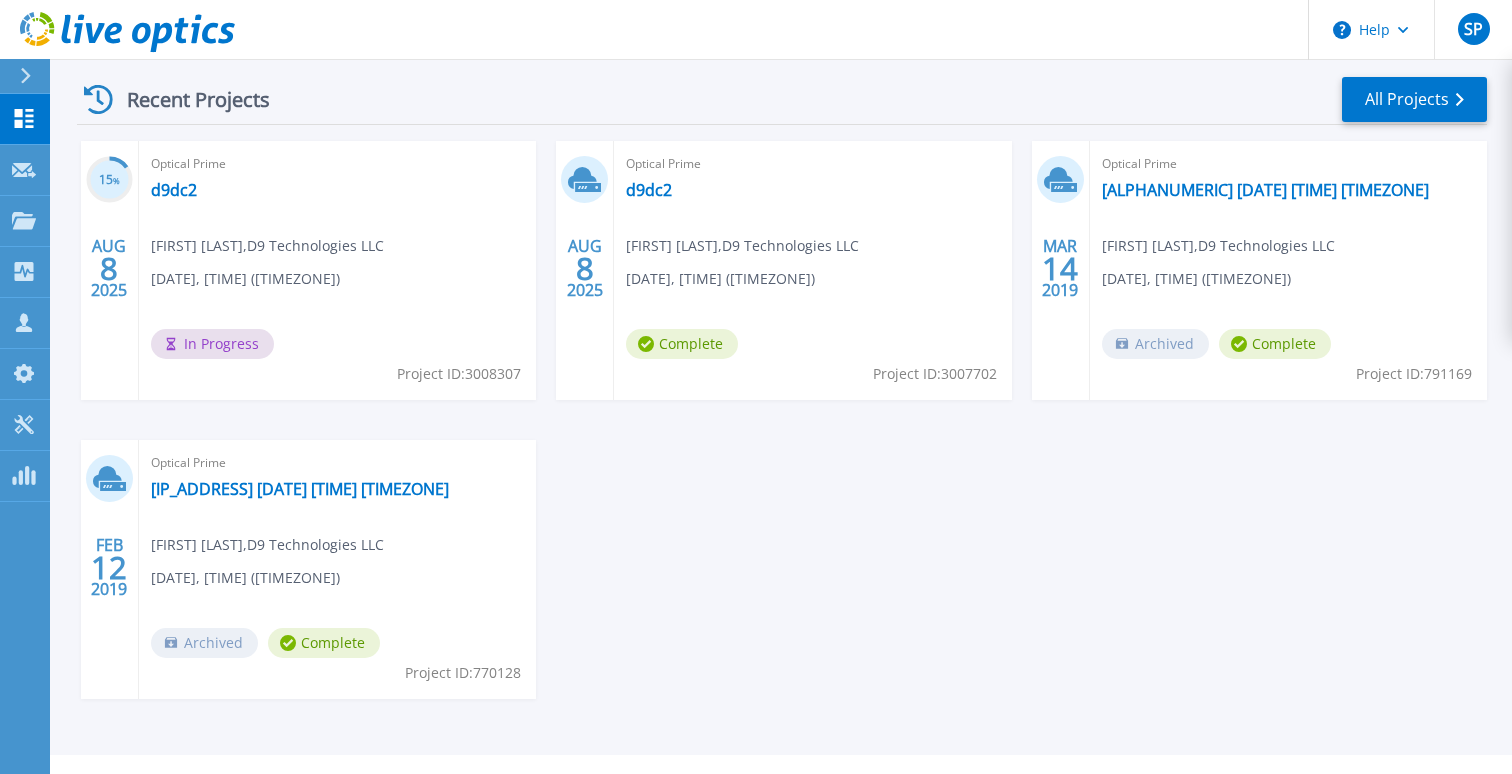 scroll, scrollTop: 269, scrollLeft: 0, axis: vertical 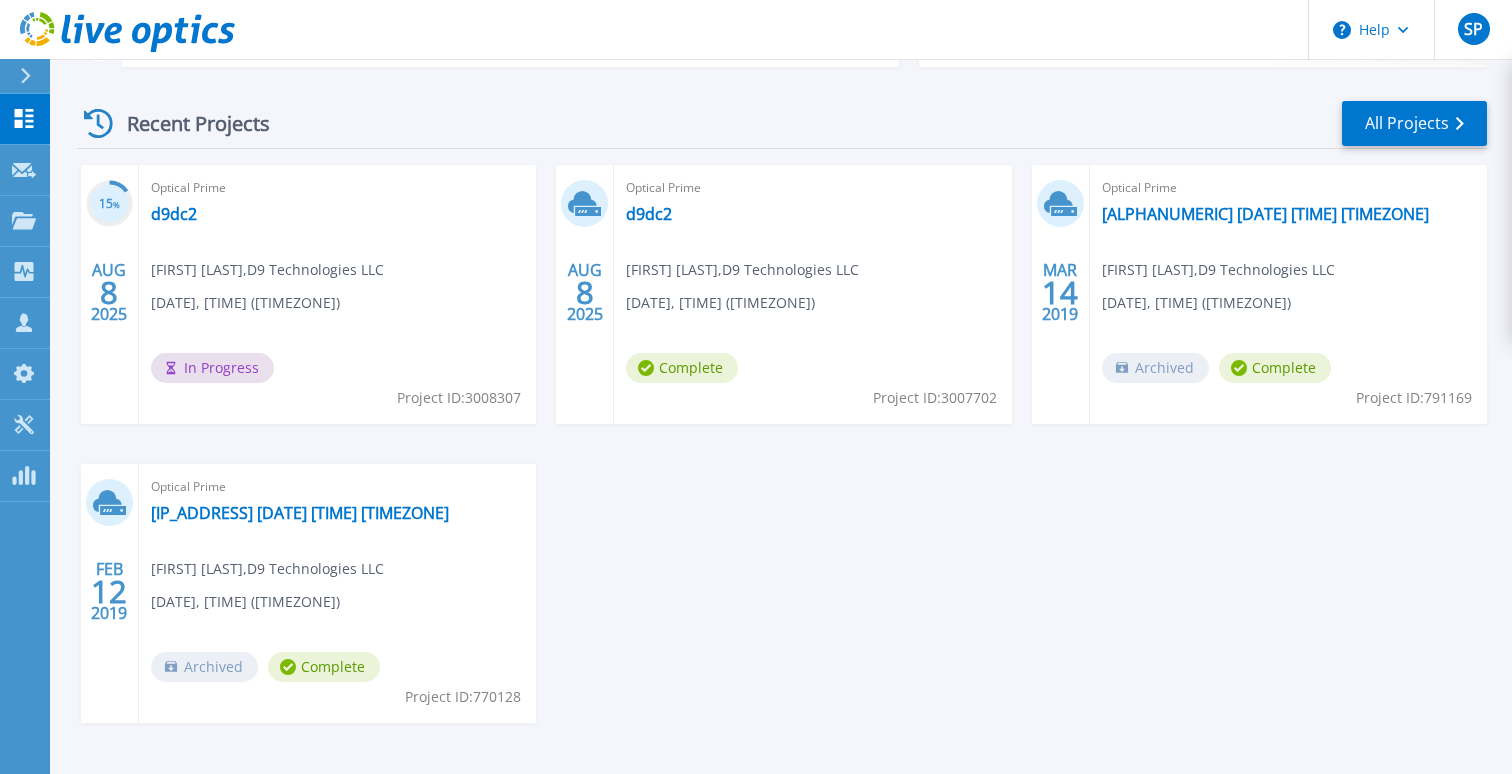 click on "In Progress" at bounding box center [212, 368] 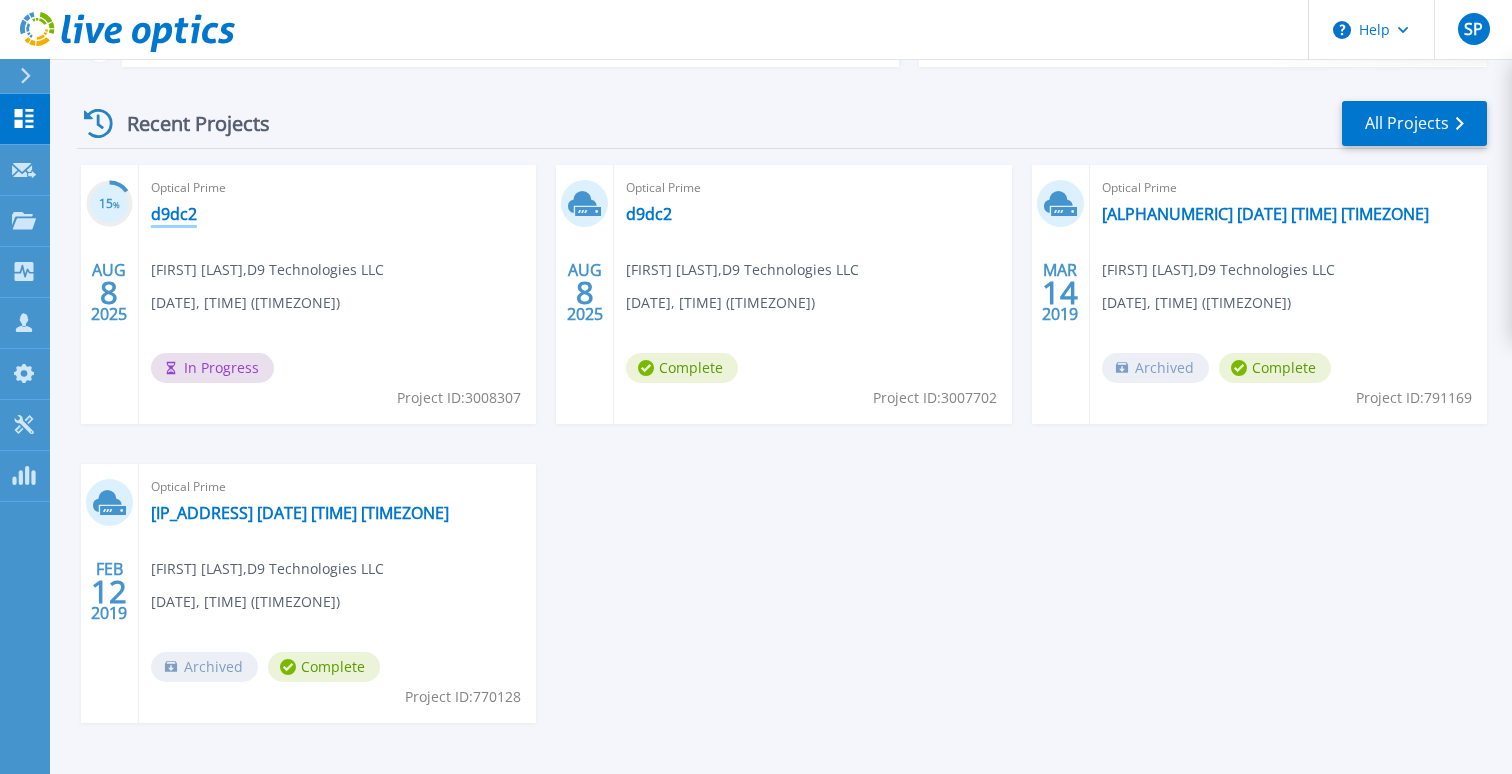 click on "d9dc2" at bounding box center [174, 214] 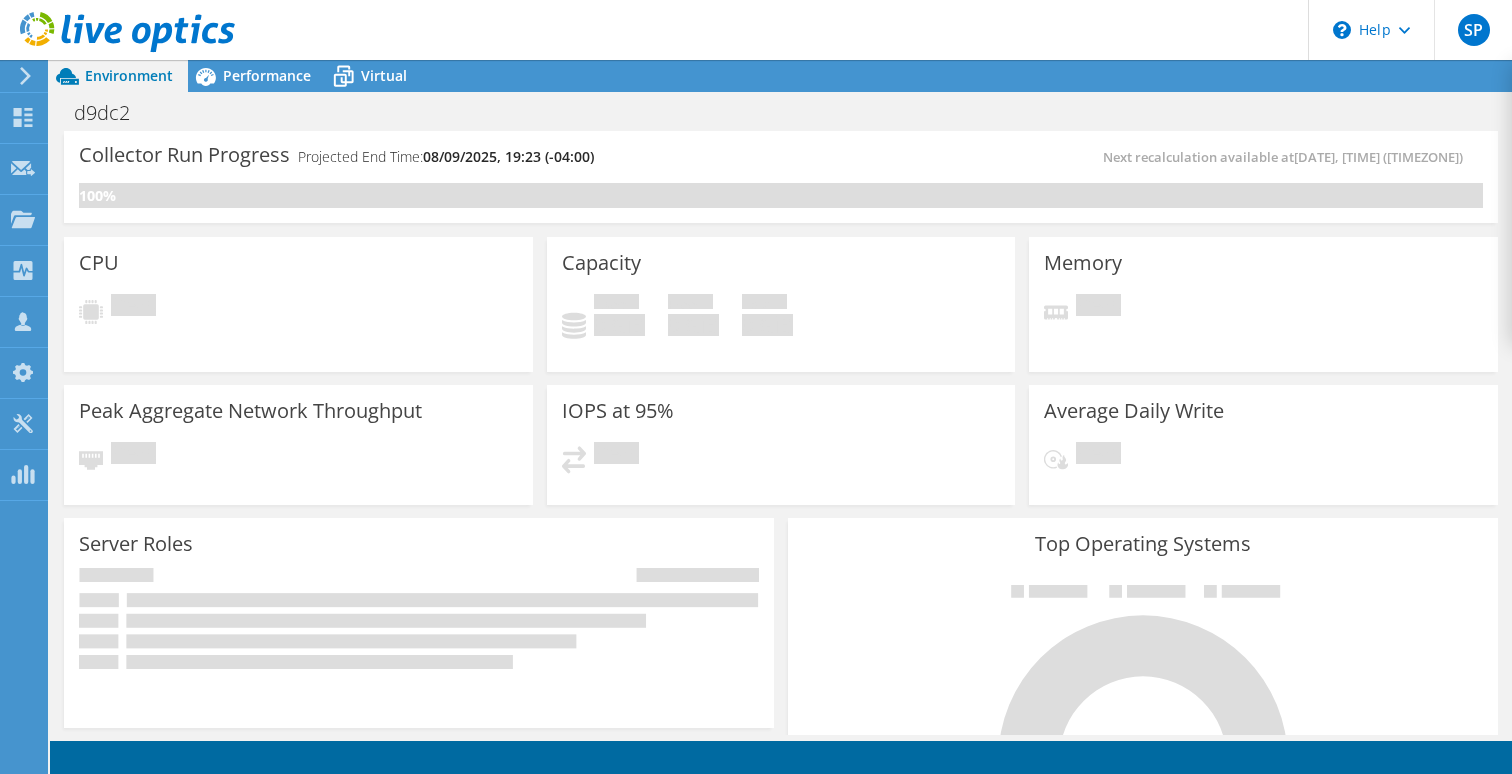 scroll, scrollTop: 0, scrollLeft: 0, axis: both 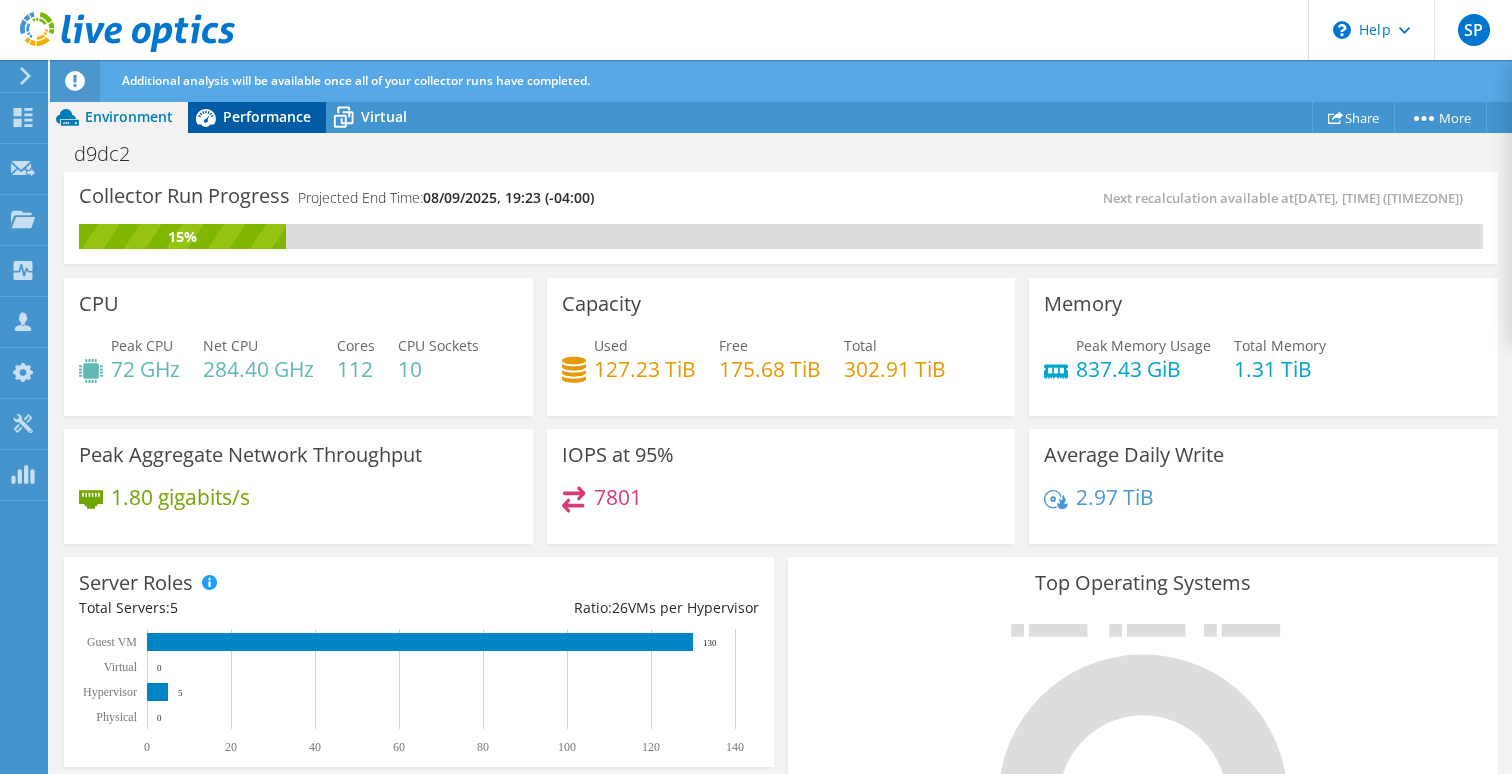 click on "Performance" at bounding box center [267, 116] 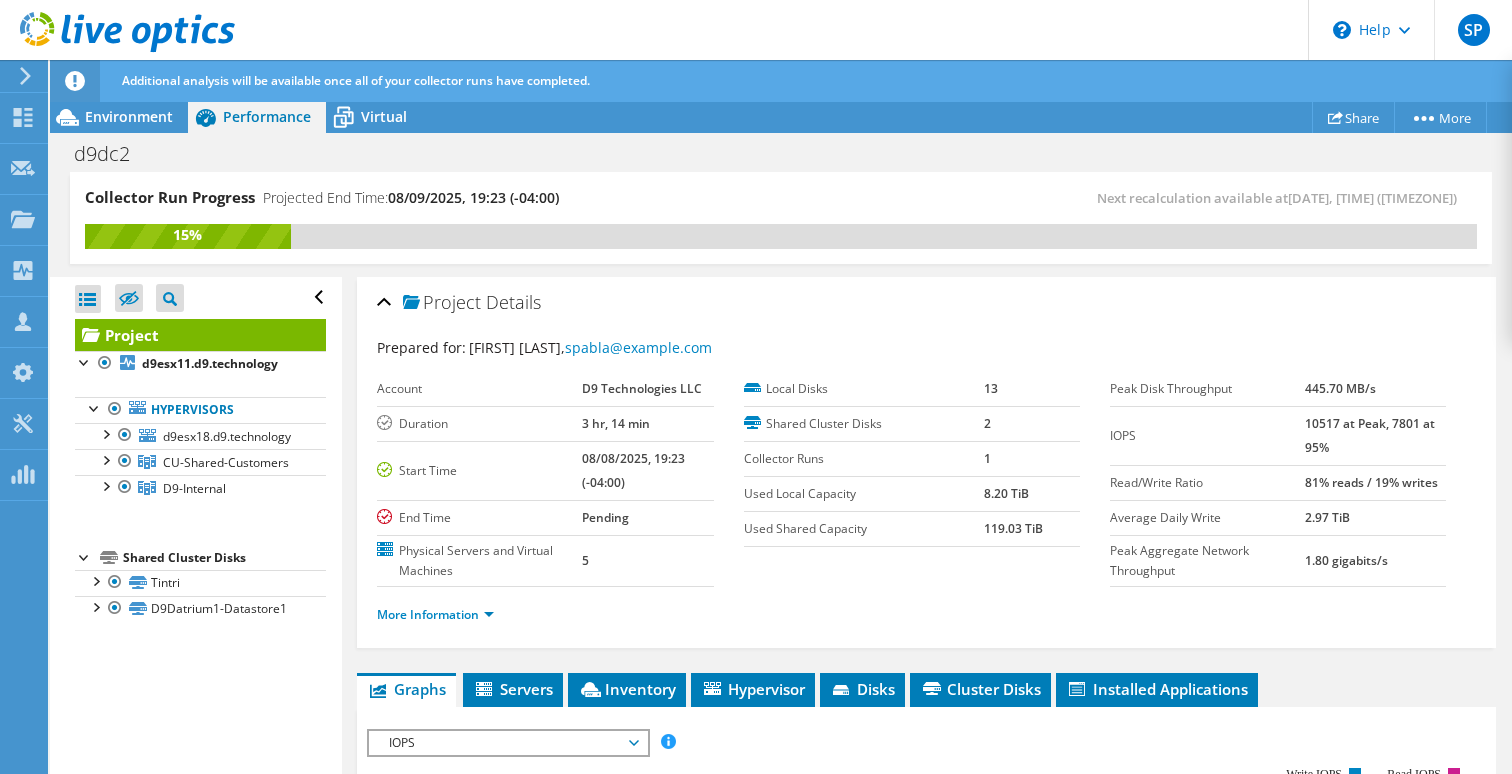 click on "Open All
Close All
Hide Excluded Nodes
Project Tree Filter" at bounding box center (200, 298) 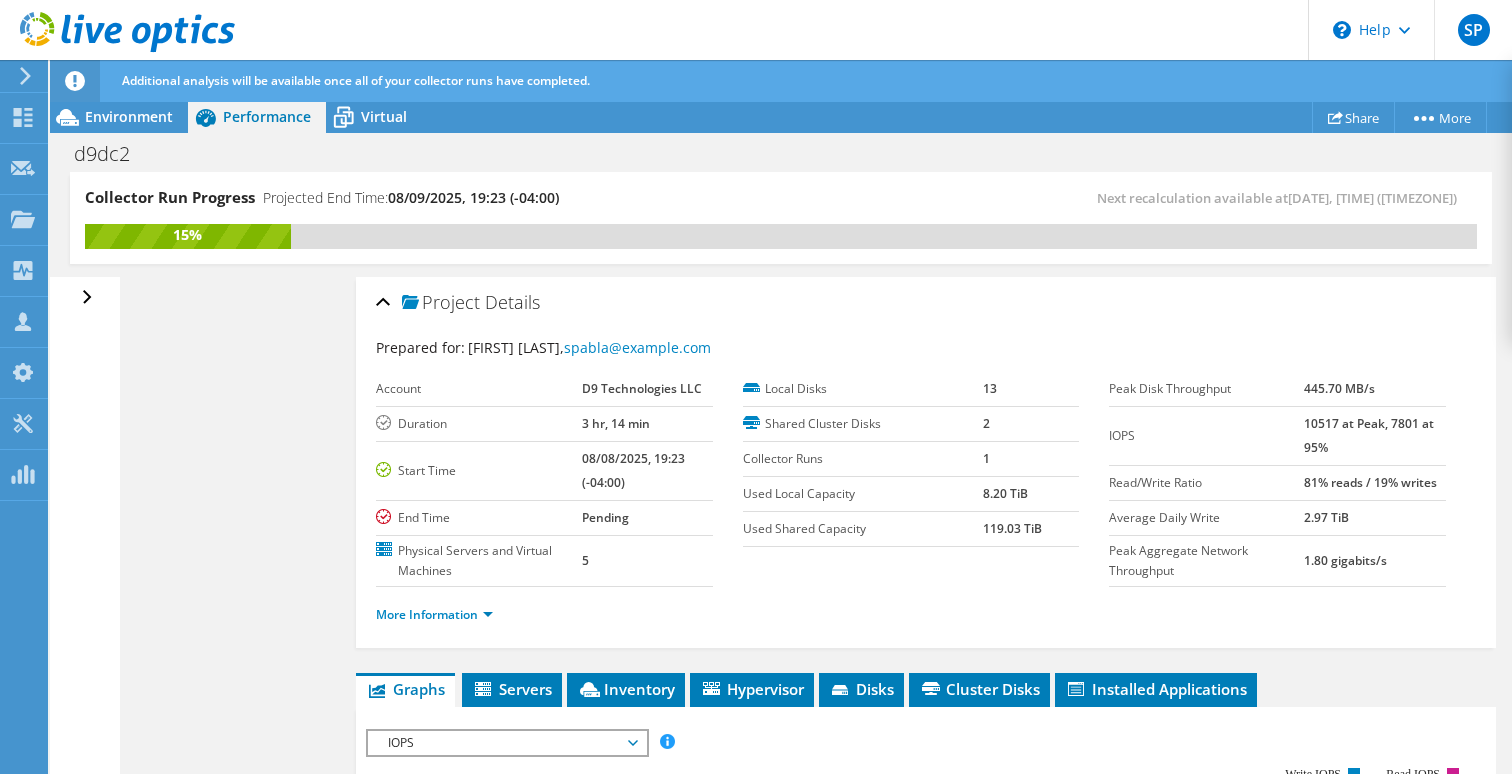 click on "Open All
Close All
Hide Excluded Nodes
Project Tree Filter" at bounding box center (89, 298) 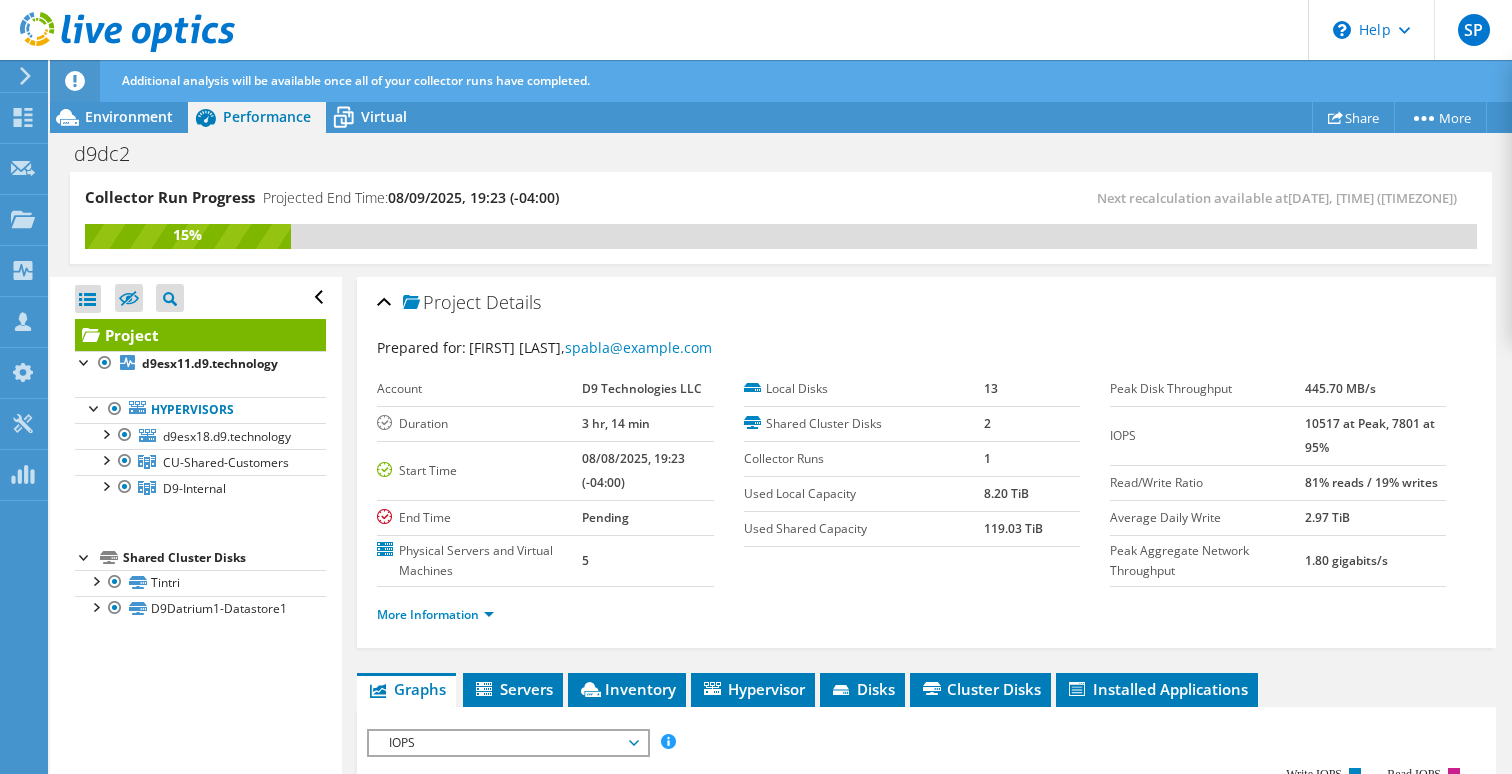 click on "Project" at bounding box center [200, 335] 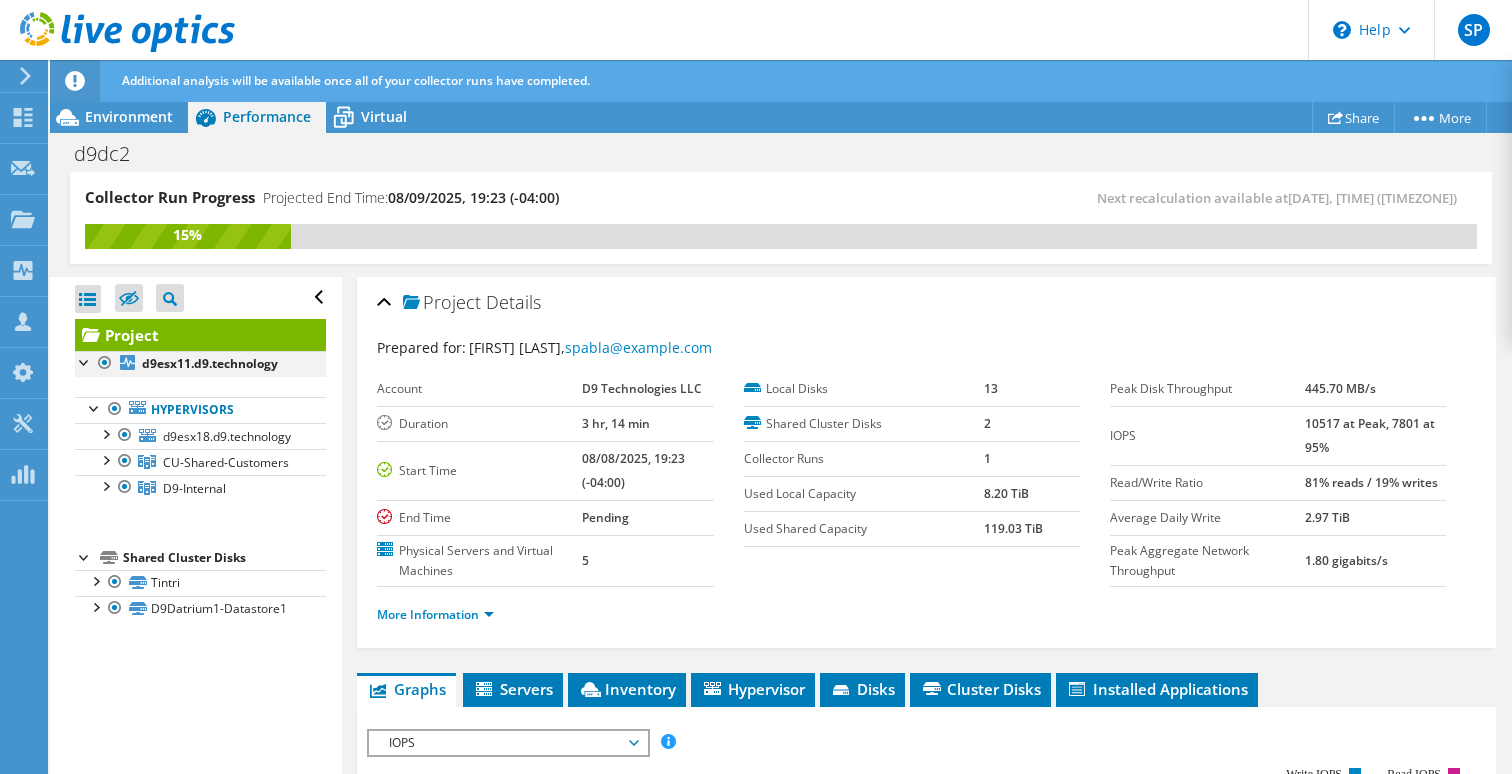 click at bounding box center [105, 363] 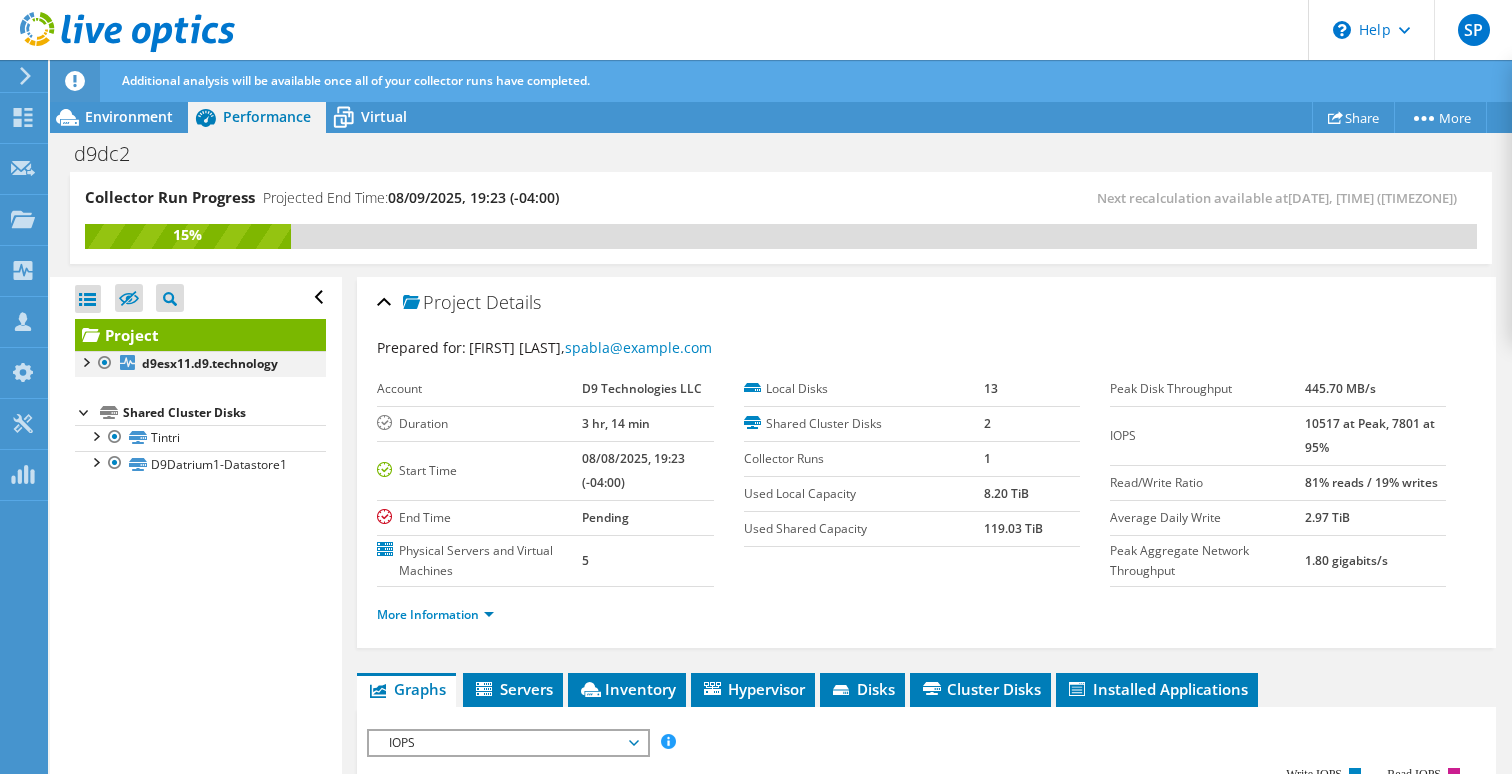 click at bounding box center (85, 361) 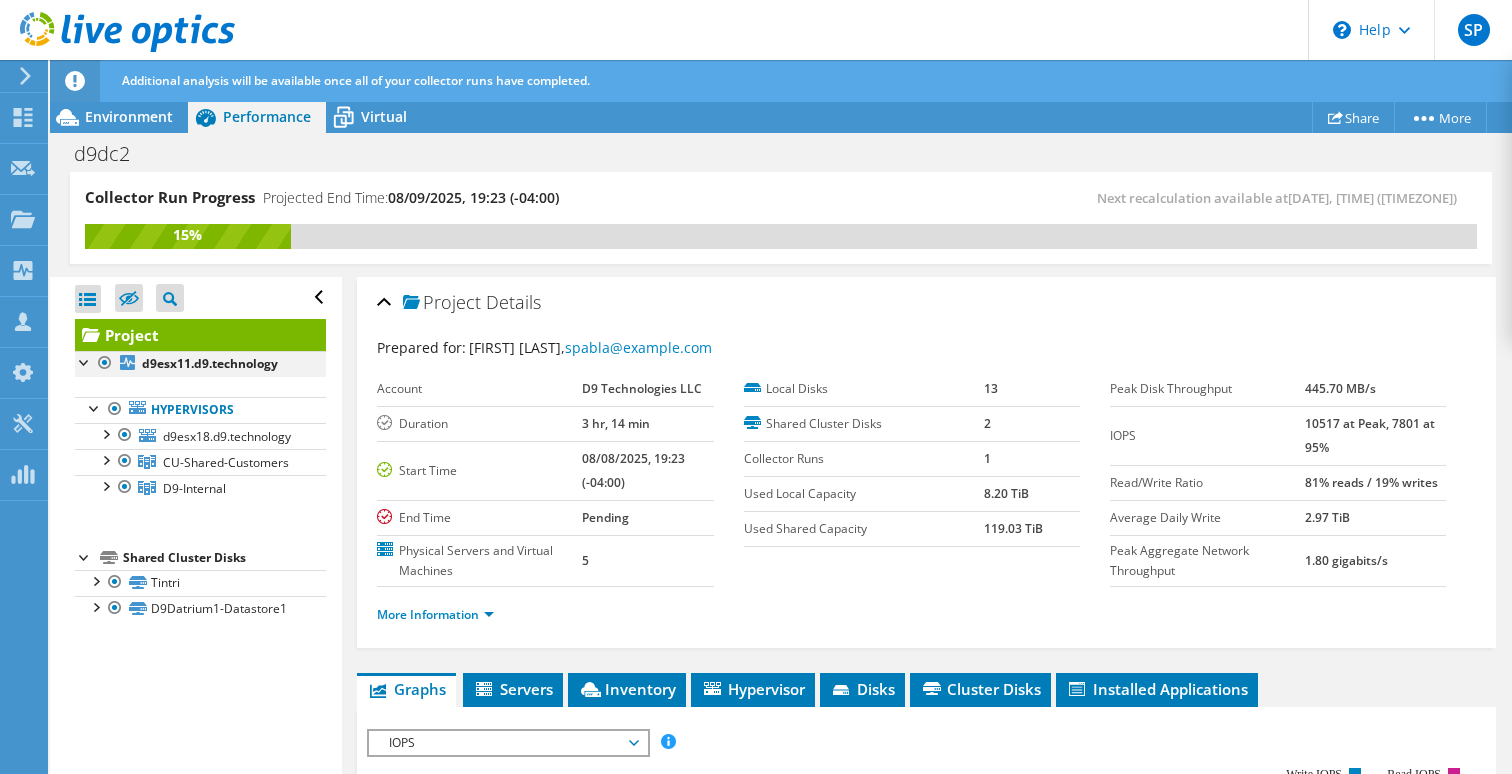 click at bounding box center [105, 363] 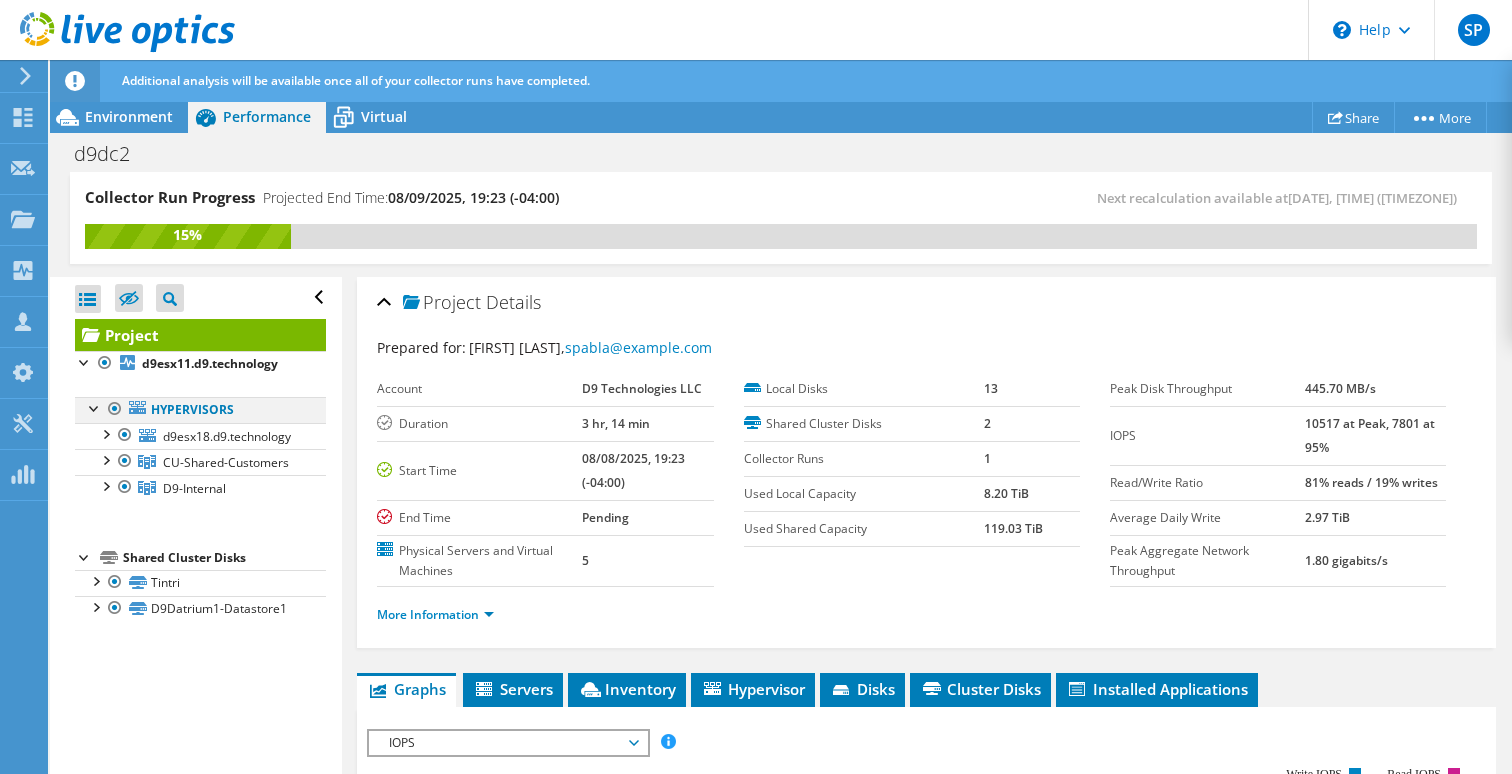 click at bounding box center [115, 409] 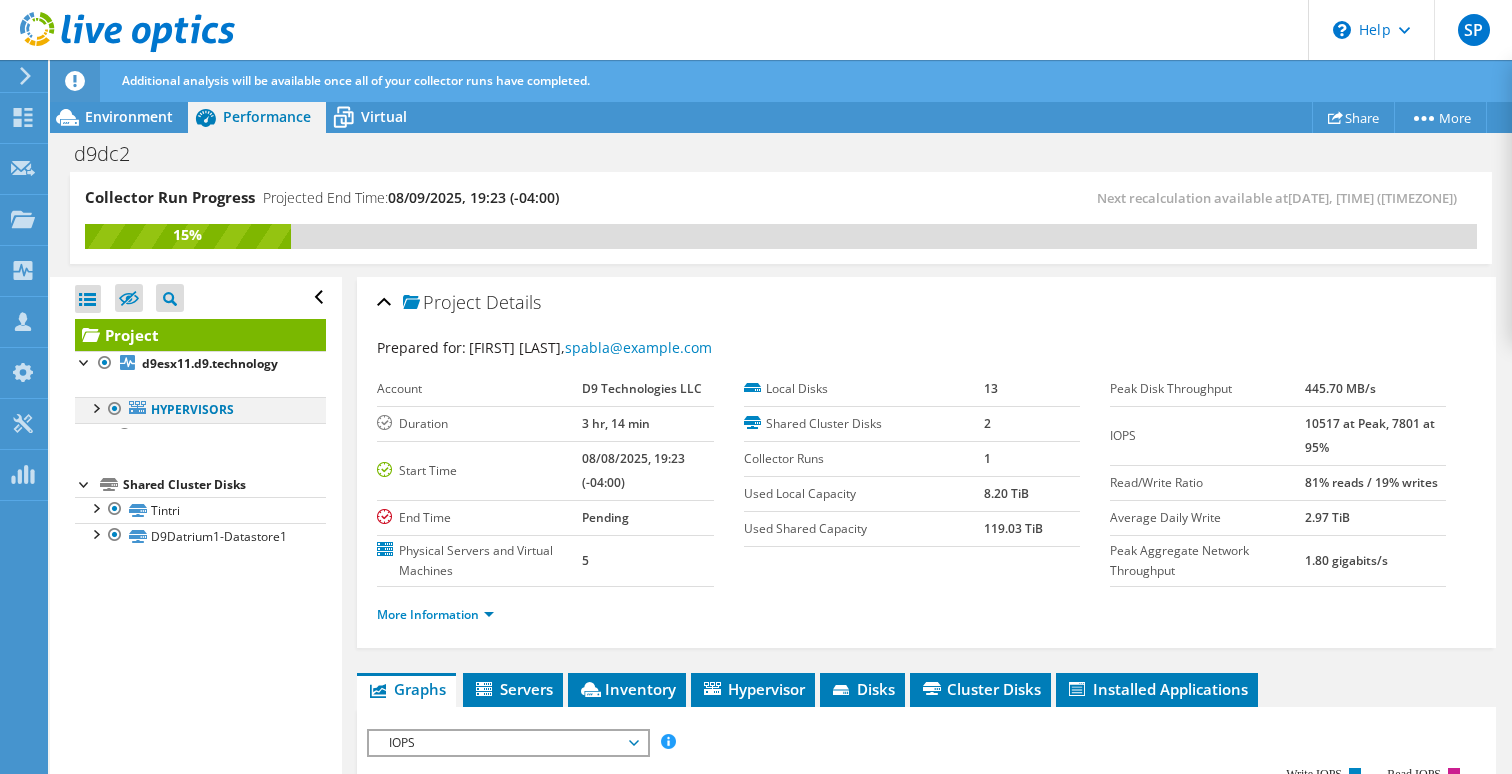 click at bounding box center [95, 407] 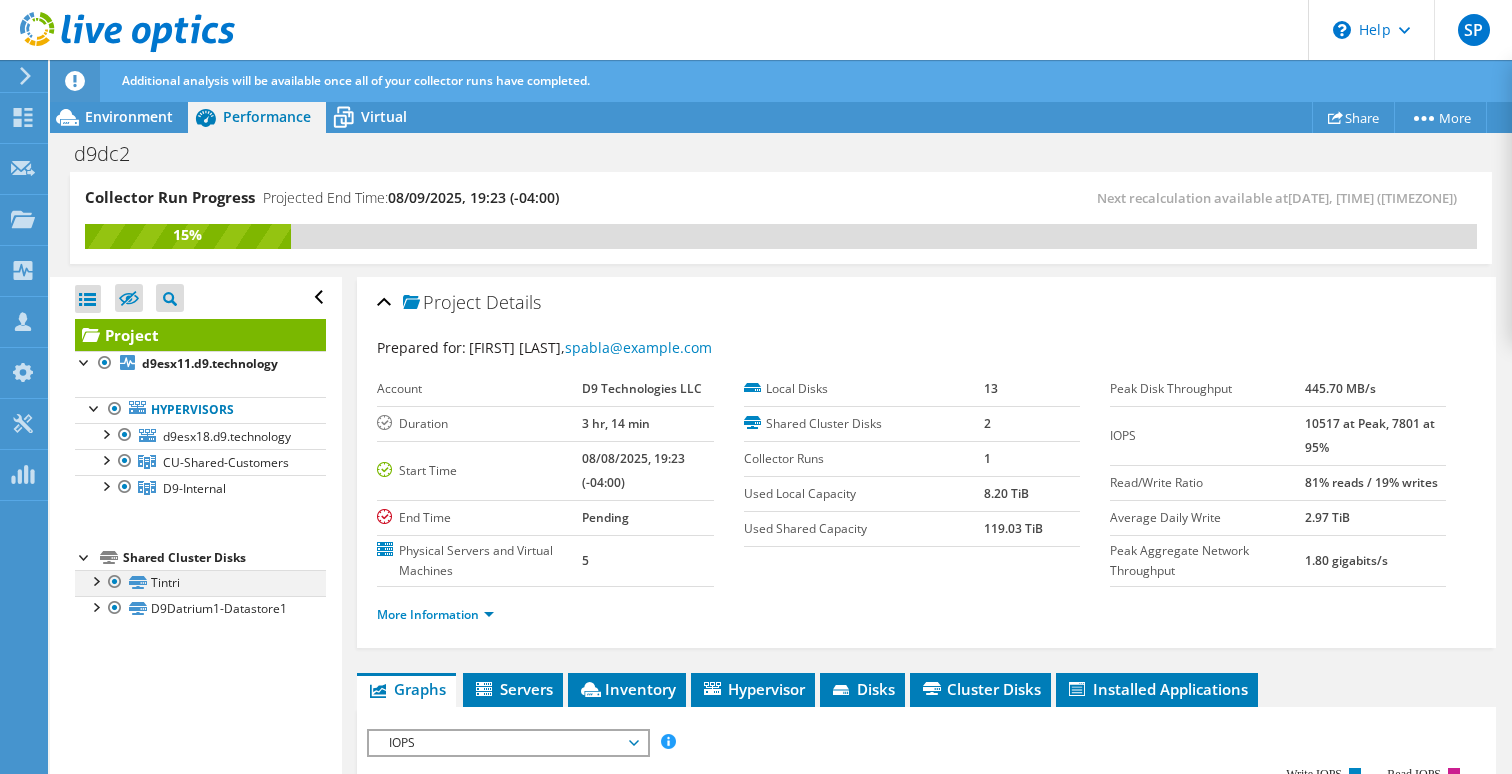 click at bounding box center (95, 580) 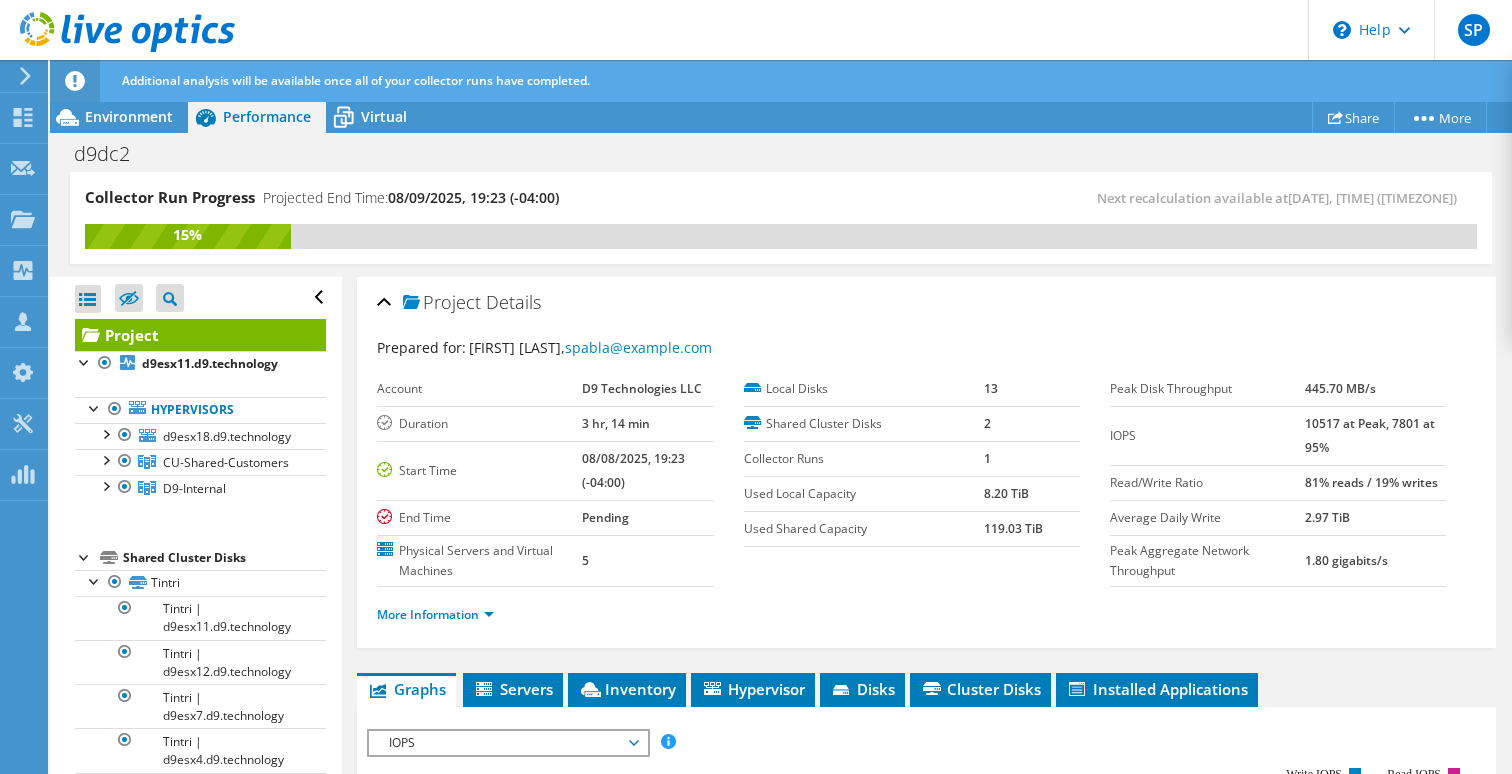 scroll, scrollTop: 91, scrollLeft: 0, axis: vertical 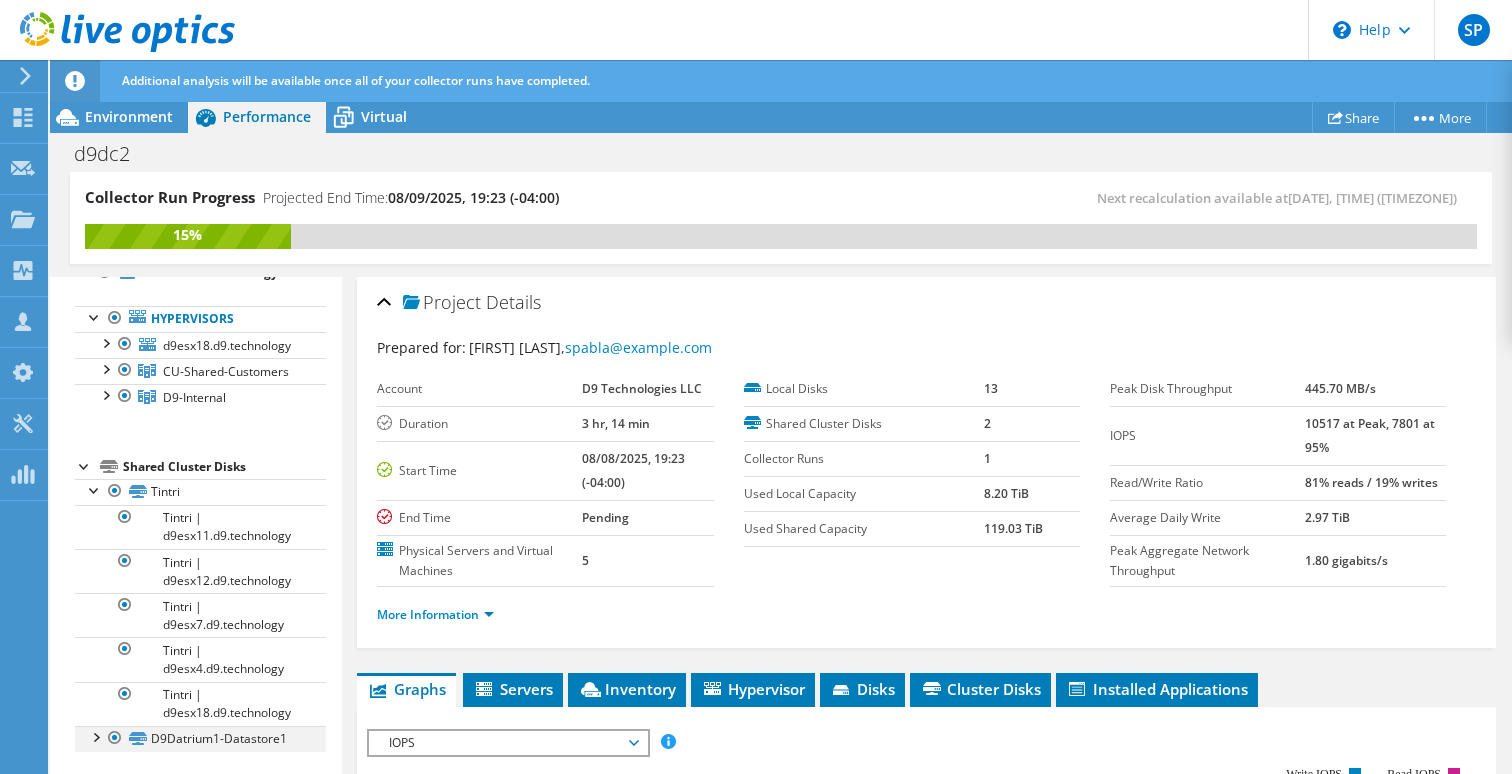 click at bounding box center [95, 736] 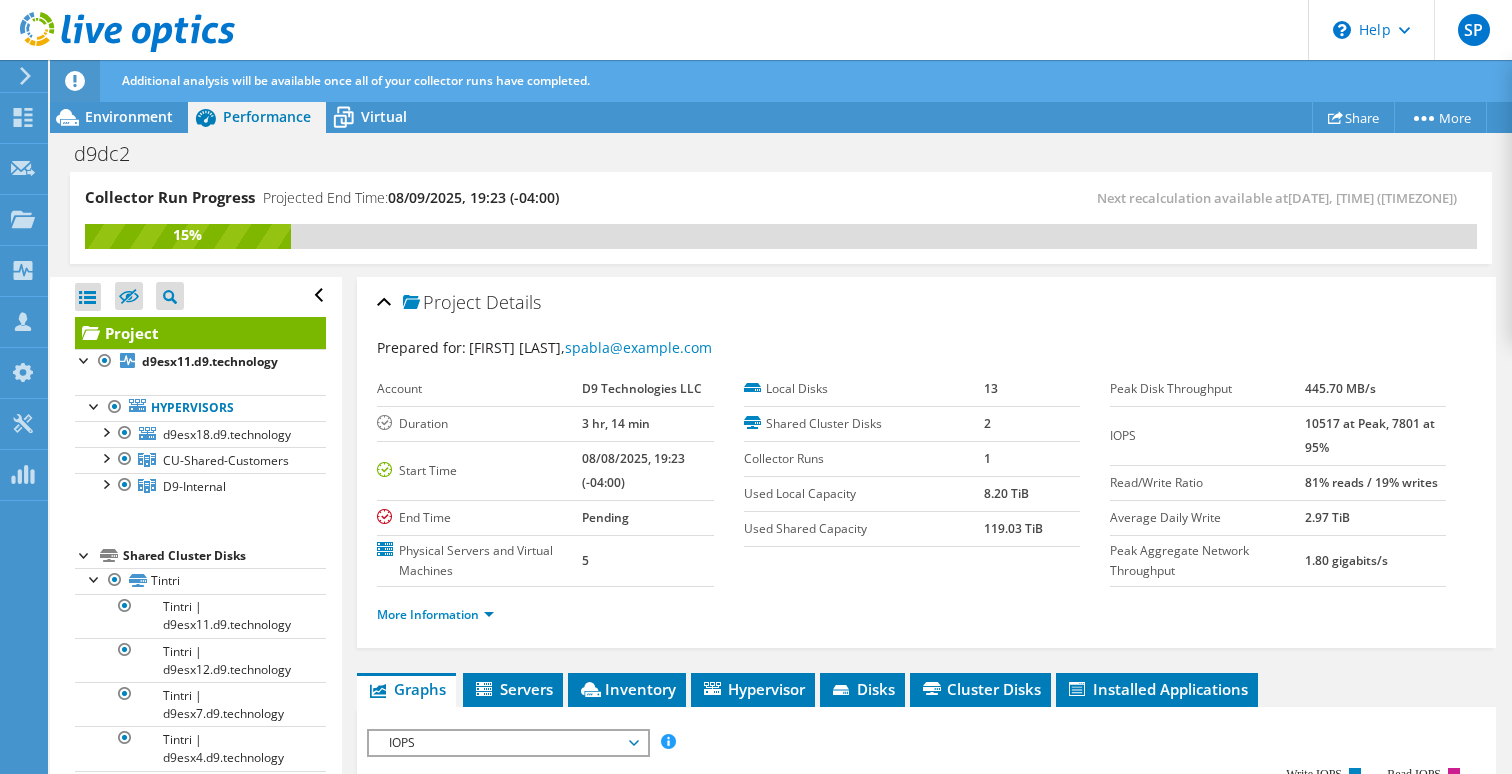 scroll, scrollTop: 0, scrollLeft: 0, axis: both 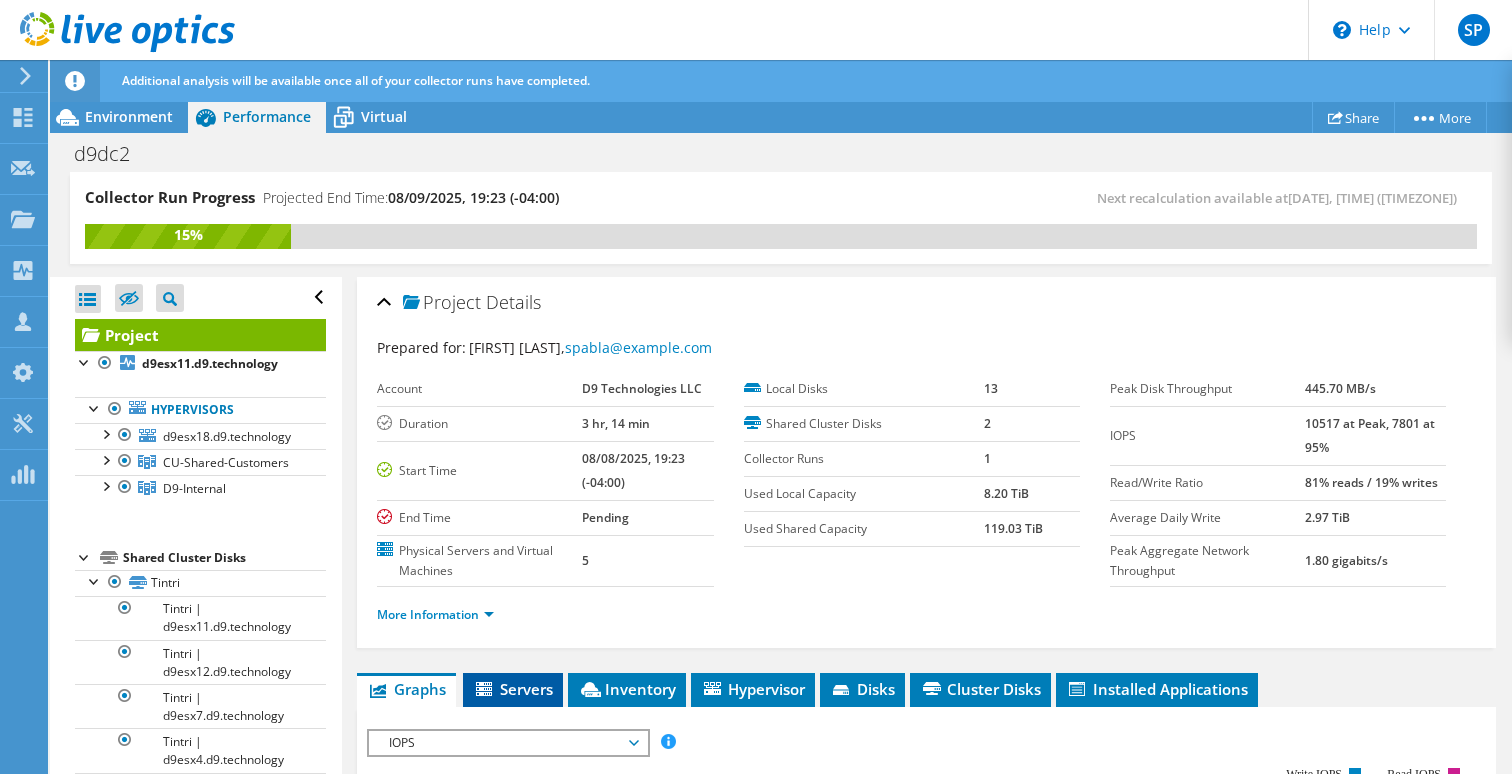 click 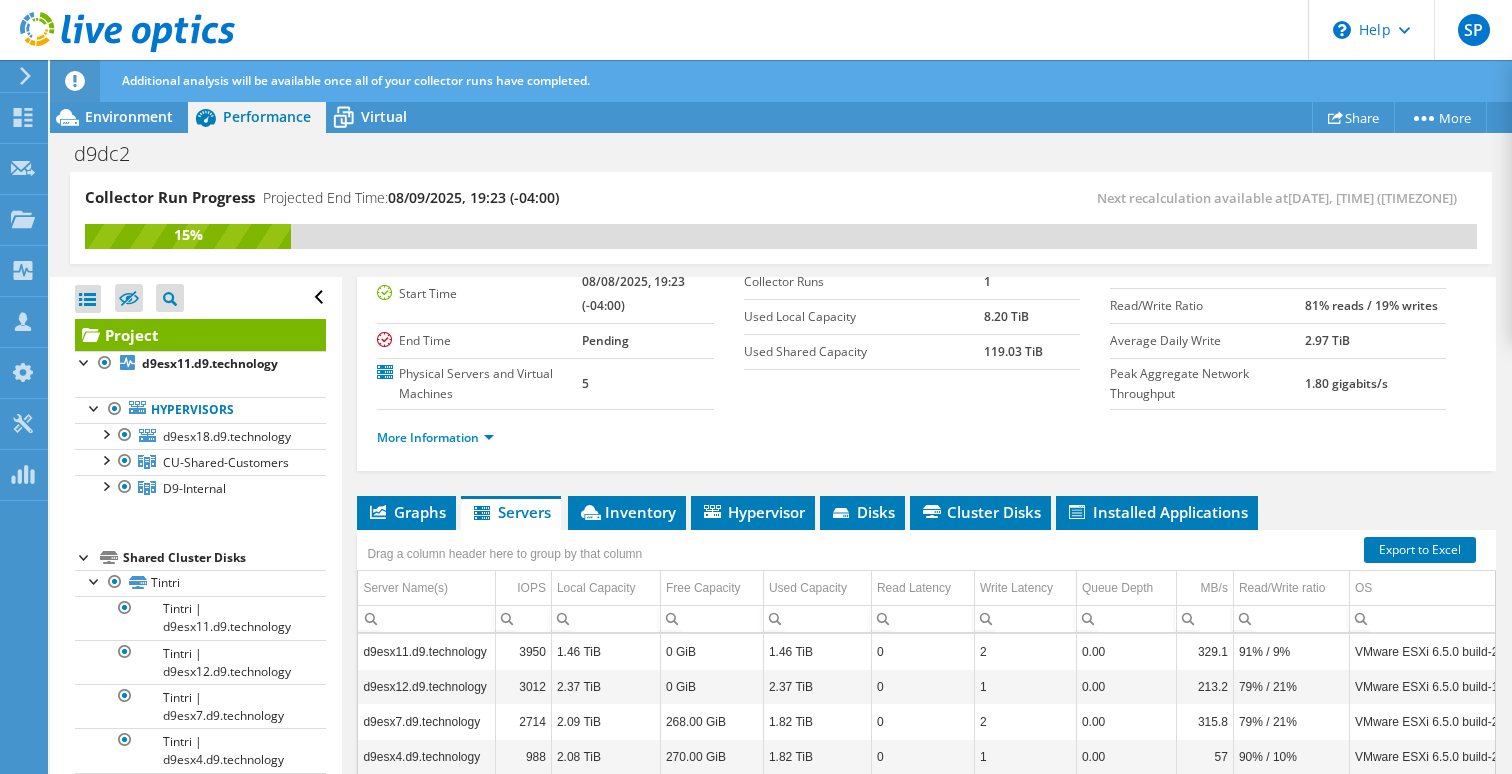 scroll, scrollTop: 302, scrollLeft: 0, axis: vertical 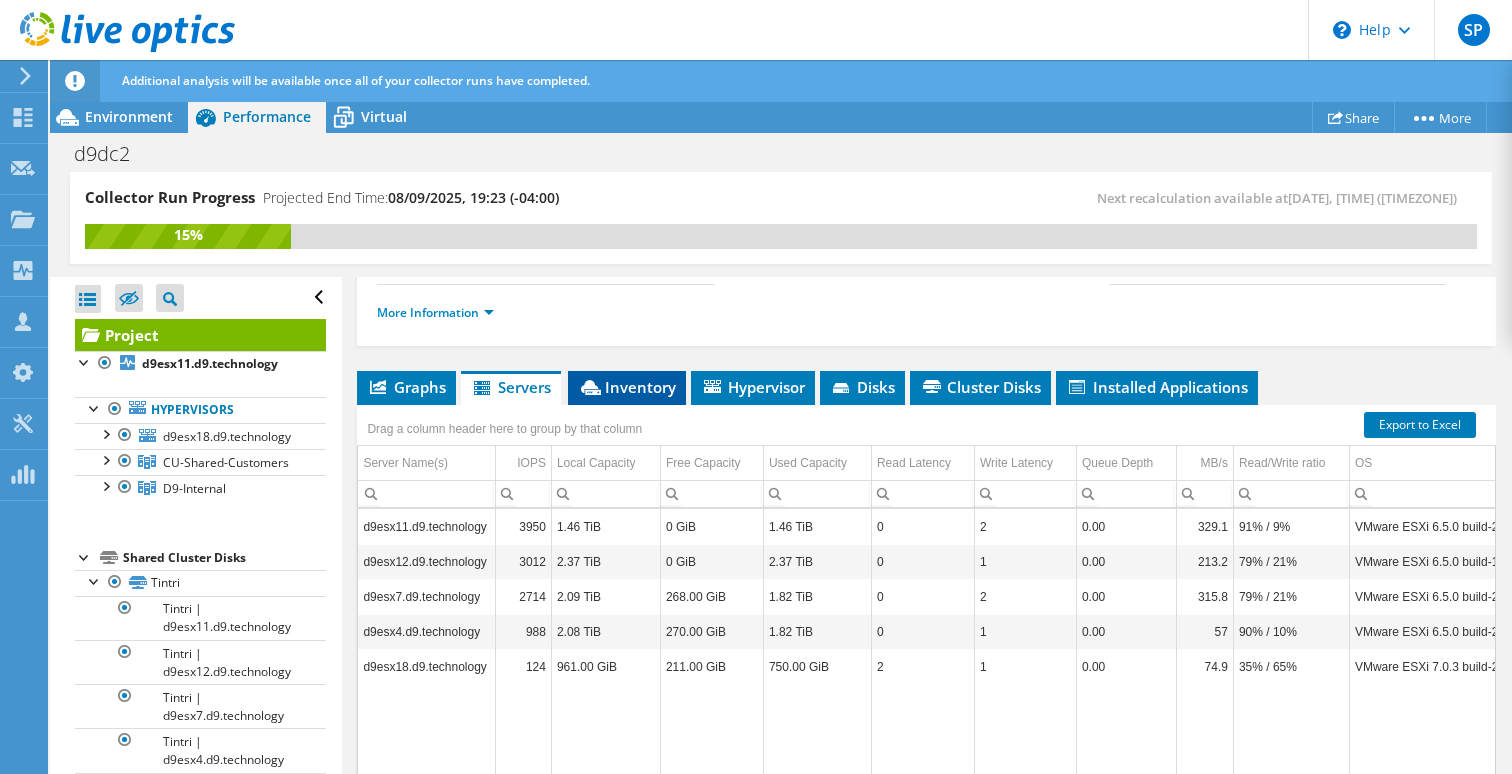 click on "Inventory" at bounding box center (627, 387) 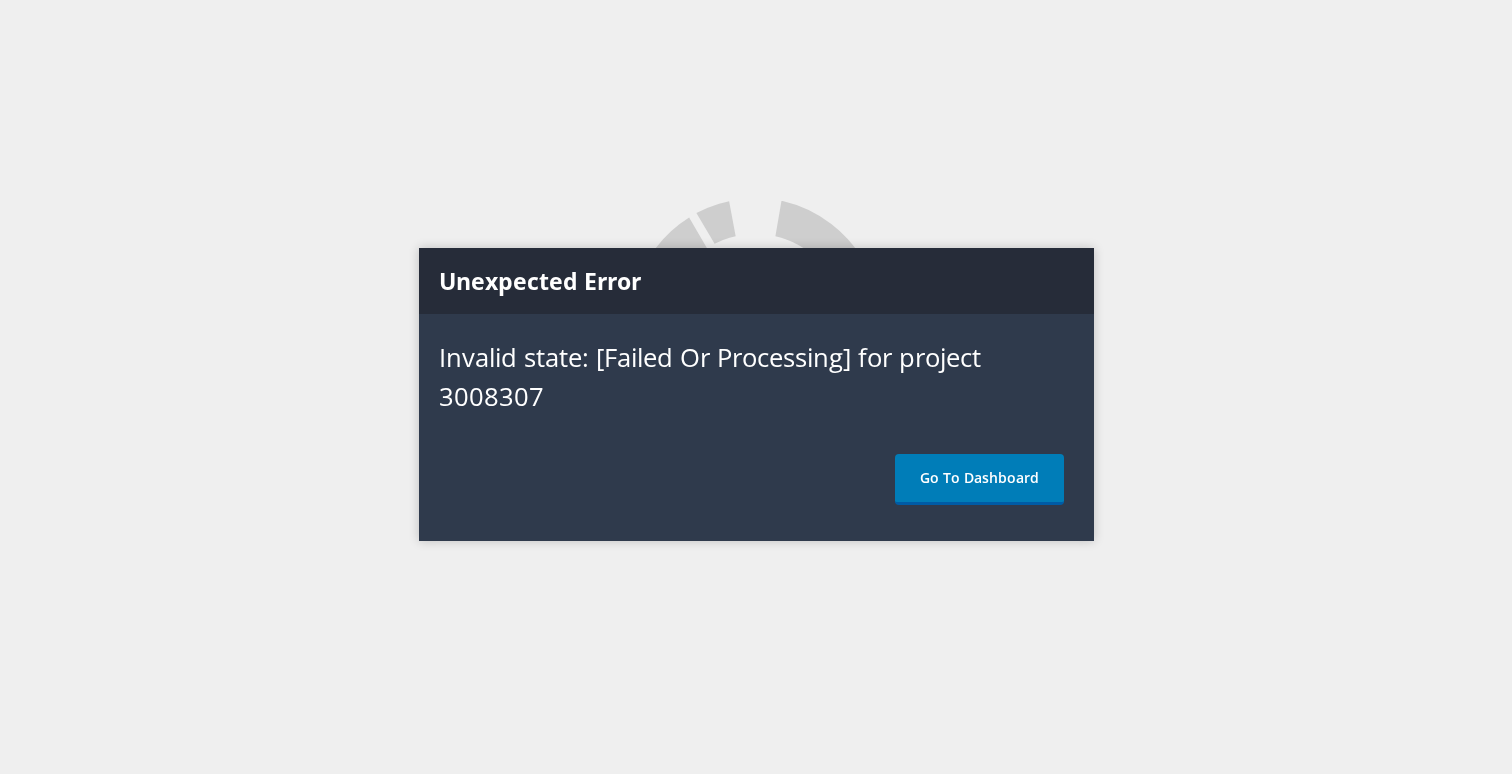 scroll, scrollTop: 0, scrollLeft: 0, axis: both 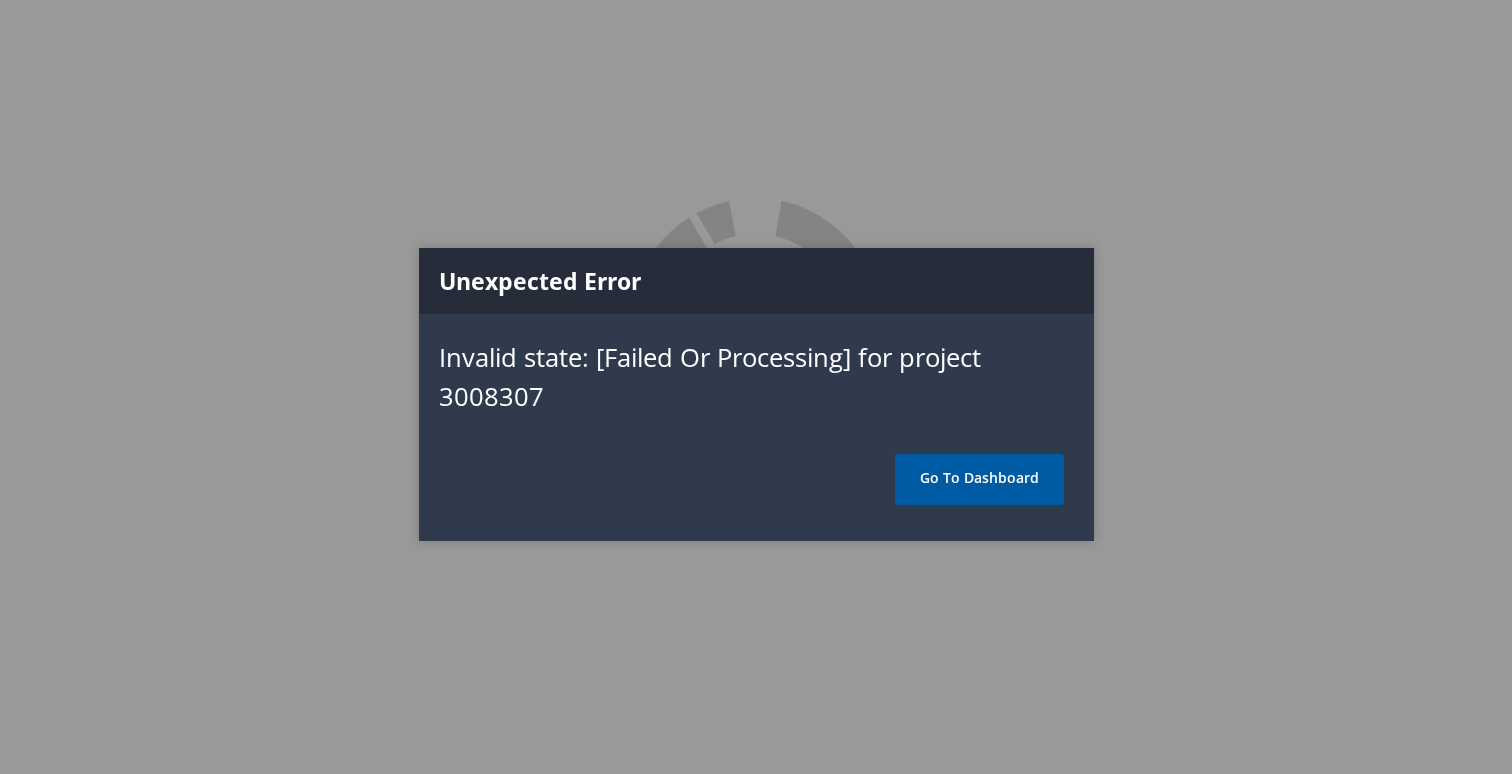 click on "Go To Dashboard" at bounding box center [979, 479] 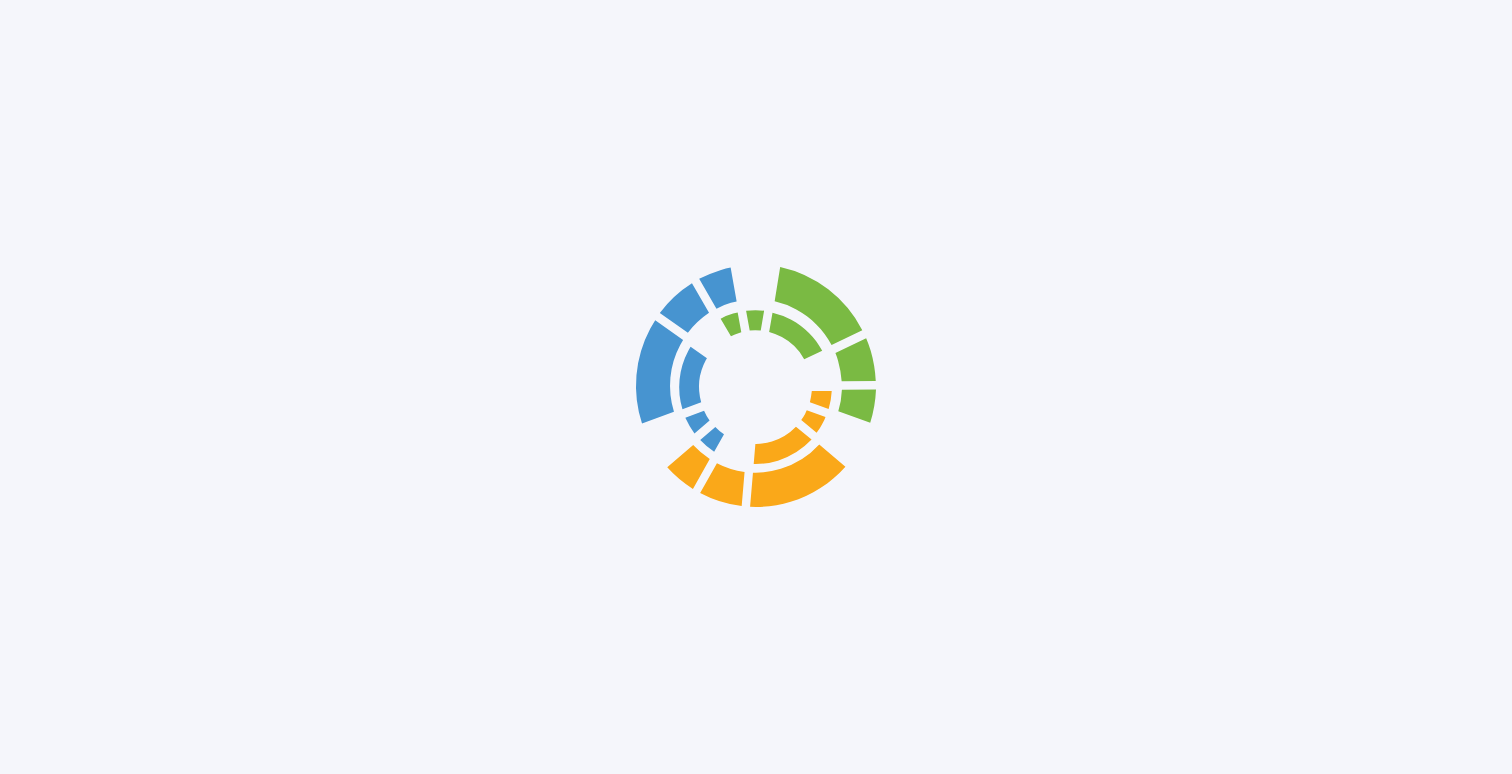 scroll, scrollTop: 0, scrollLeft: 0, axis: both 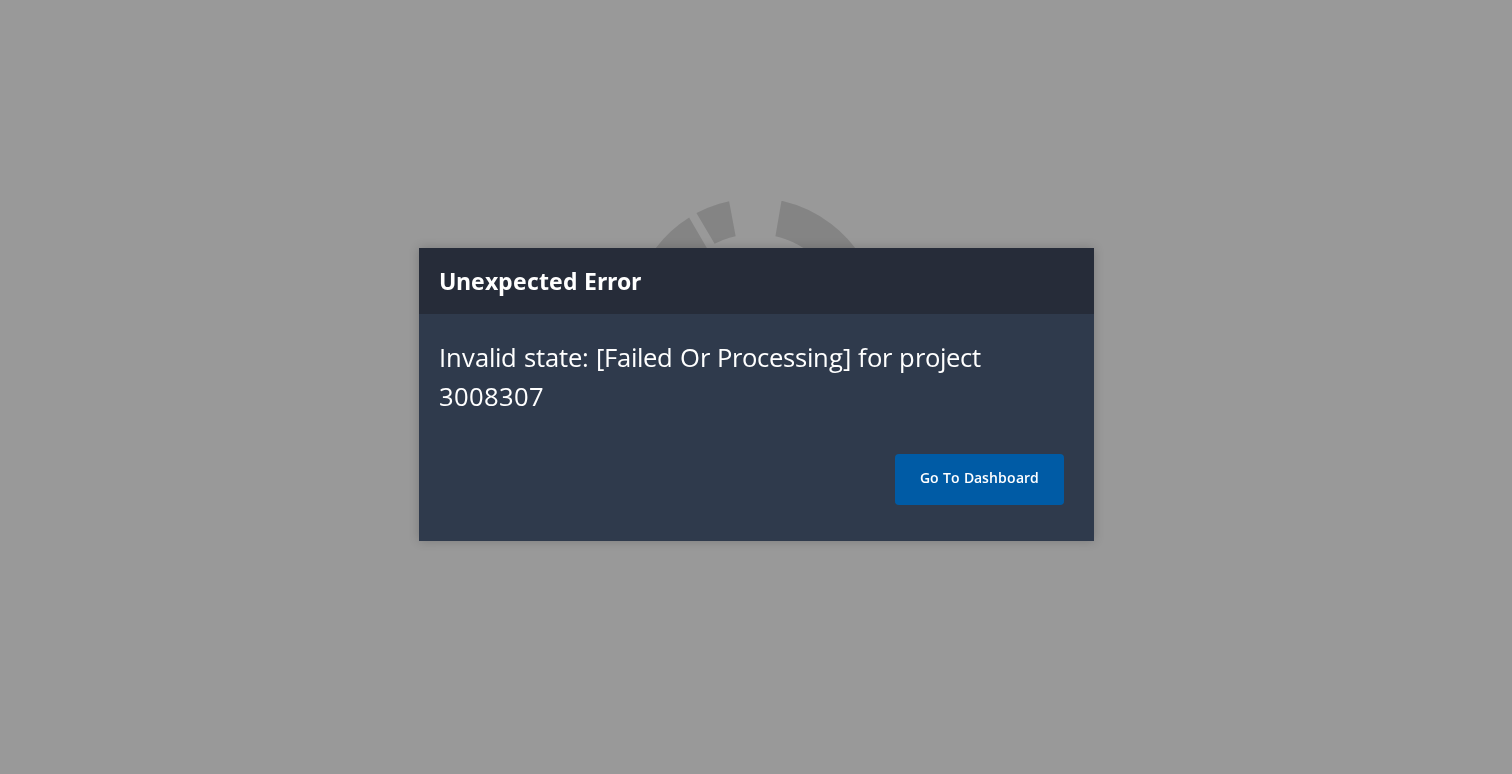 click on "Go To Dashboard" at bounding box center (979, 479) 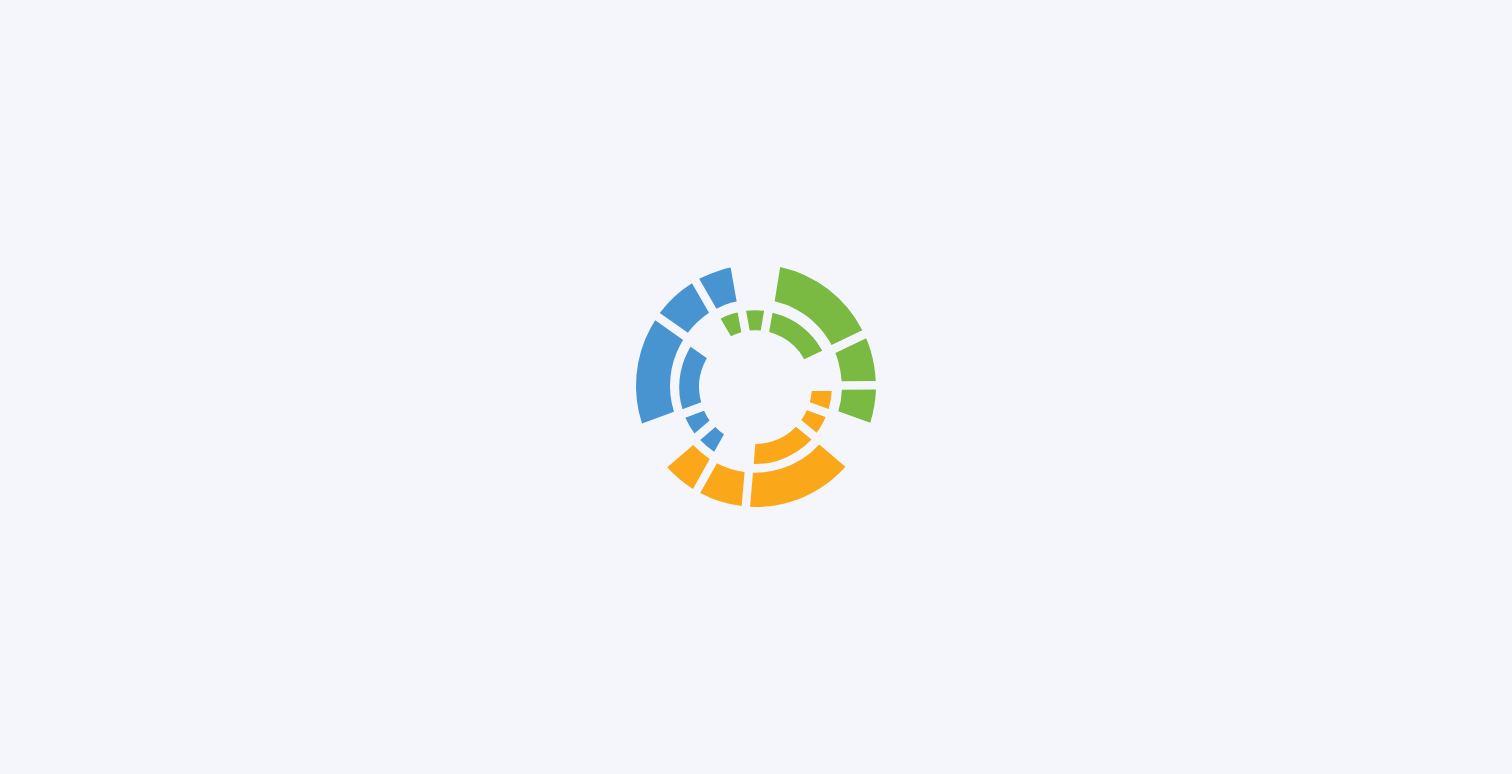 scroll, scrollTop: 0, scrollLeft: 0, axis: both 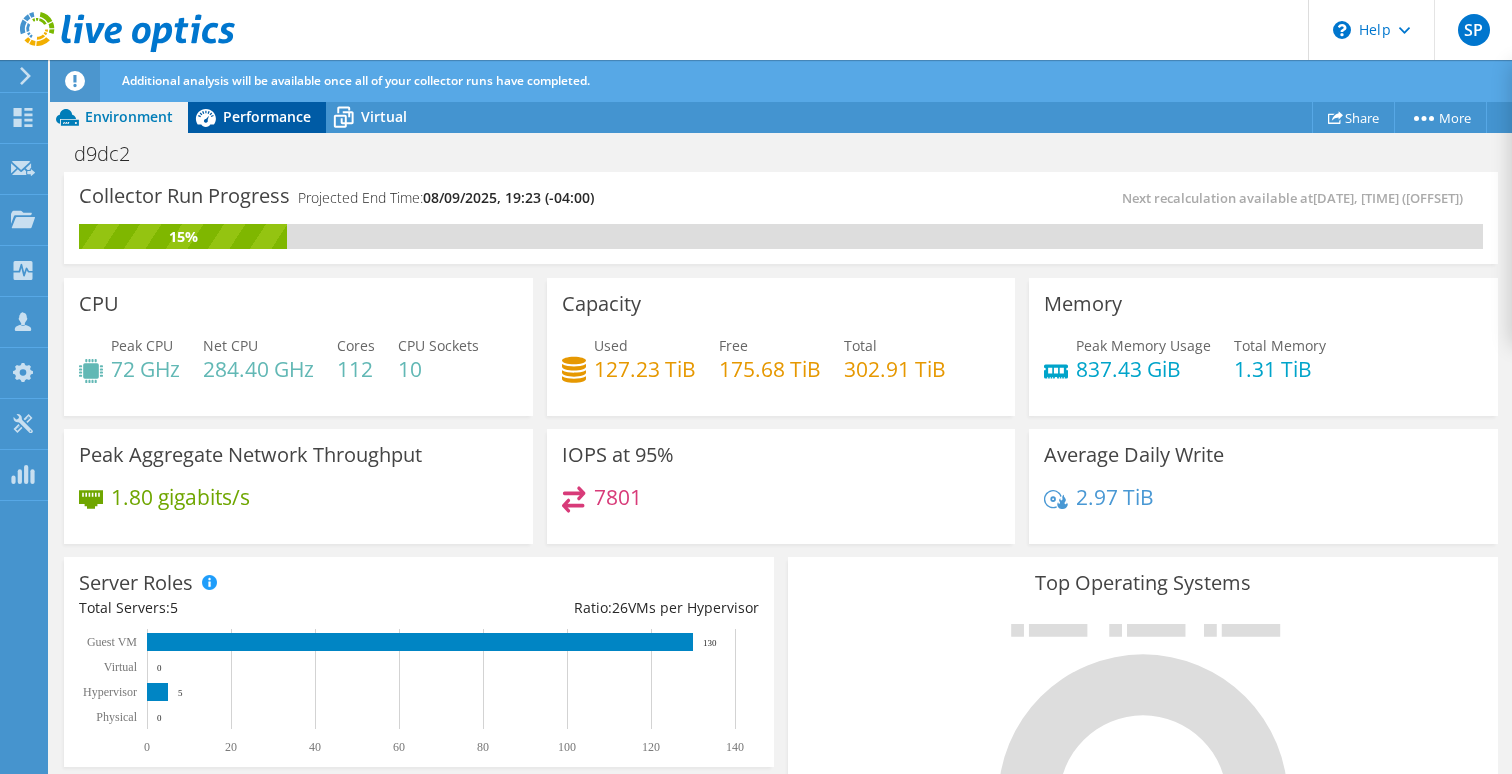 click on "Performance" at bounding box center (267, 116) 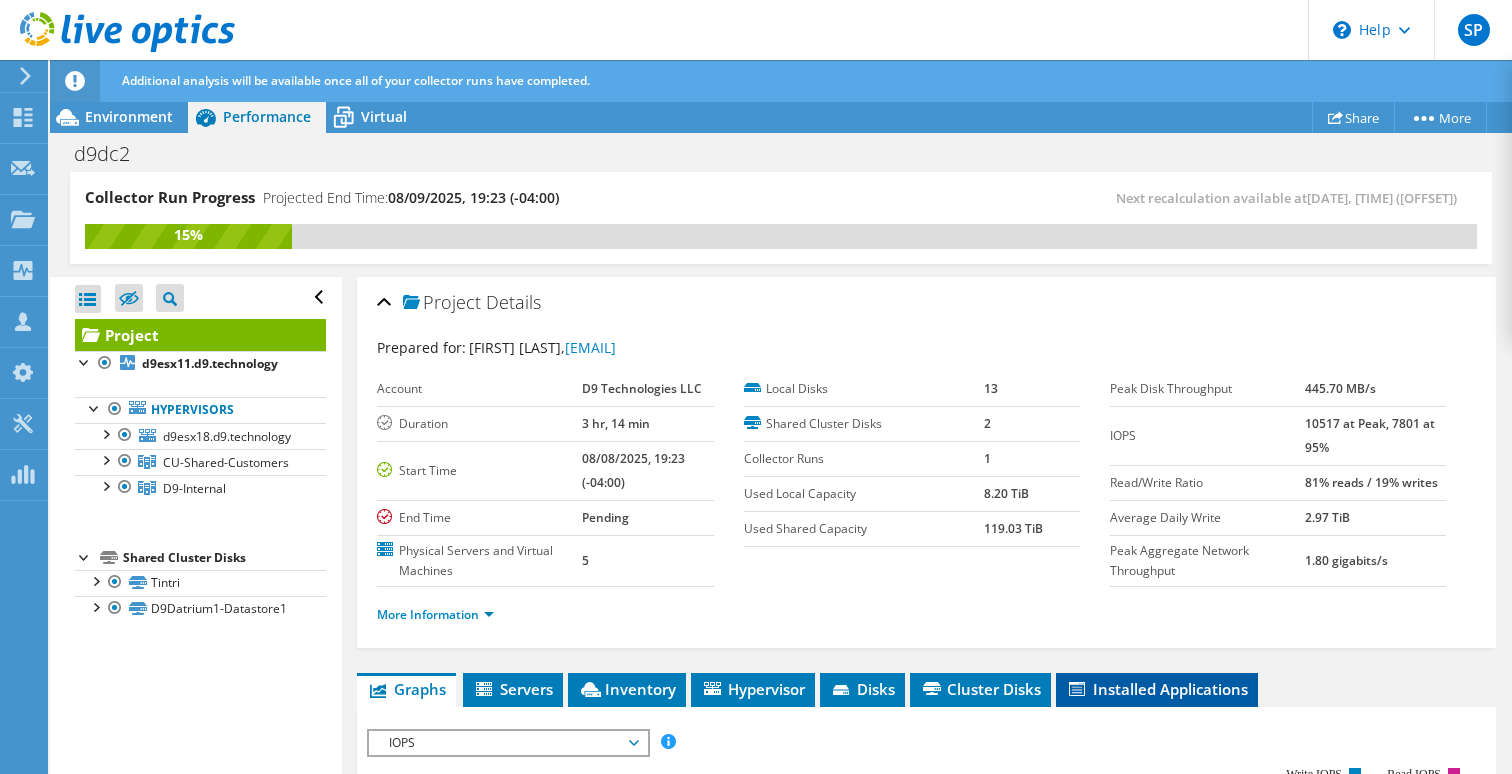 click on "Installed Applications" at bounding box center (1157, 689) 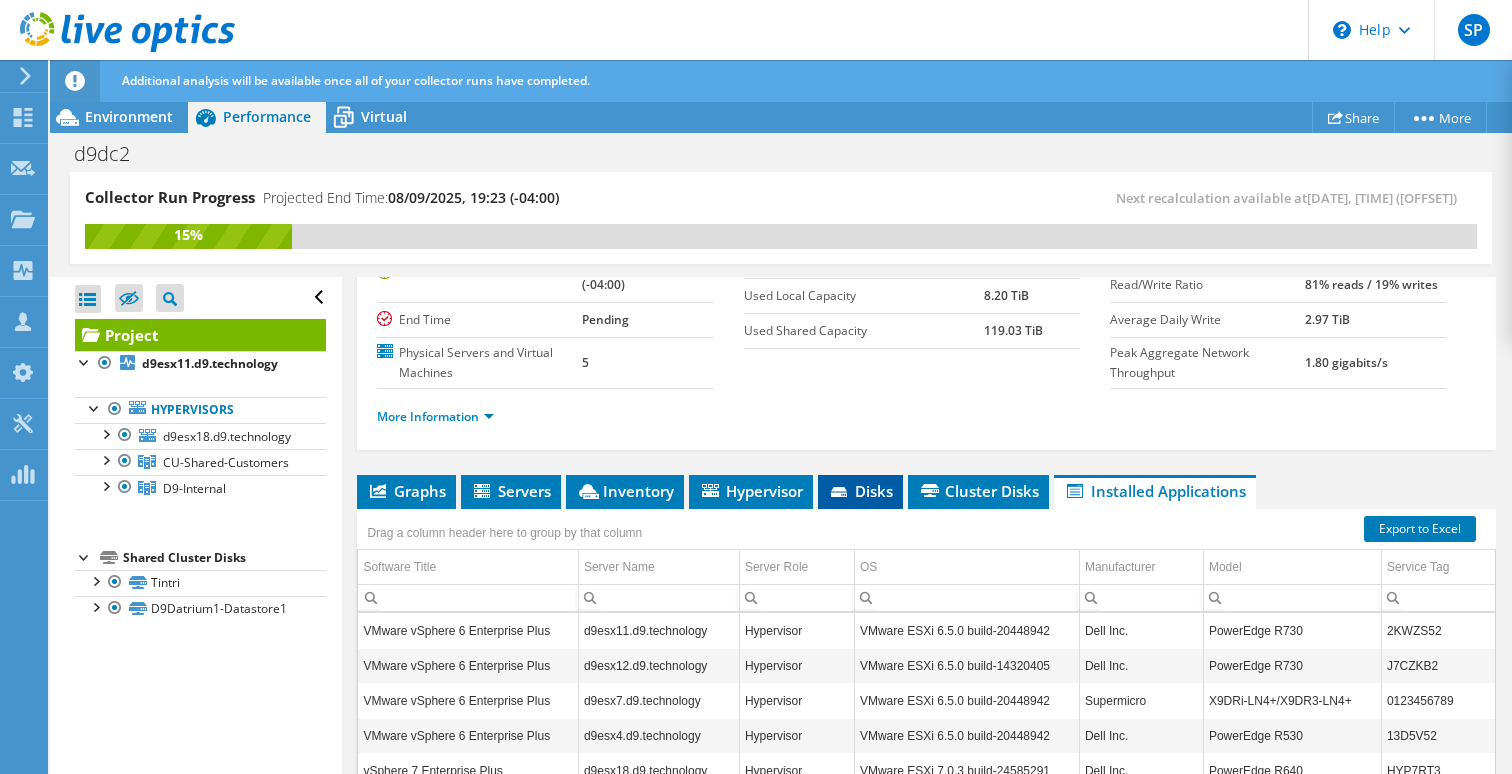 scroll, scrollTop: 345, scrollLeft: 0, axis: vertical 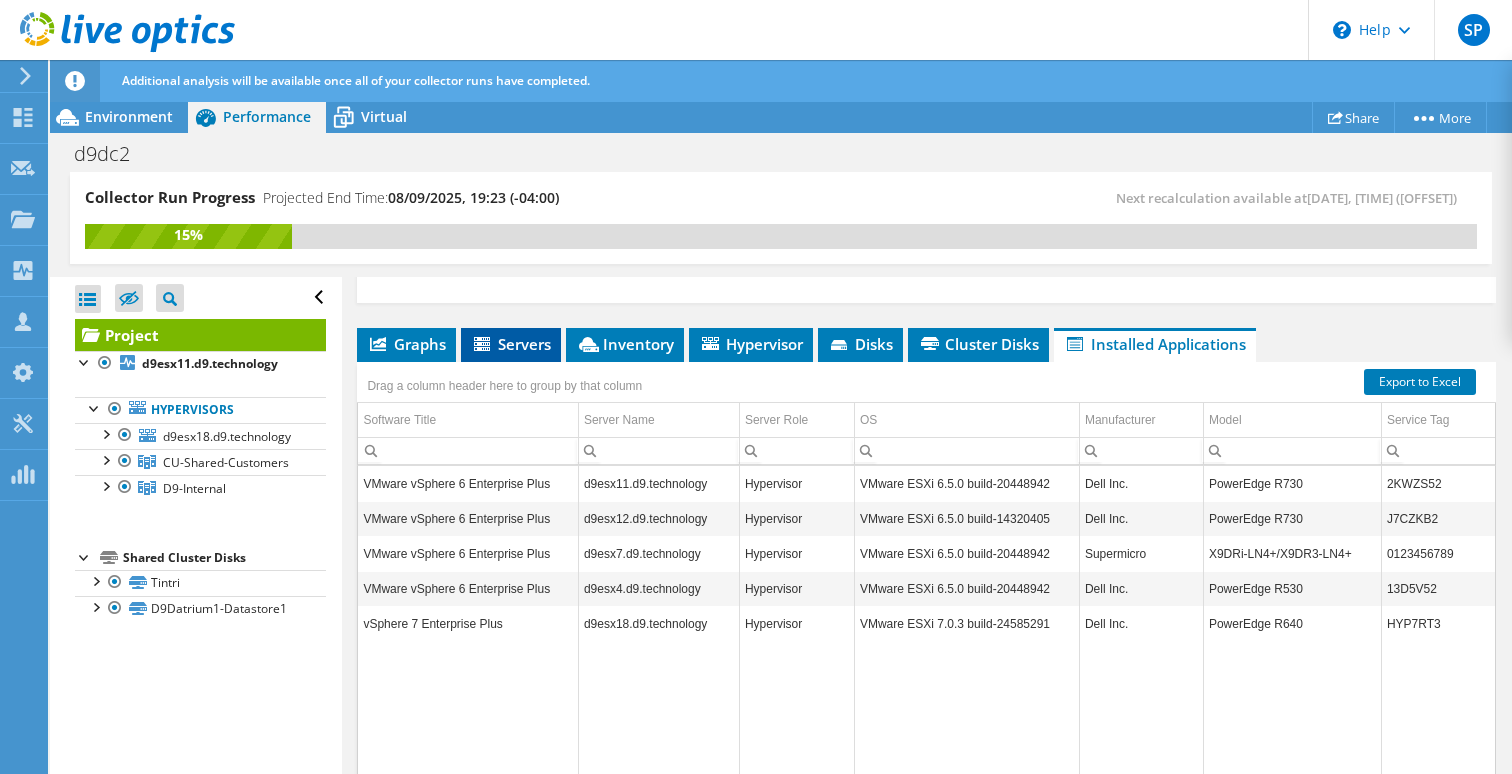 click on "Servers" at bounding box center [511, 344] 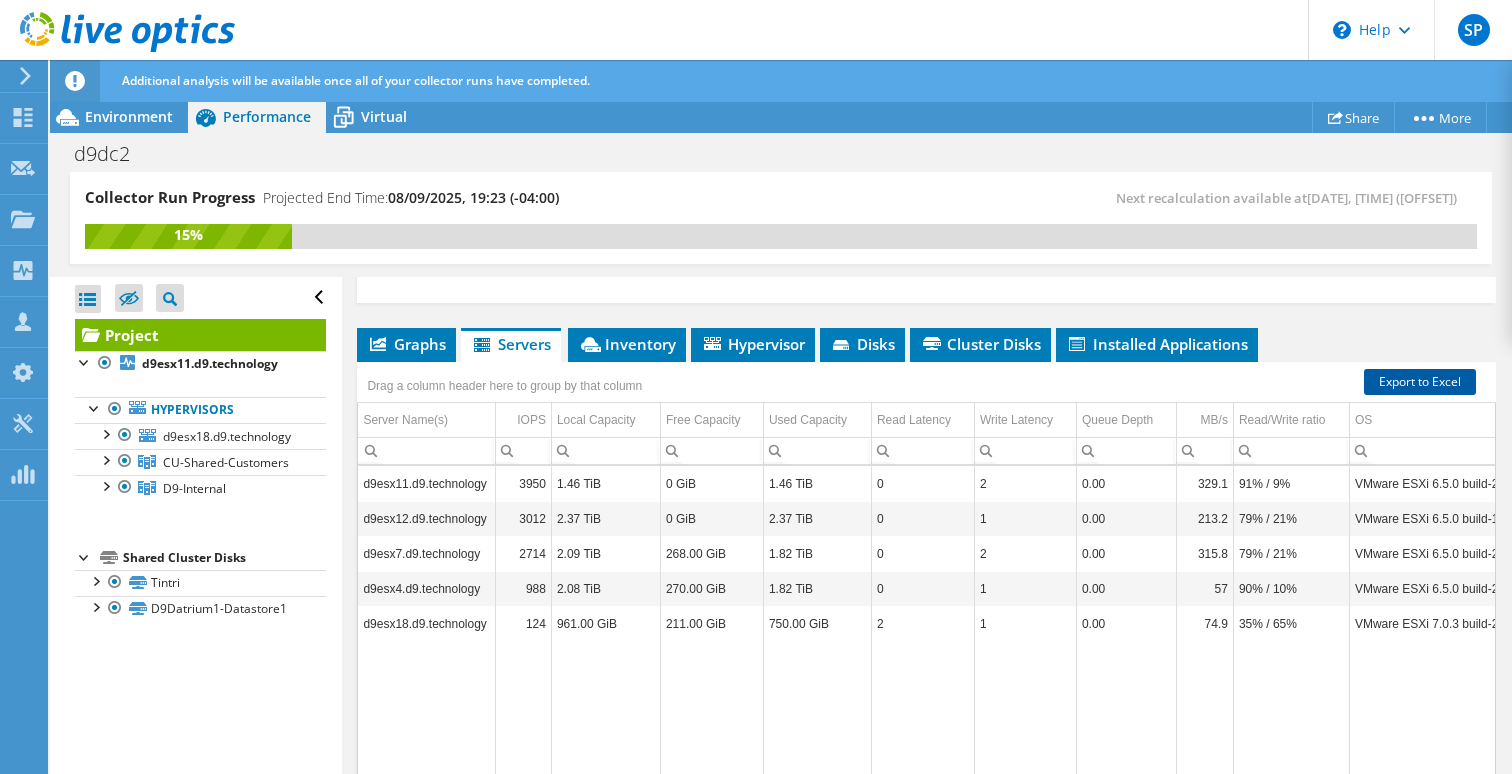 click on "Export to Excel" at bounding box center [1420, 382] 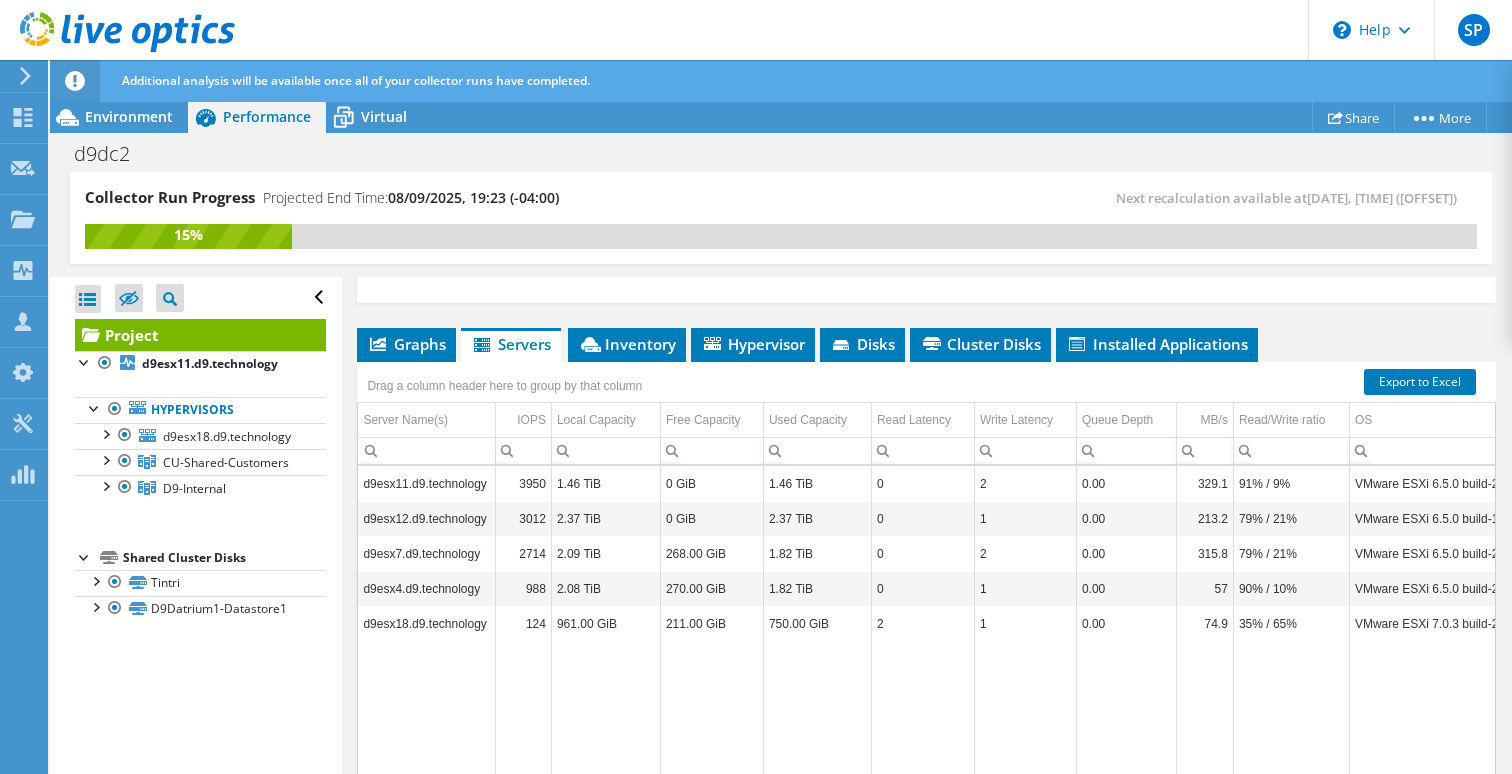 click on "2" at bounding box center (922, 623) 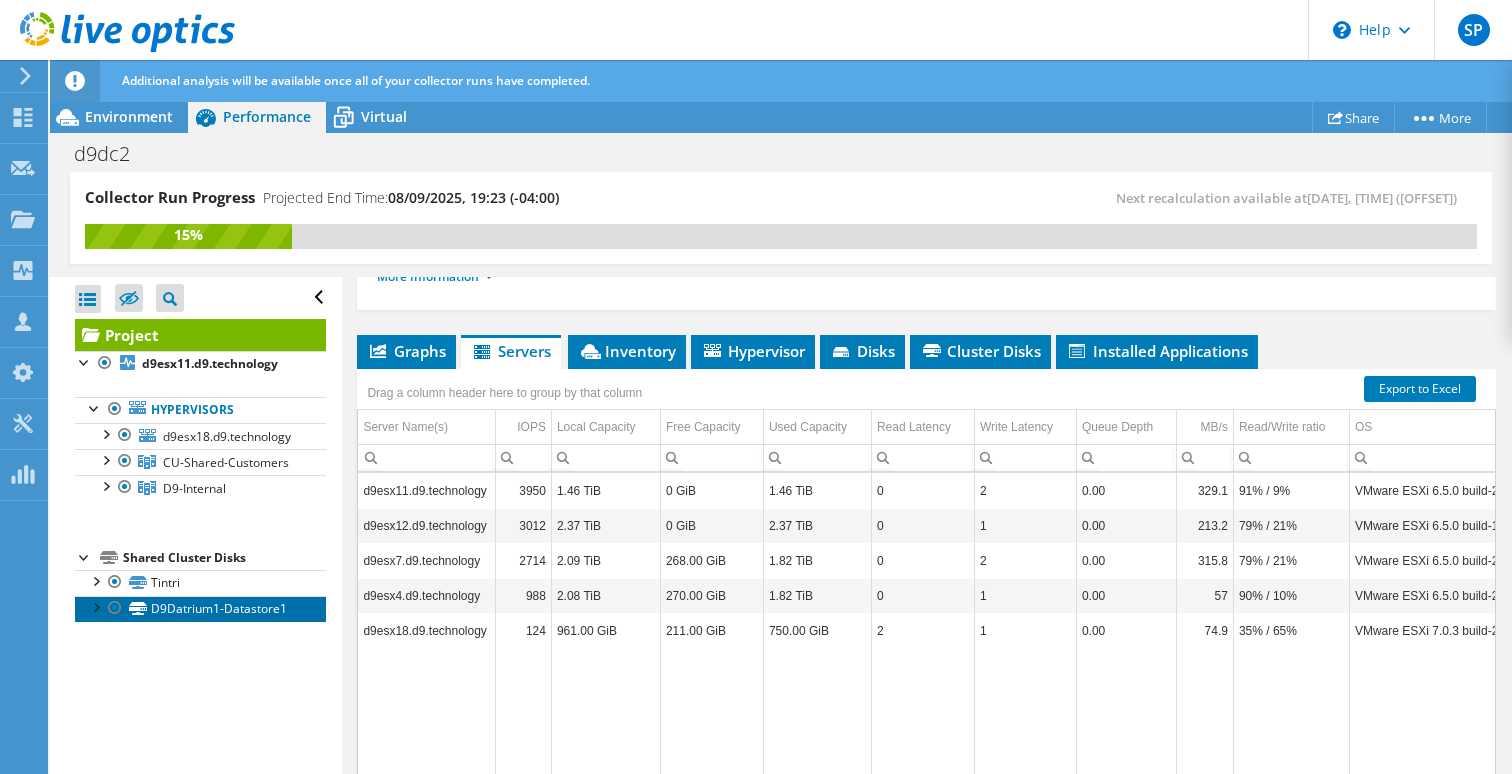 click on "D9Datrium1-Datastore1" at bounding box center [200, 609] 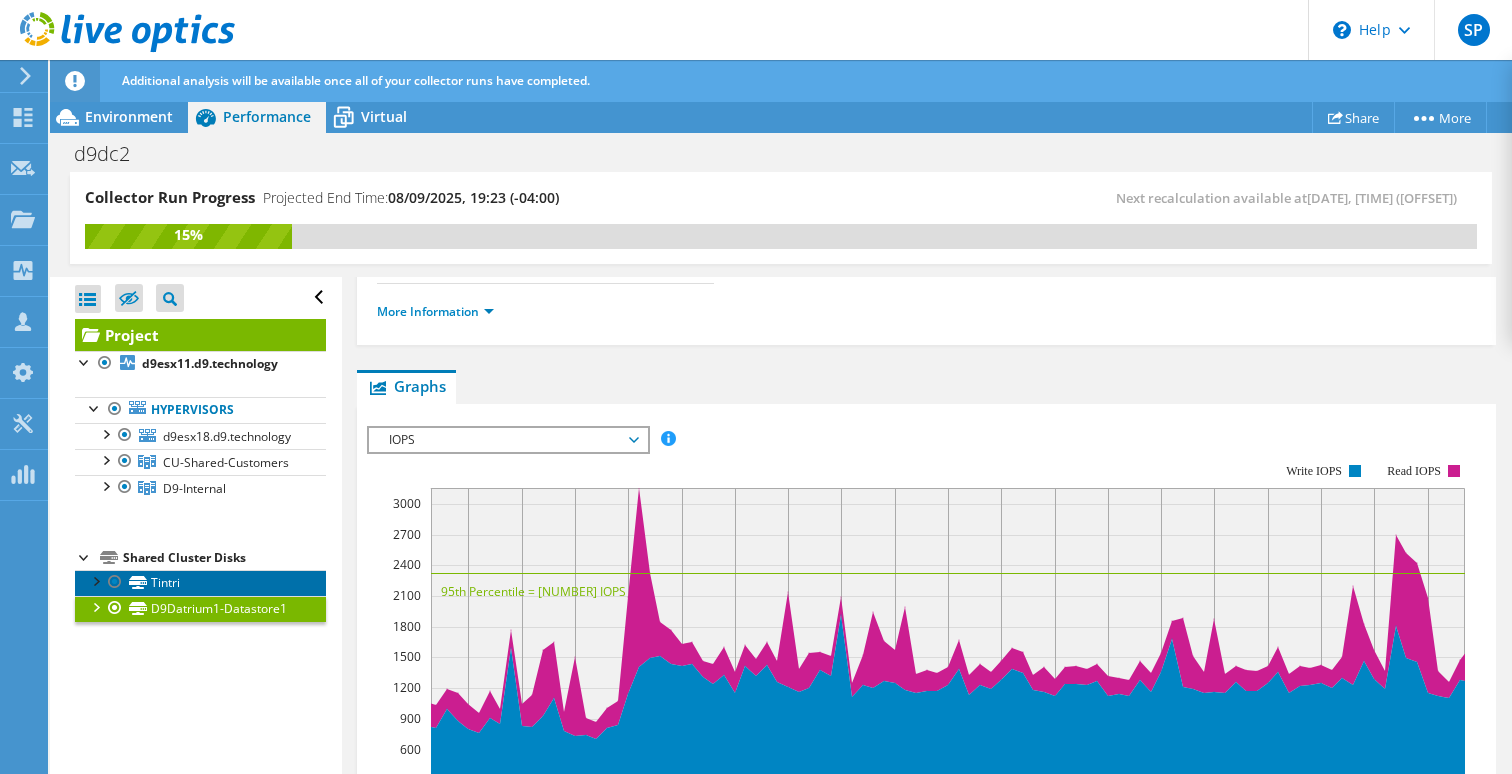 click on "Tintri" at bounding box center (200, 583) 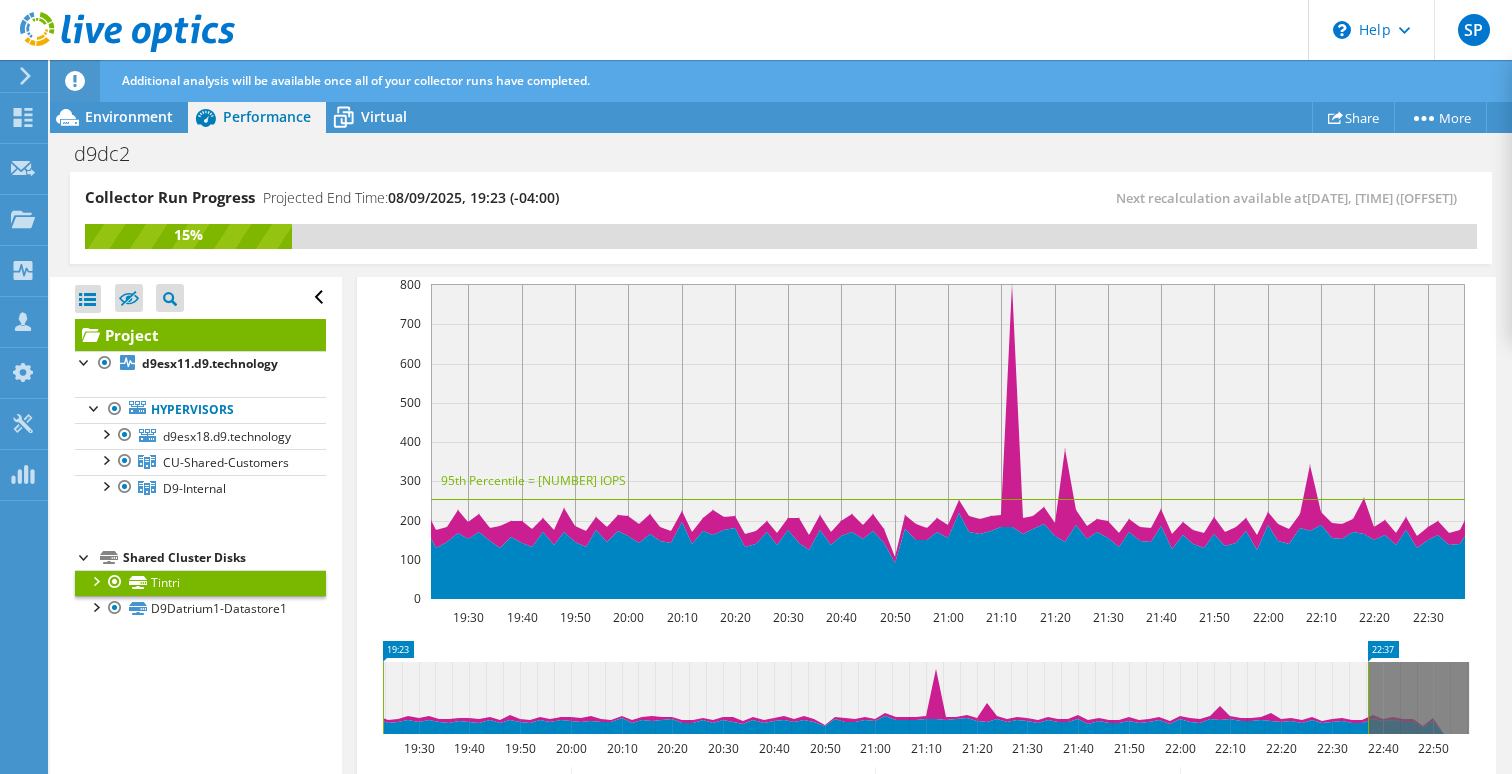 scroll, scrollTop: 581, scrollLeft: 0, axis: vertical 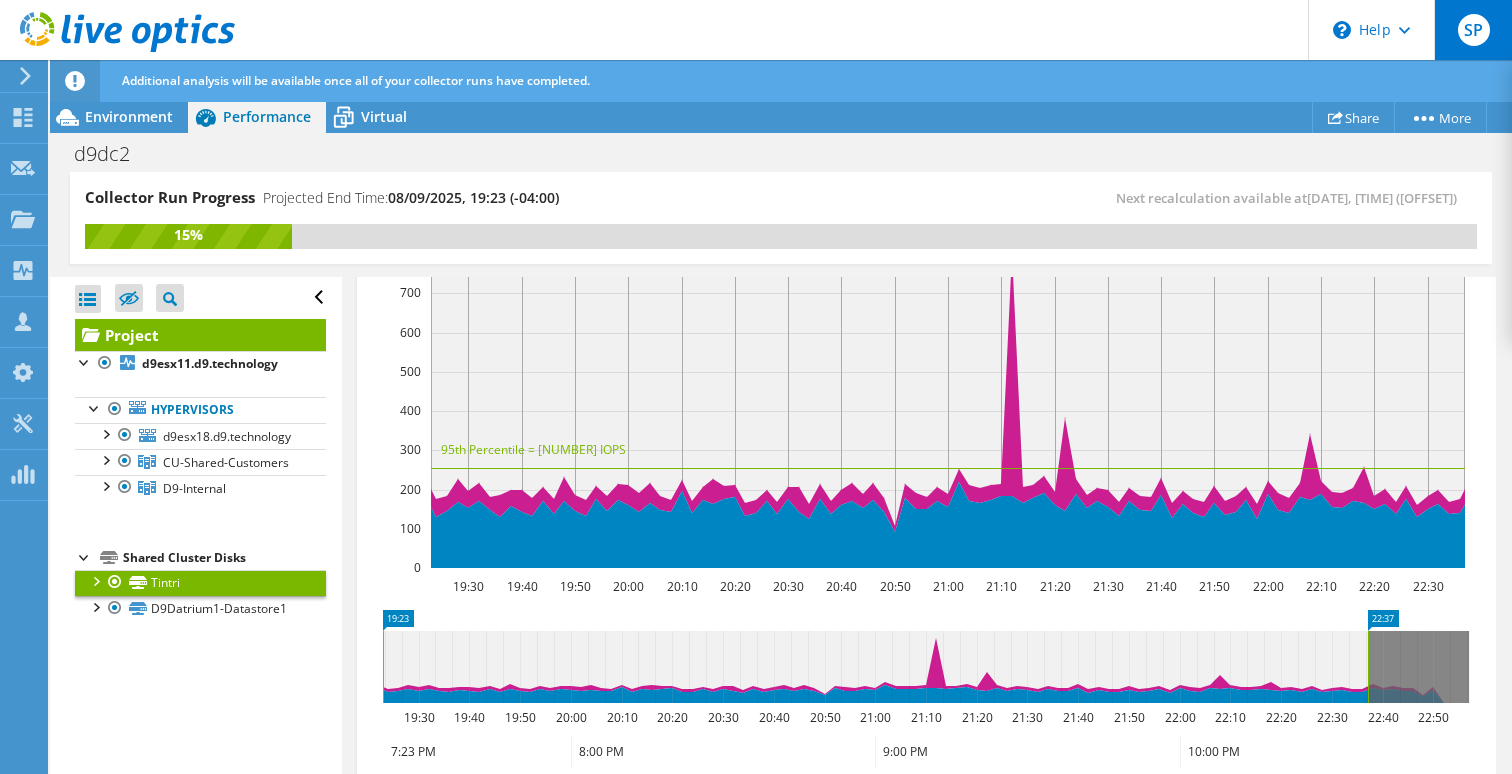 click on "SP" at bounding box center (1474, 30) 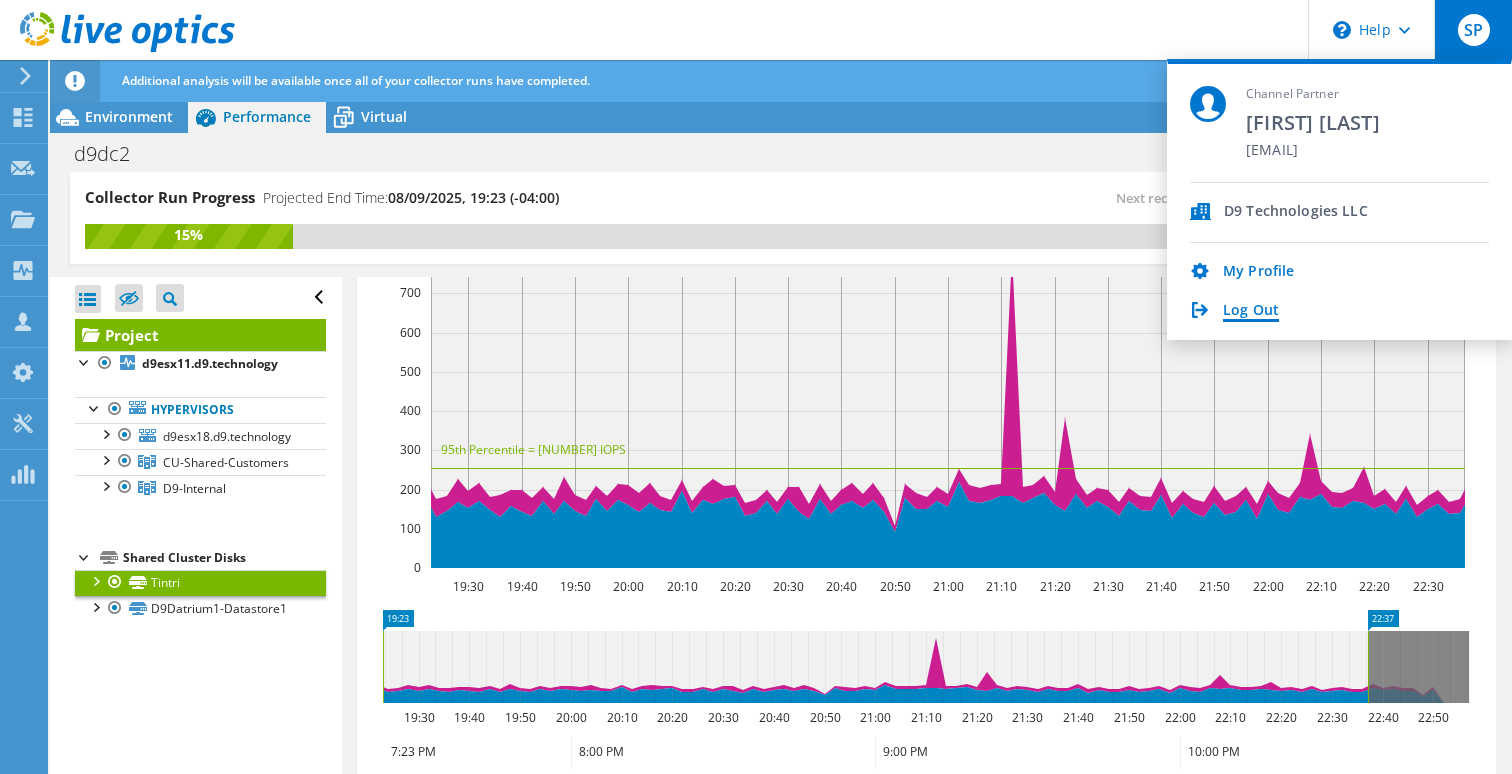 click on "Log Out" at bounding box center (1251, 311) 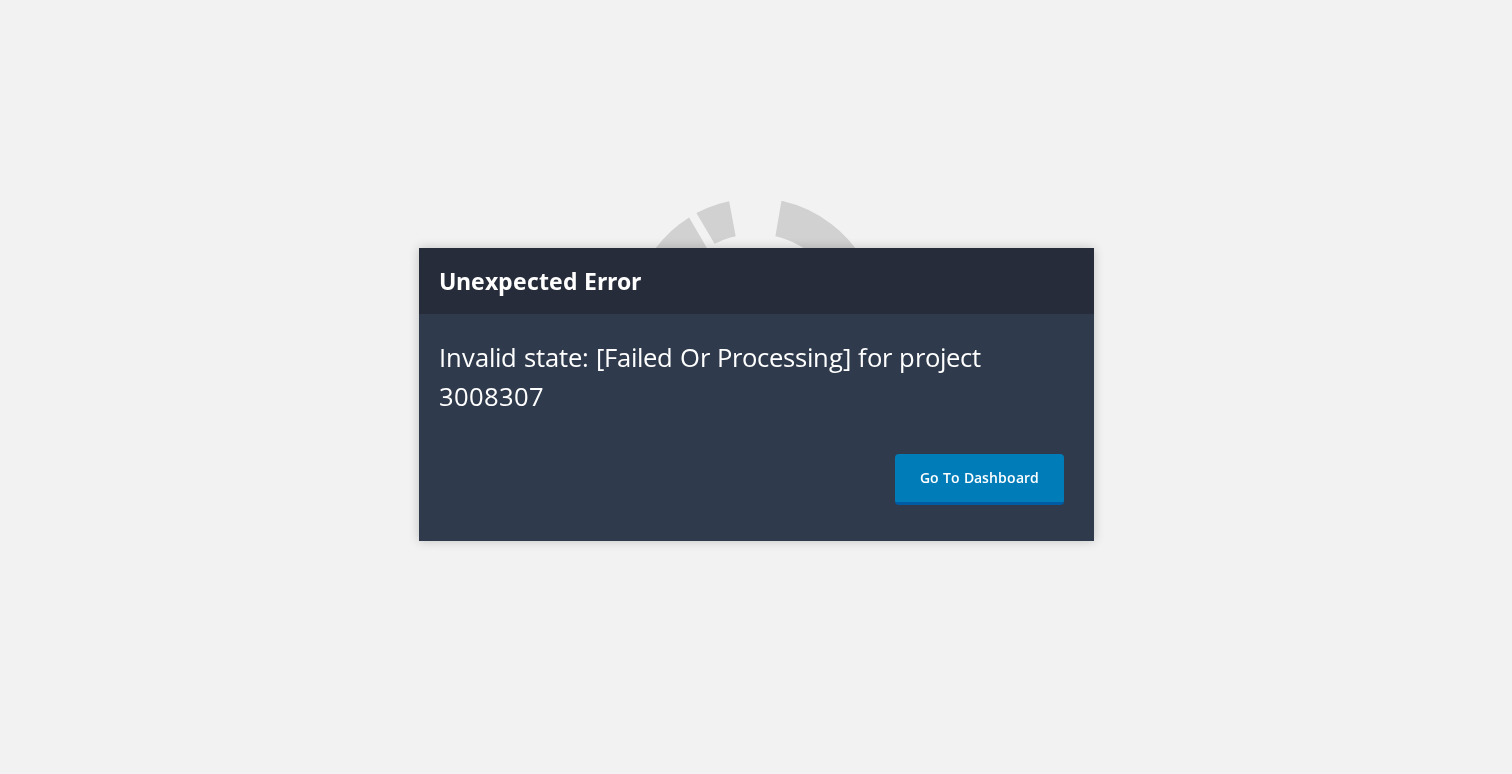 scroll, scrollTop: 0, scrollLeft: 0, axis: both 